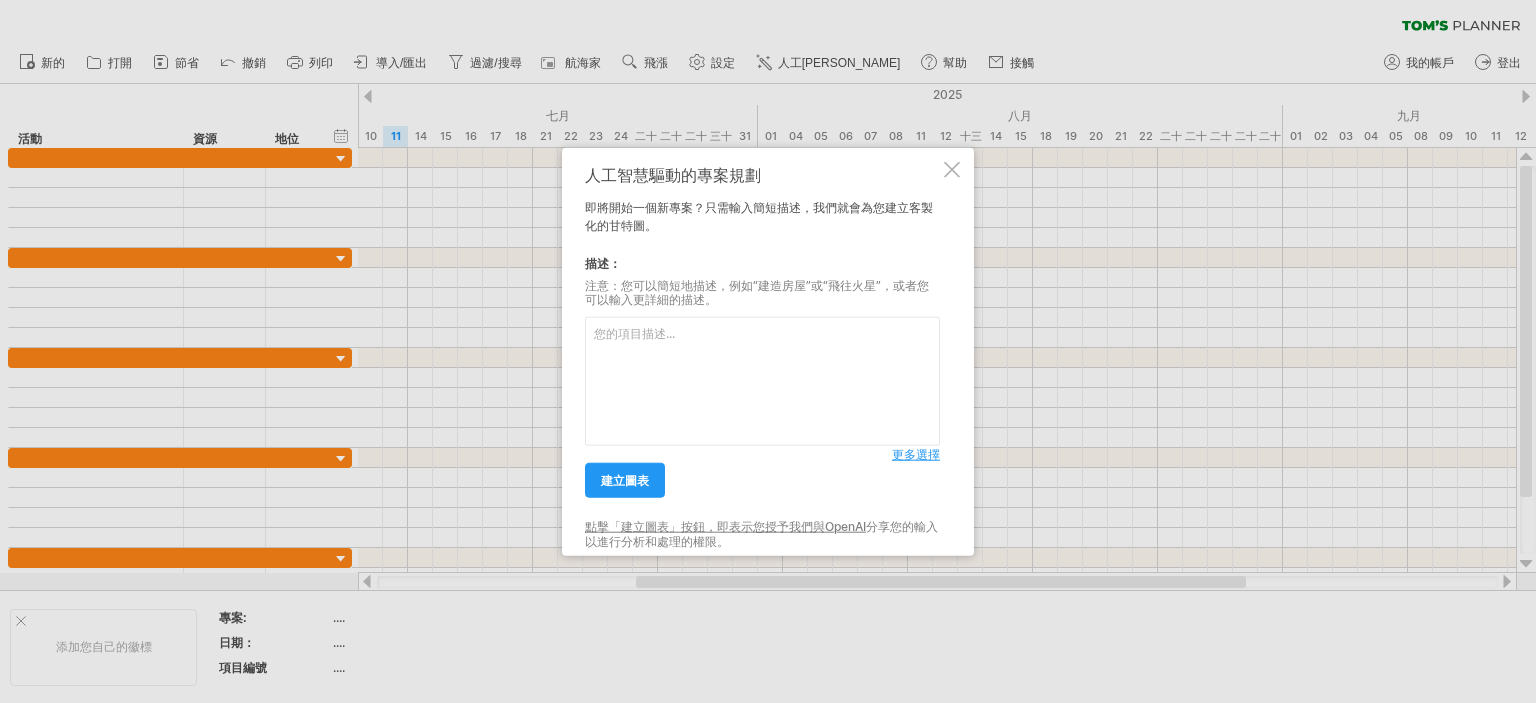 scroll, scrollTop: 0, scrollLeft: 0, axis: both 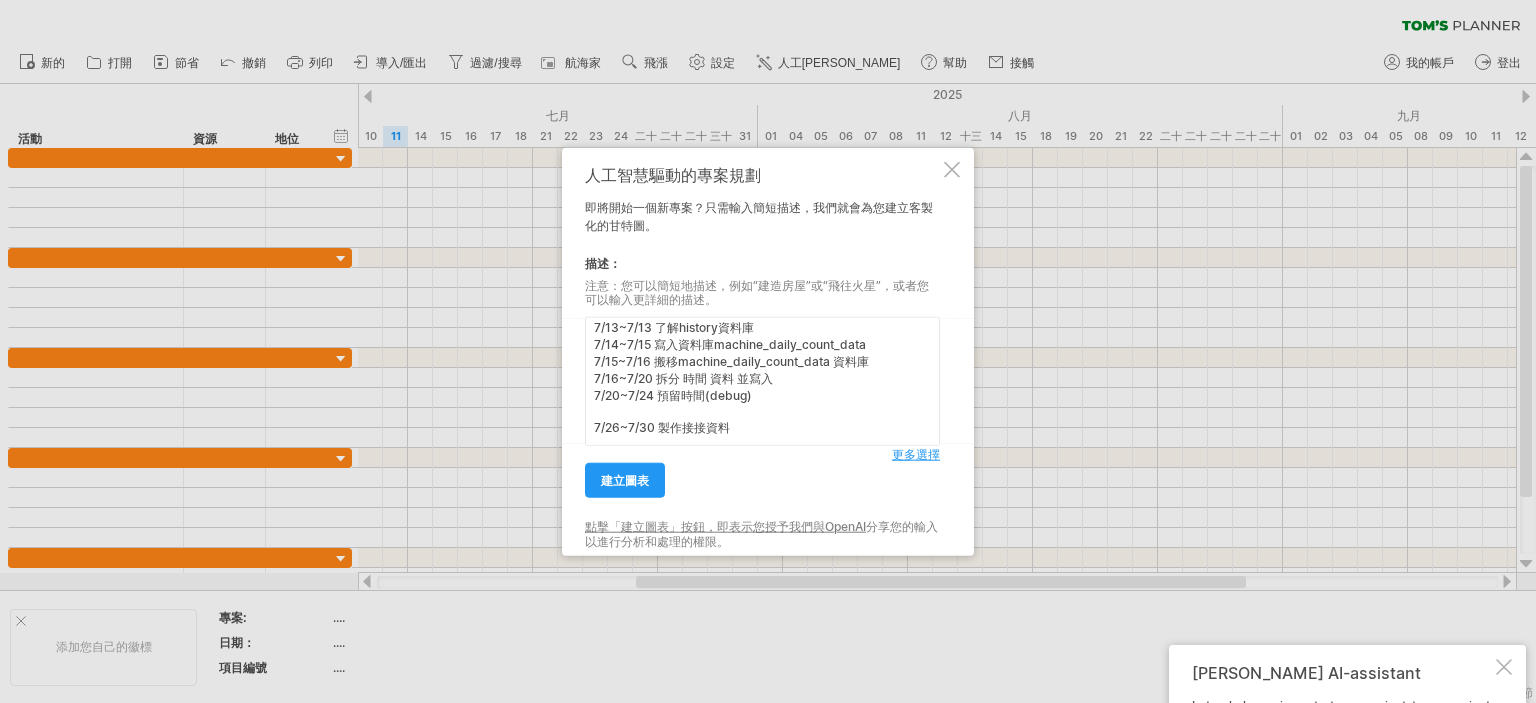 click on "穩升工業製作時程表
6/25~6/28 Modbox格式學習
6/28~6/30 了解SQL資料庫
7/2~7/3  Python資料庫連線與、韌體的接收與傳送
7/5~7/6  讀取device_sensor_type與crc計算
7/6~7/7  將韌體的值寫入live資料庫
7/8~7/8  port出錯檢查
7/9~7/9  sql連線錯誤檢查
7/10~7/11 開機延遲與寫入txt
7/13~7/13 了解history資料庫
7/14~7/15 寫入資料庫machine_daily_count_data
7/15~7/16 搬移machine_daily_count_data 資料庫
7/16~7/20 拆分 時間 資料 並寫入
7/20~7/24 預留時間(debug)
7/26~7/30 製作接接資料" at bounding box center (762, 381) 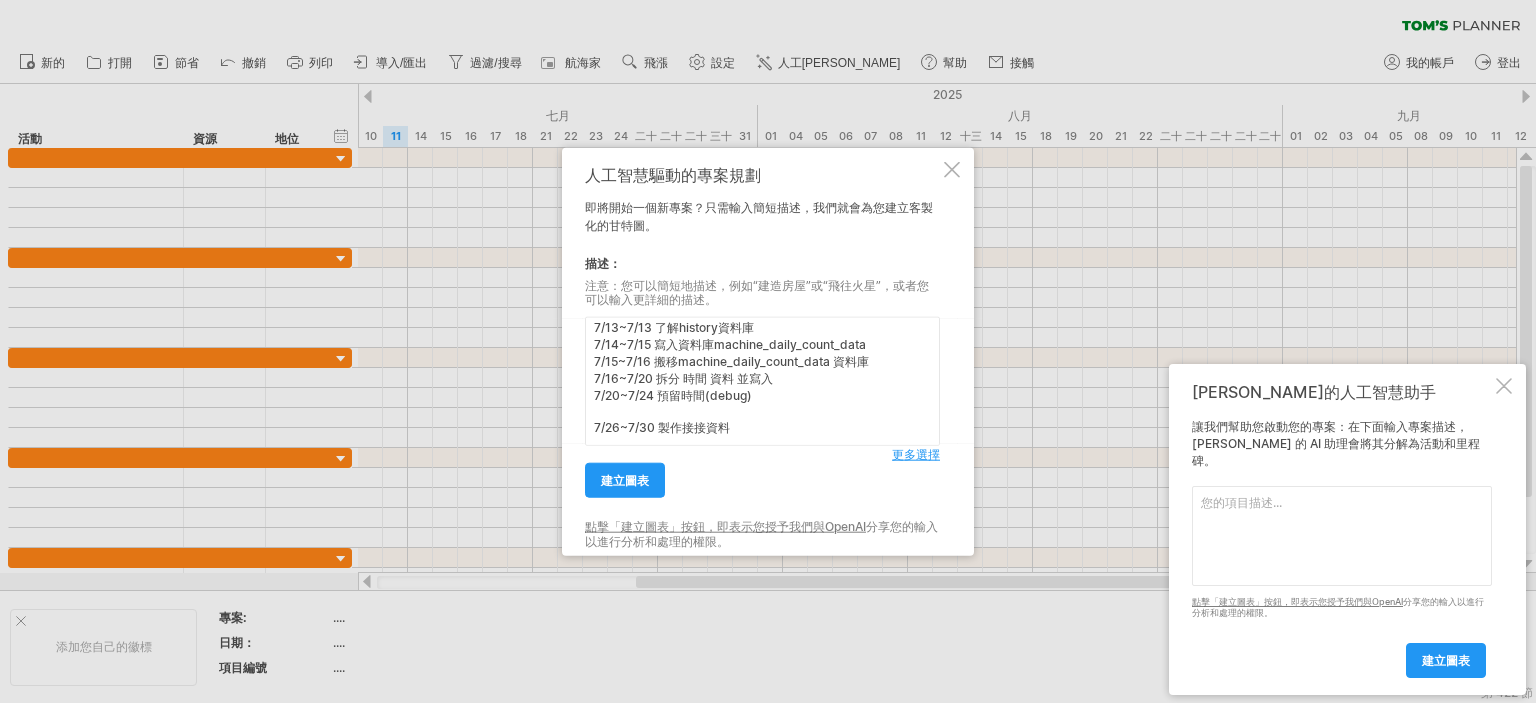 click on "穩升工業製作時程表
6/25~6/28 Modbox格式學習
6/28~6/30 了解SQL資料庫
7/2~7/3  Python資料庫連線與、韌體的接收與傳送
7/5~7/6  讀取device_sensor_type與crc計算
7/6~7/7  將韌體的值寫入live資料庫
7/8~7/8  port出錯檢查
7/9~7/9  sql連線錯誤檢查
7/10~7/11 開機延遲與寫入txt
7/13~7/13 了解history資料庫
7/14~7/15 寫入資料庫machine_daily_count_data
7/15~7/16 搬移machine_daily_count_data 資料庫
7/16~7/20 拆分 時間 資料 並寫入
7/20~7/24 預留時間(debug)
7/26~7/30 製作接接資料" at bounding box center (762, 381) 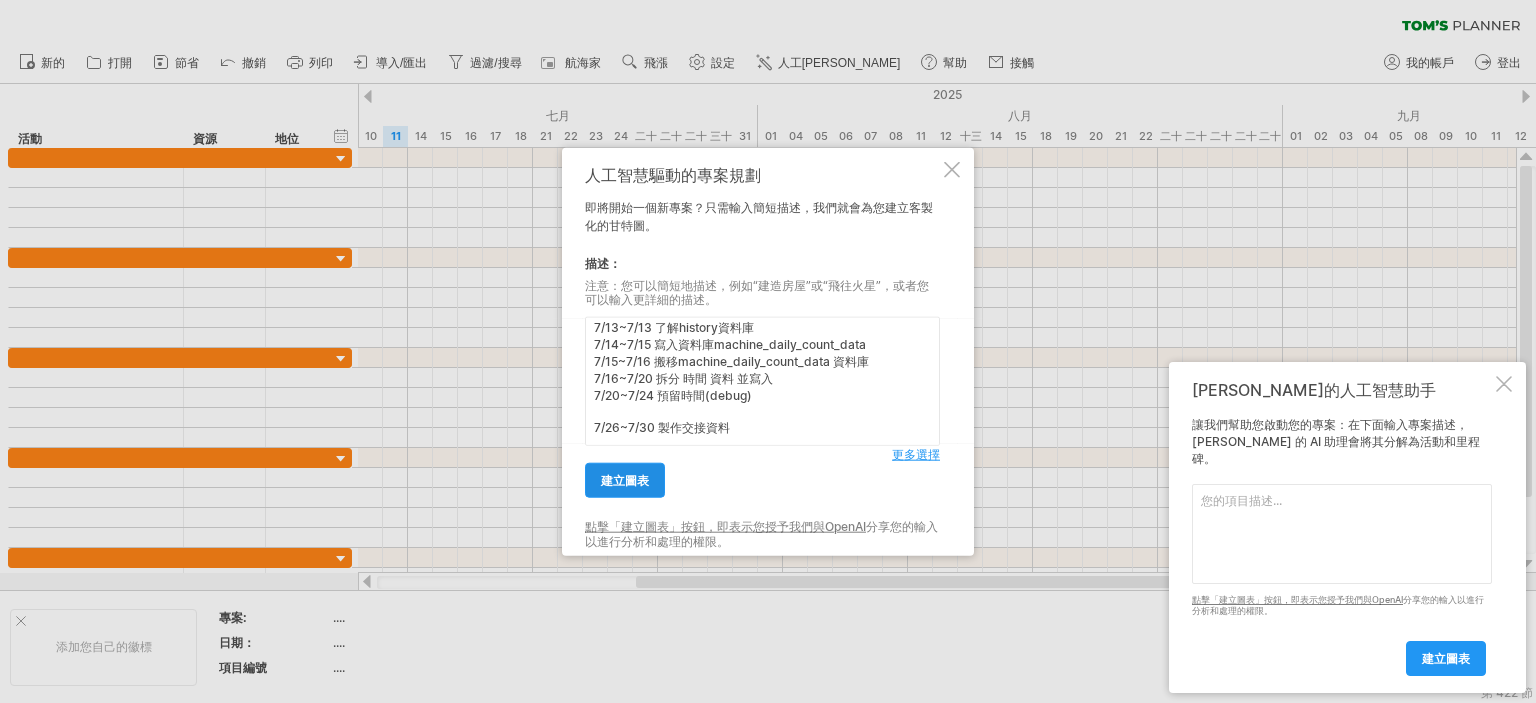 type on "穩升工業製作時程表
6/25~6/28 Modbox格式學習
6/28~6/30 了解SQL資料庫
7/2~7/3  Python資料庫連線與、韌體的接收與傳送
7/5~7/6  讀取device_sensor_type與crc計算
7/6~7/7  將韌體的值寫入live資料庫
7/8~7/8  port出錯檢查
7/9~7/9  sql連線錯誤檢查
7/10~7/11 開機延遲與寫入txt
7/13~7/13 了解history資料庫
7/14~7/15 寫入資料庫machine_daily_count_data
7/15~7/16 搬移machine_daily_count_data 資料庫
7/16~7/20 拆分 時間 資料 並寫入
7/20~7/24 預留時間(debug)
7/26~7/30 製作交接資料" 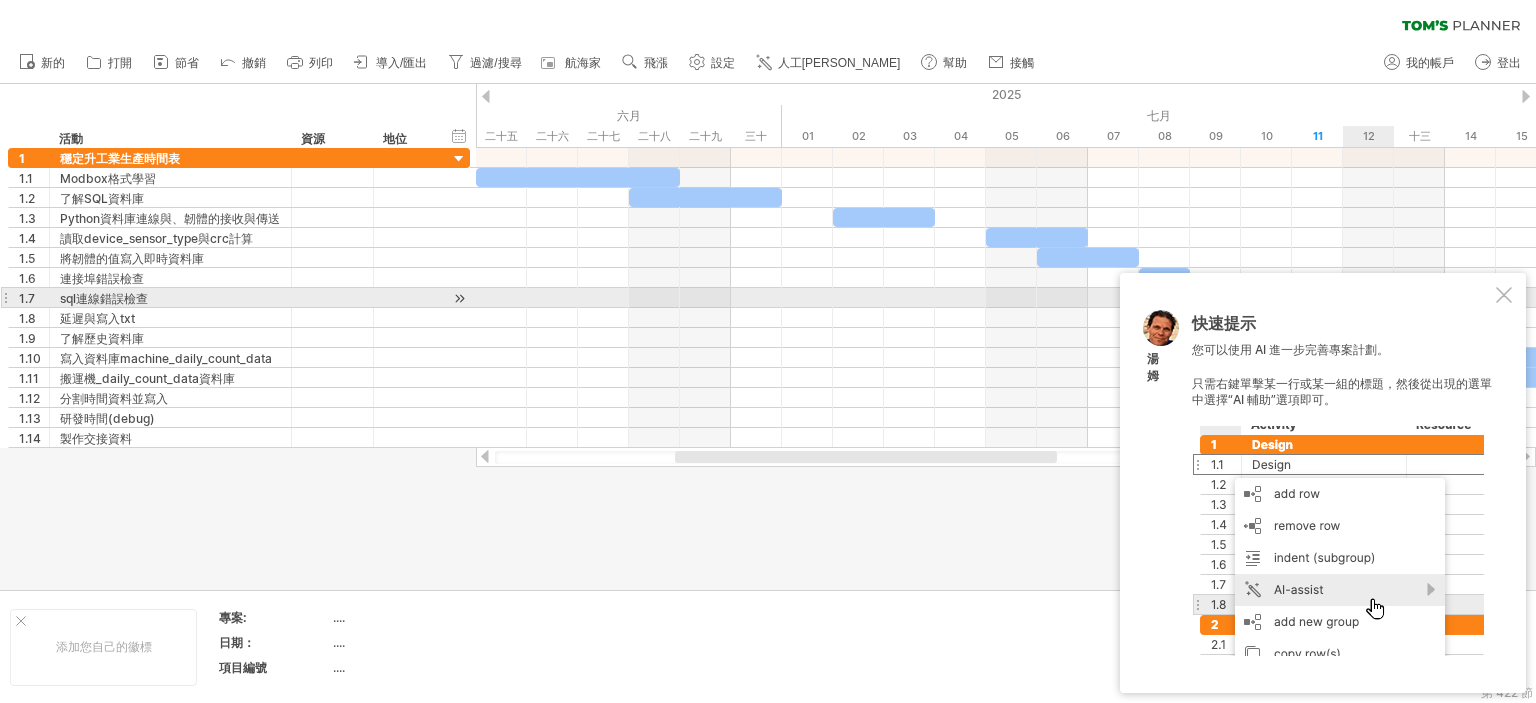 click on "快速提示 您可以使用 AI 進一步完善專案計劃。 只需右鍵單擊某一行或某一組的標題，然後從出現的選單中選擇“AI 輔助”選項即可。   [PERSON_NAME]" at bounding box center [1323, 483] 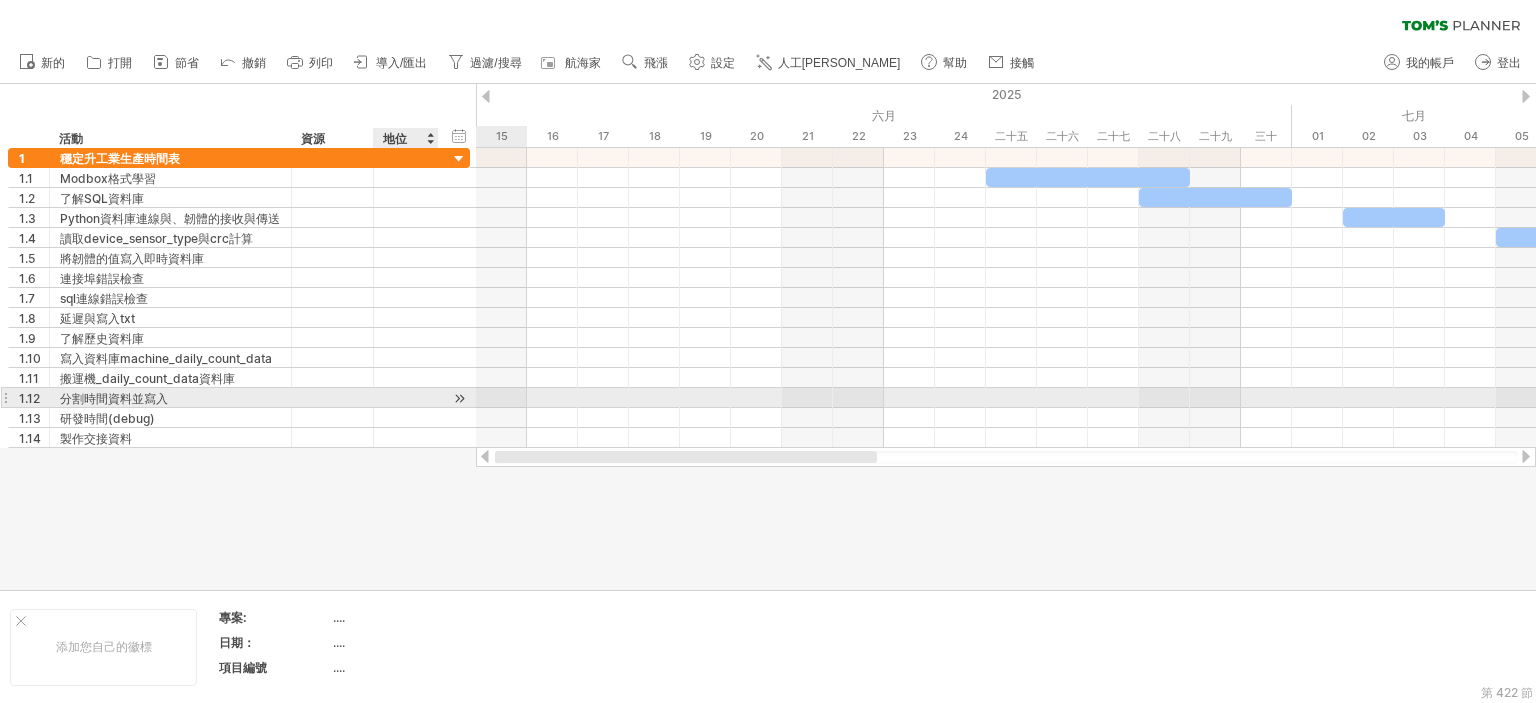 drag, startPoint x: 697, startPoint y: 459, endPoint x: 392, endPoint y: 399, distance: 310.8456 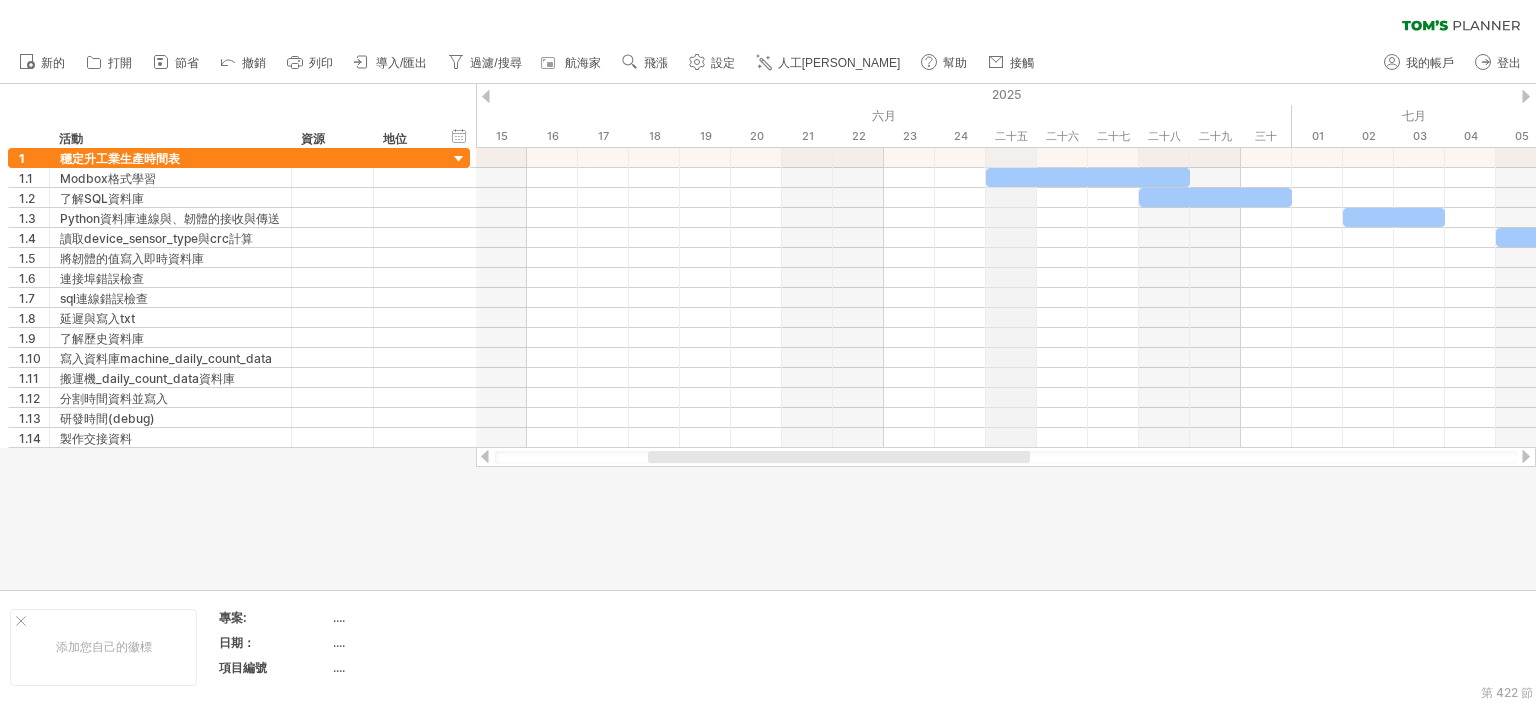 click on "二十五" at bounding box center [1011, 136] 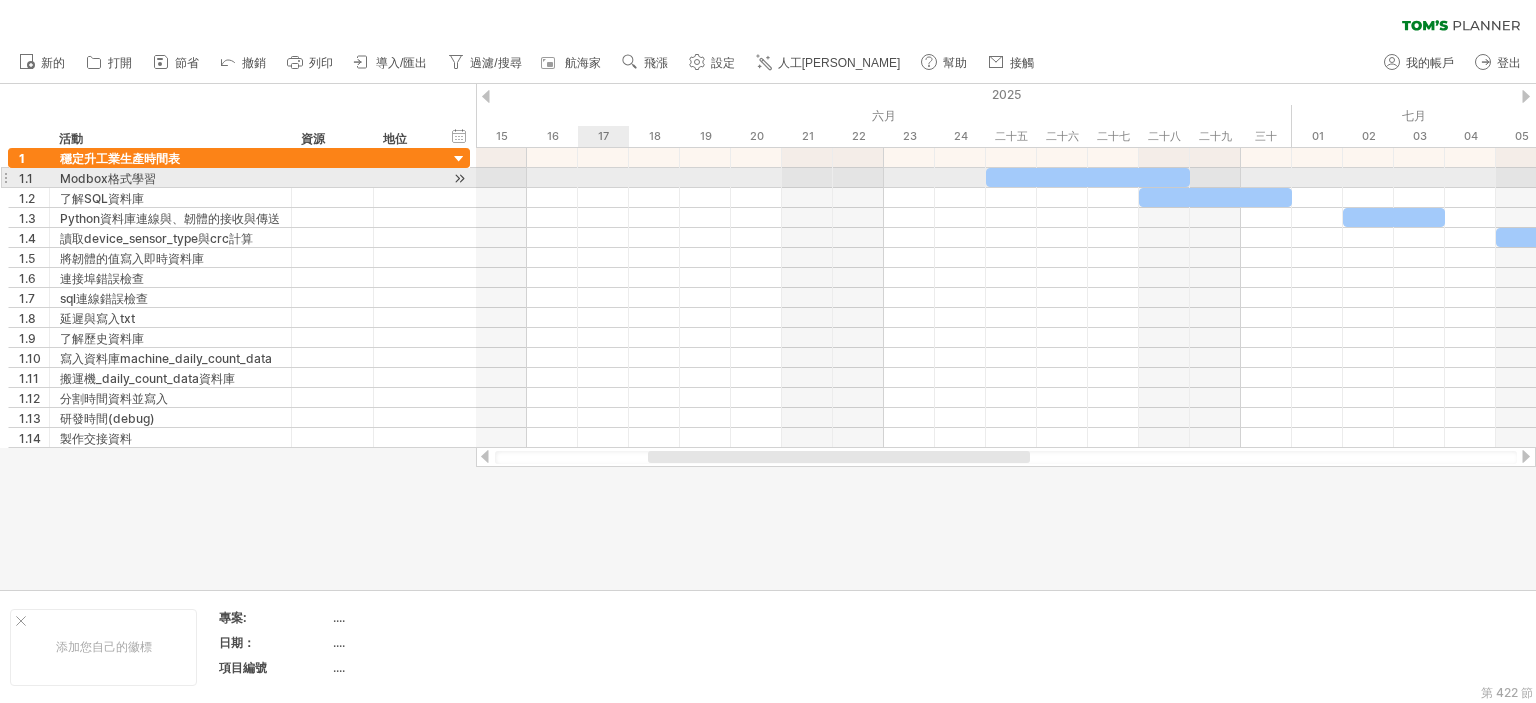 click at bounding box center (1006, 178) 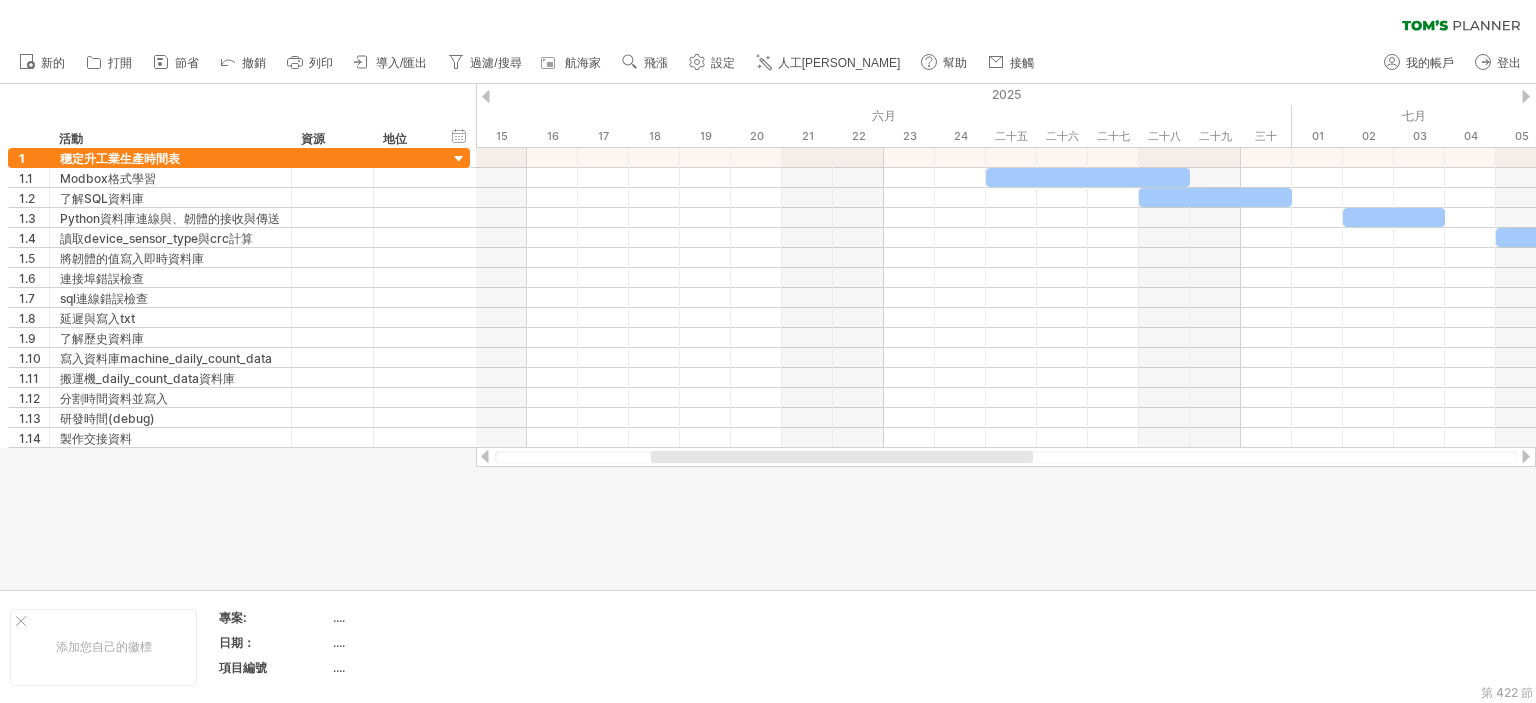 click at bounding box center (842, 457) 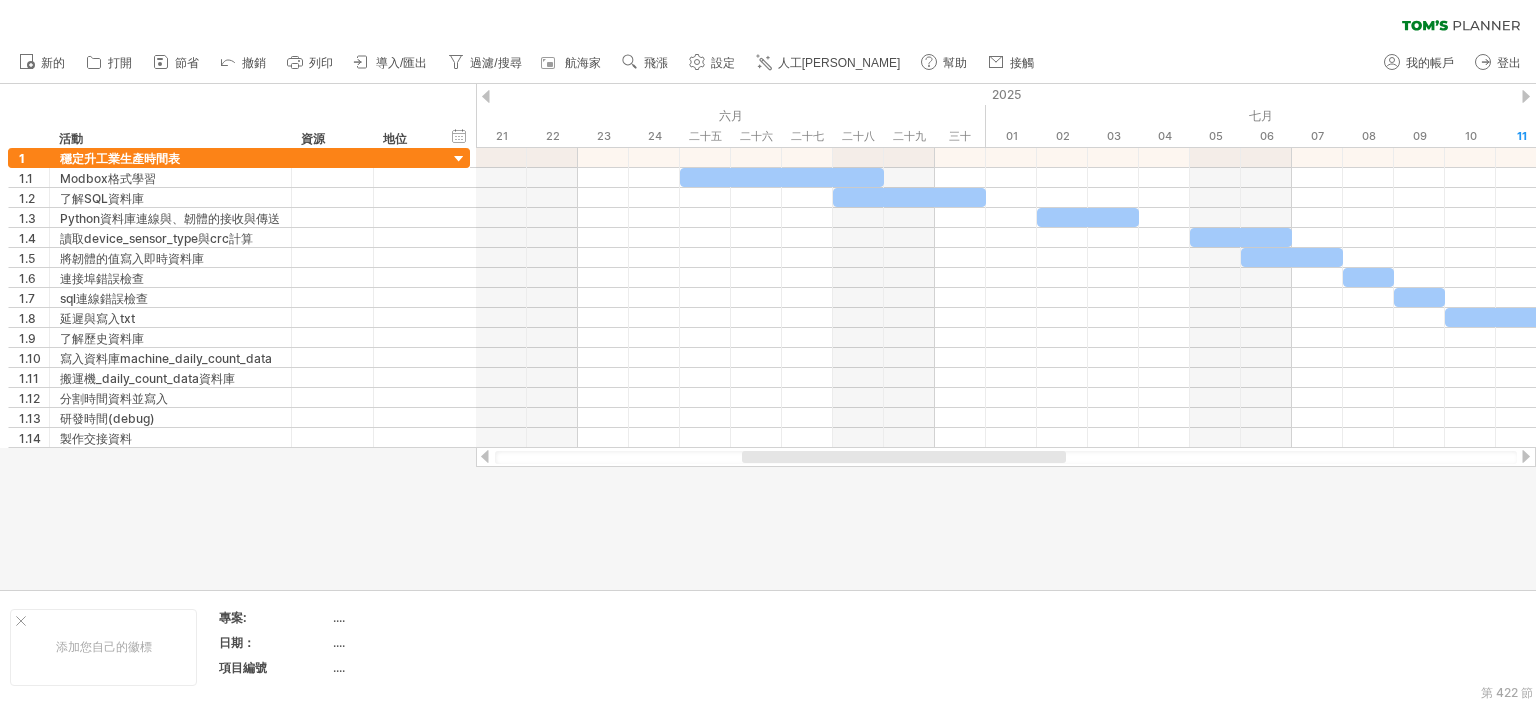 drag, startPoint x: 716, startPoint y: 456, endPoint x: 809, endPoint y: 459, distance: 93.04838 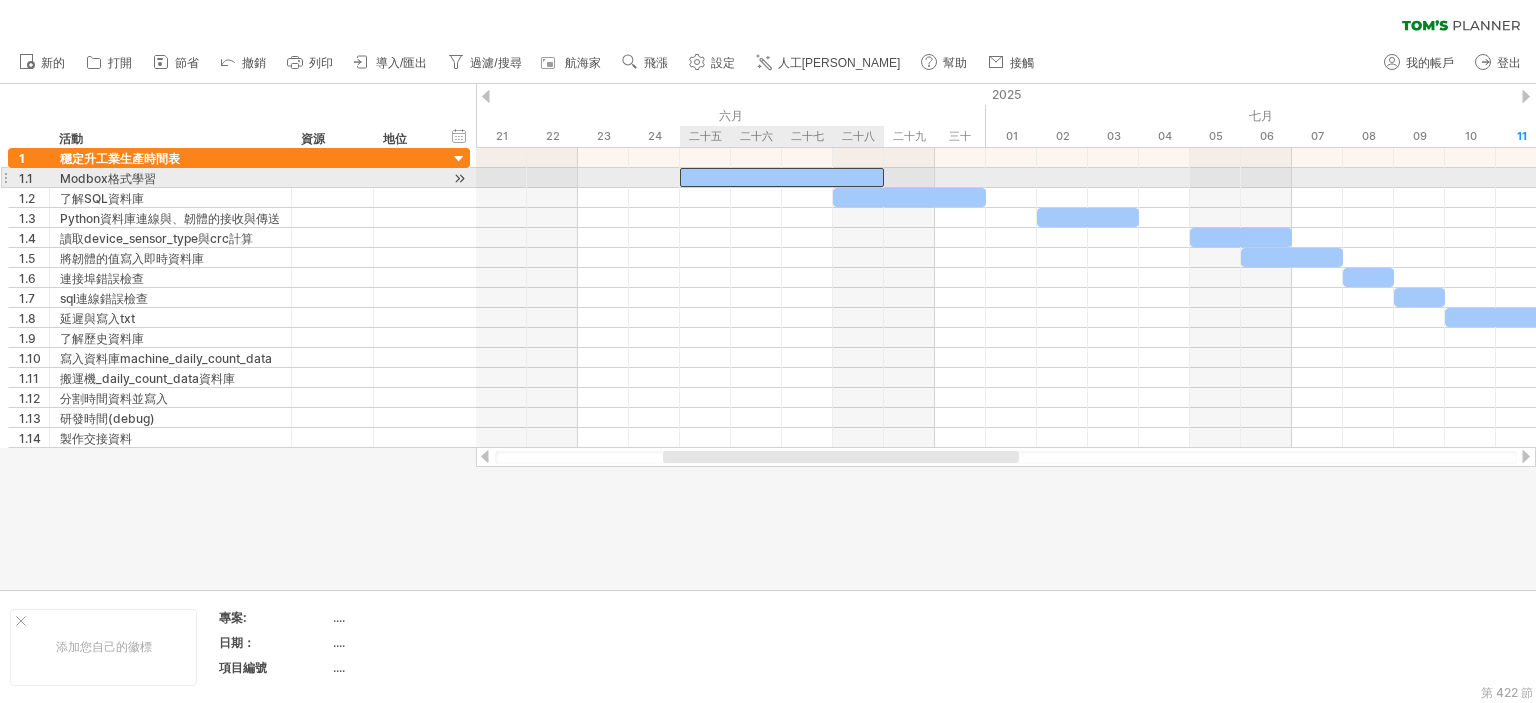 click at bounding box center [782, 177] 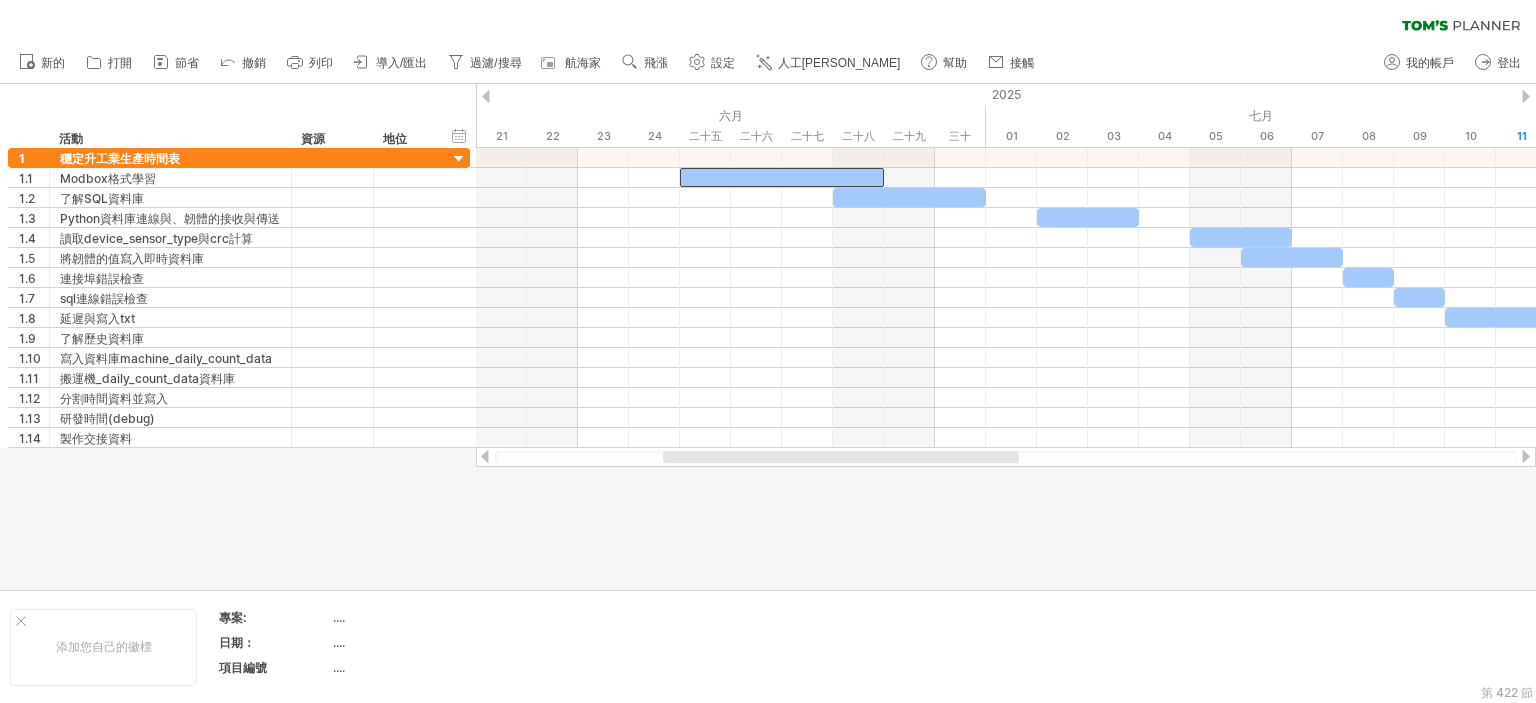 drag, startPoint x: 708, startPoint y: 464, endPoint x: 656, endPoint y: 456, distance: 52.611786 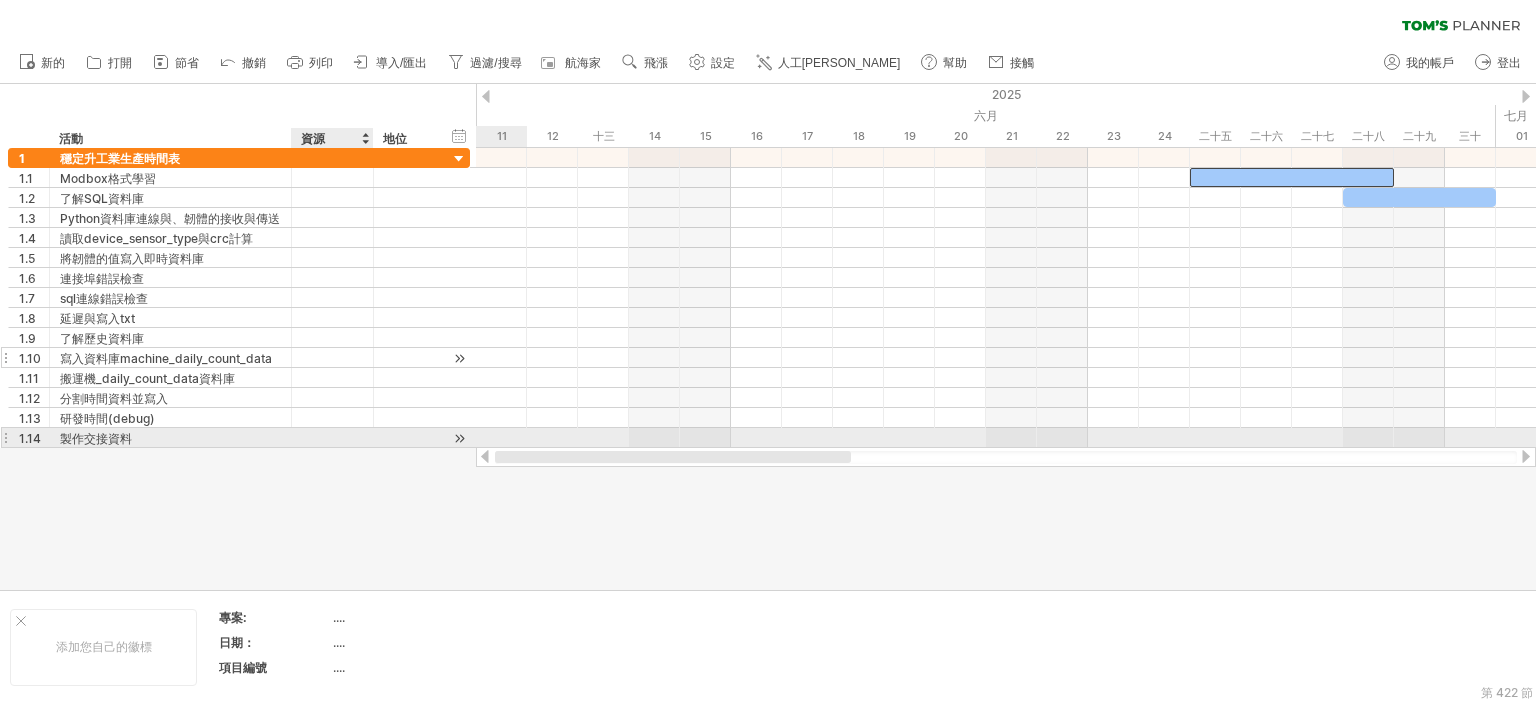 drag, startPoint x: 688, startPoint y: 455, endPoint x: 260, endPoint y: 361, distance: 438.20087 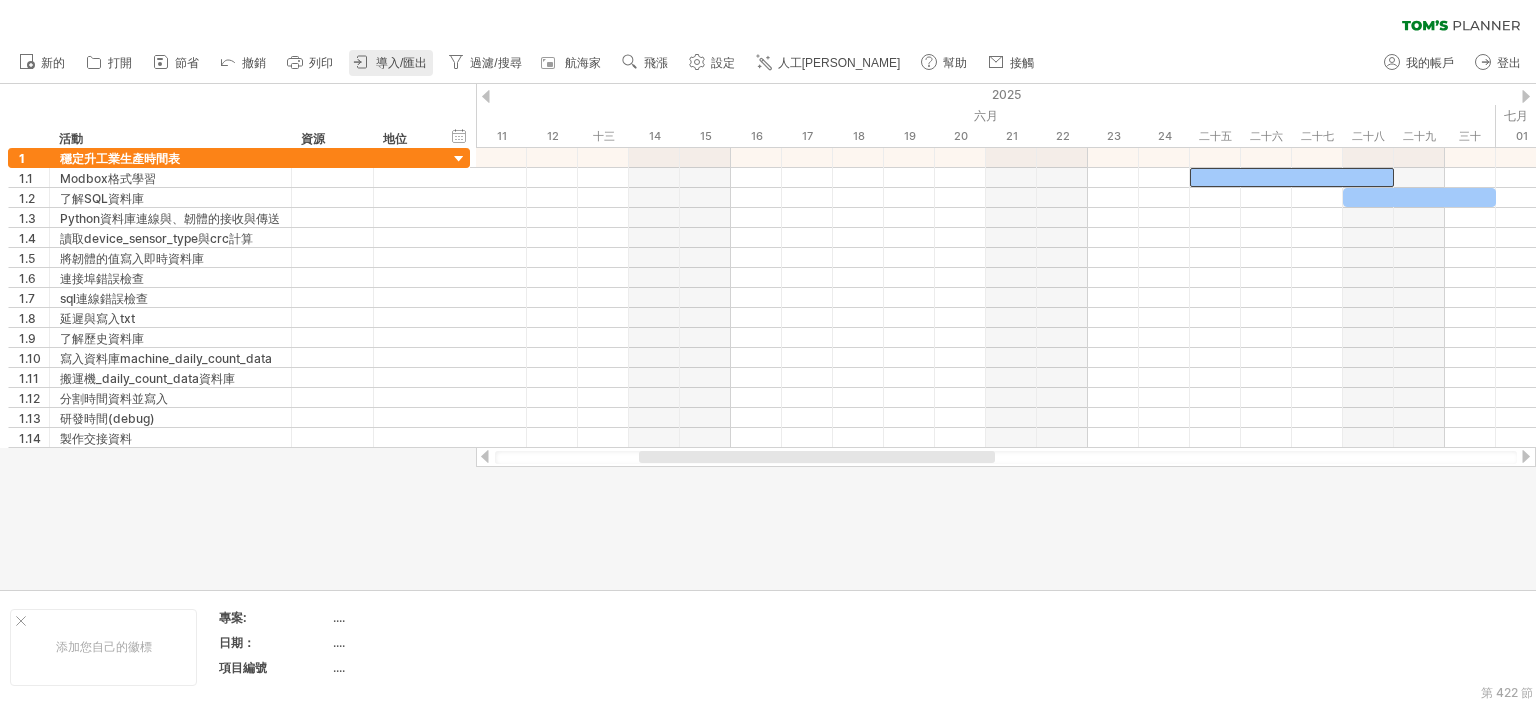 click on "導入/匯出" at bounding box center (401, 63) 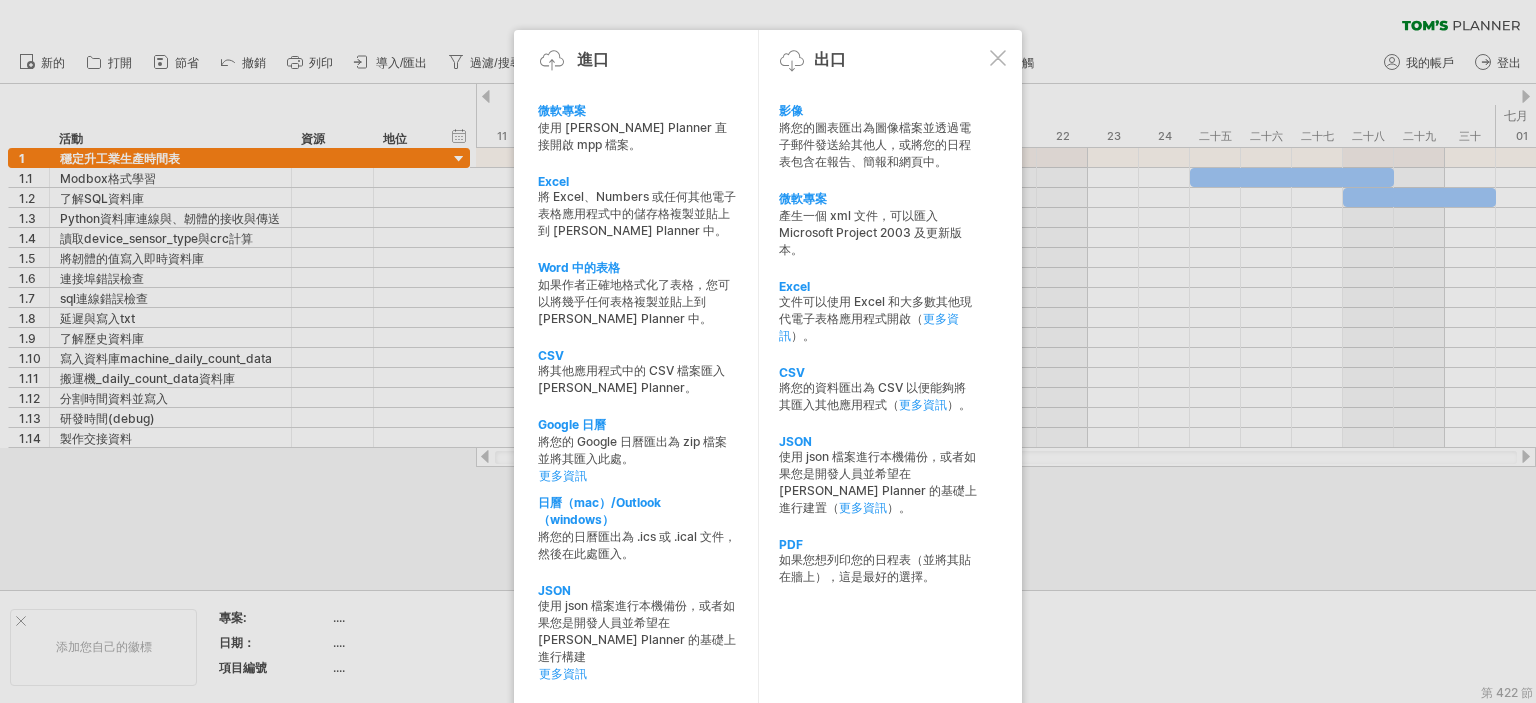 click at bounding box center [998, 58] 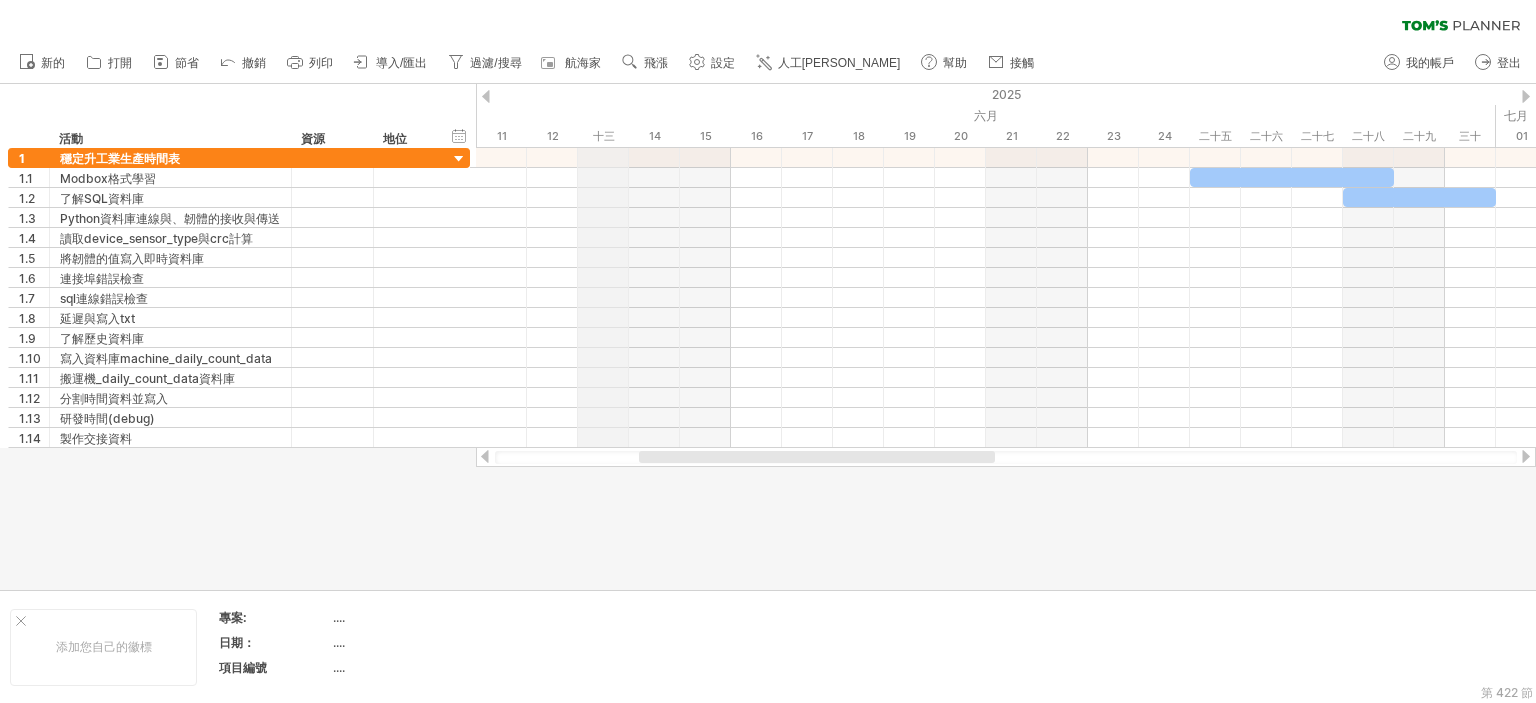 click on "六月" at bounding box center [731, 115] 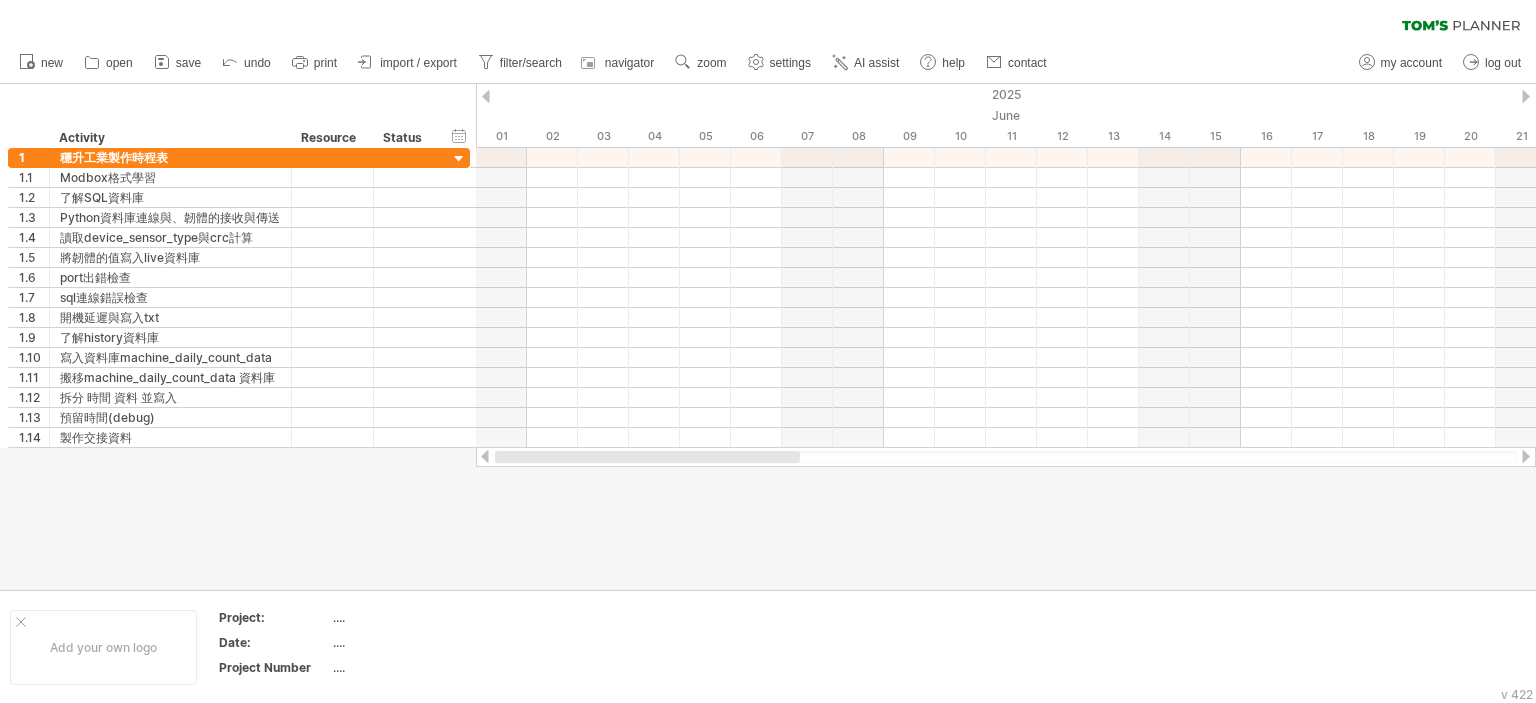 drag, startPoint x: 836, startPoint y: 456, endPoint x: 646, endPoint y: 461, distance: 190.06578 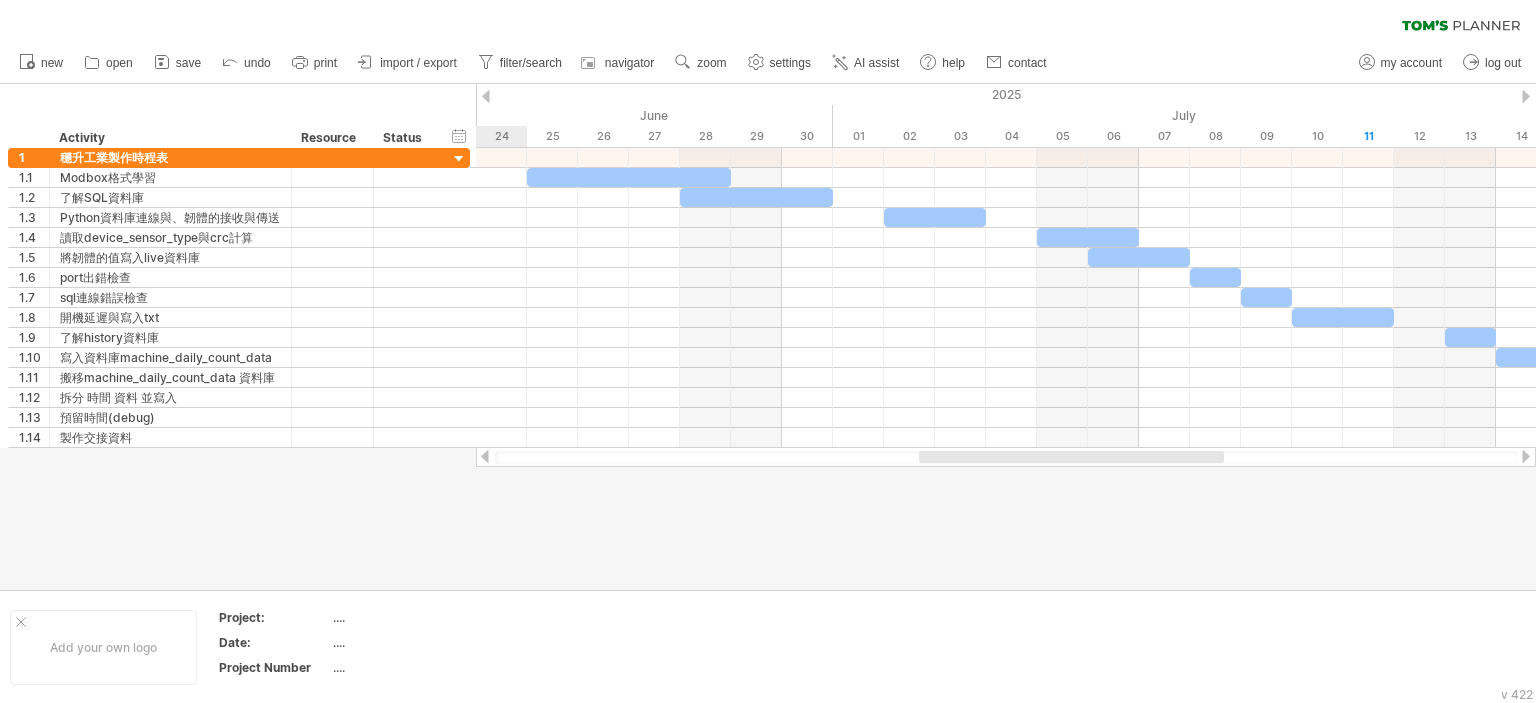 drag, startPoint x: 782, startPoint y: 461, endPoint x: 1080, endPoint y: 471, distance: 298.16772 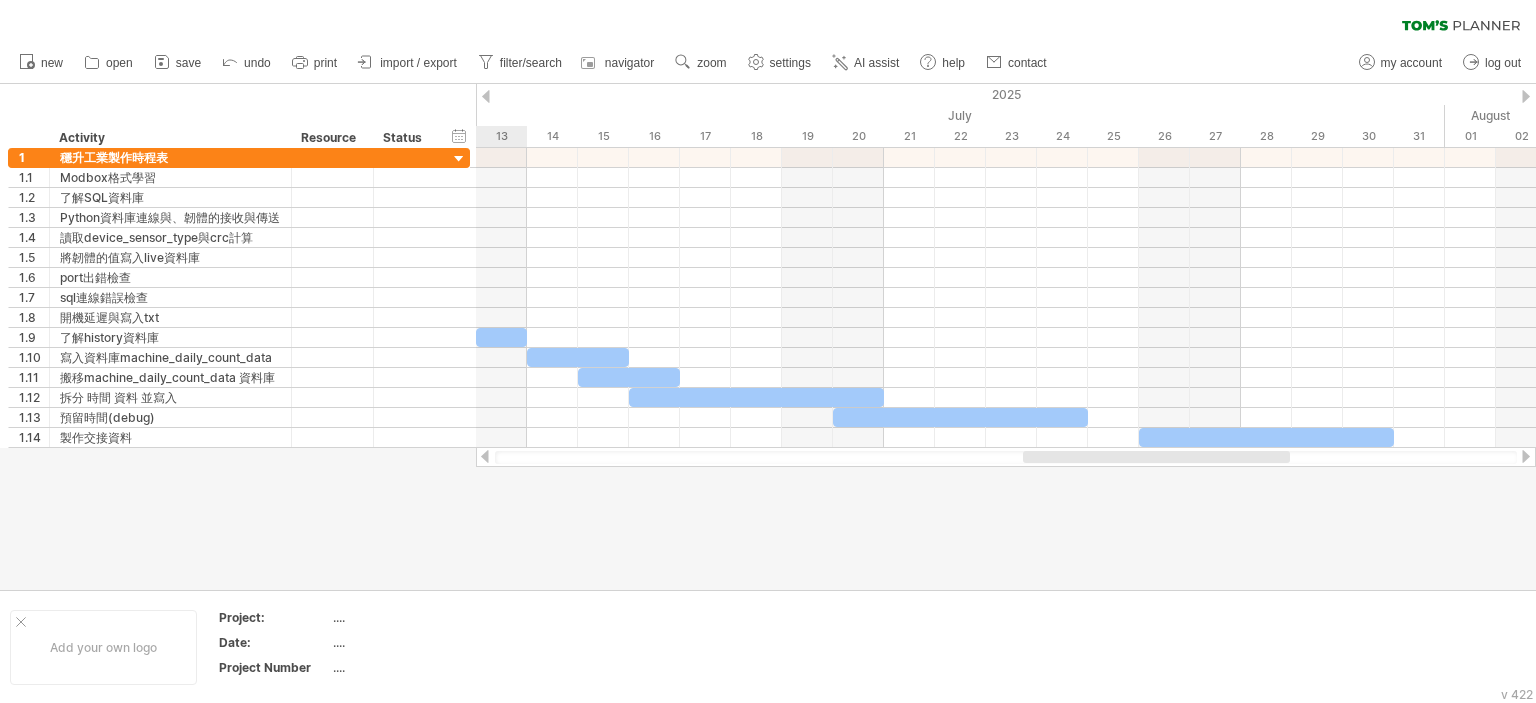 drag, startPoint x: 729, startPoint y: 462, endPoint x: 1129, endPoint y: 483, distance: 400.55087 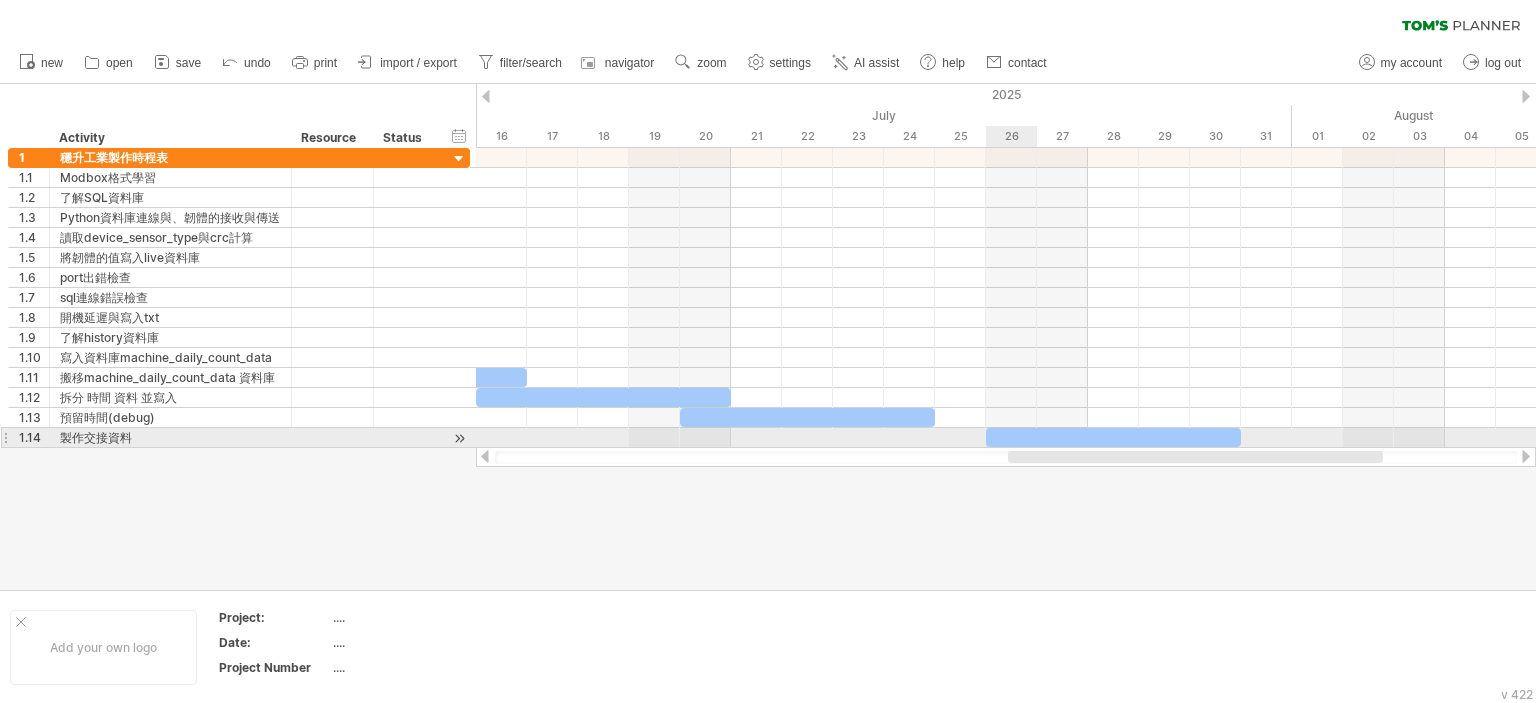 click at bounding box center [1113, 437] 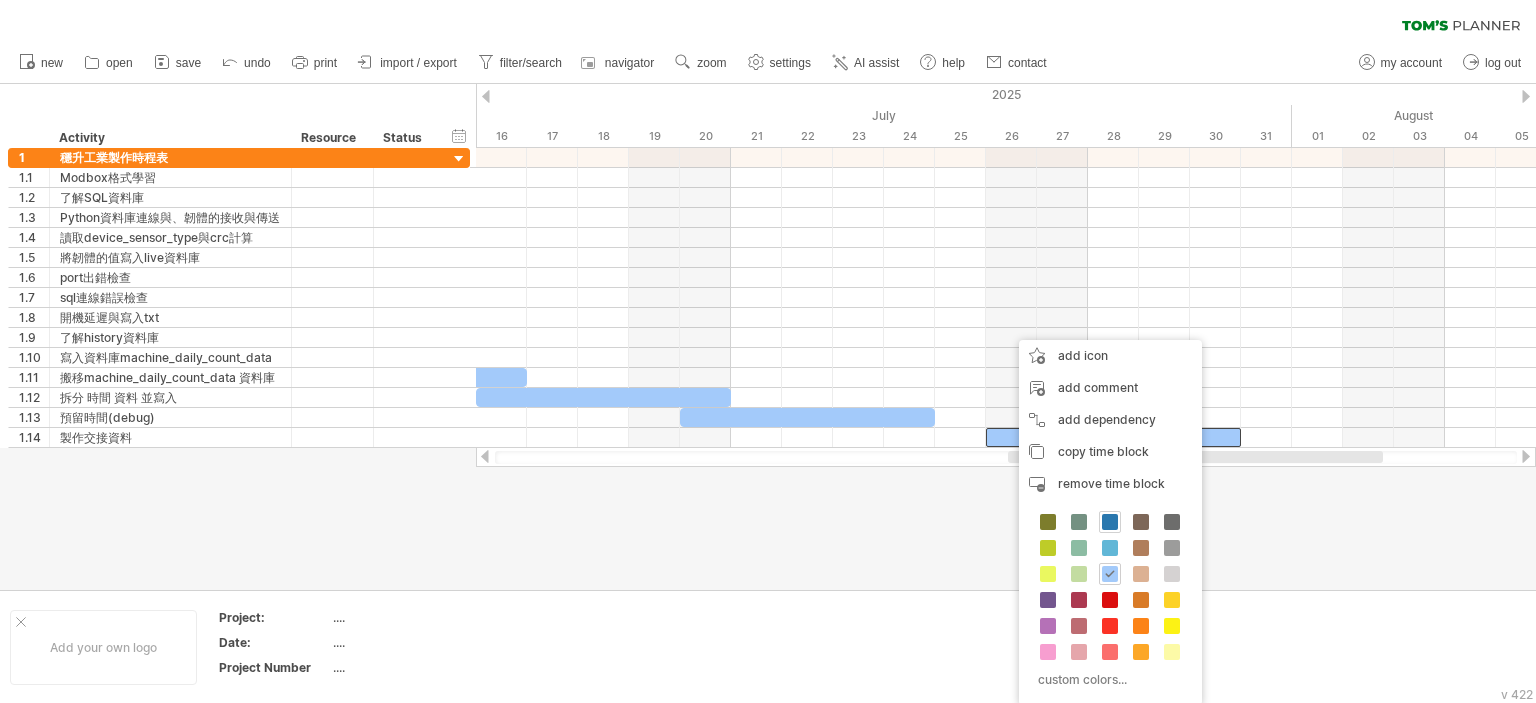 click at bounding box center [1110, 522] 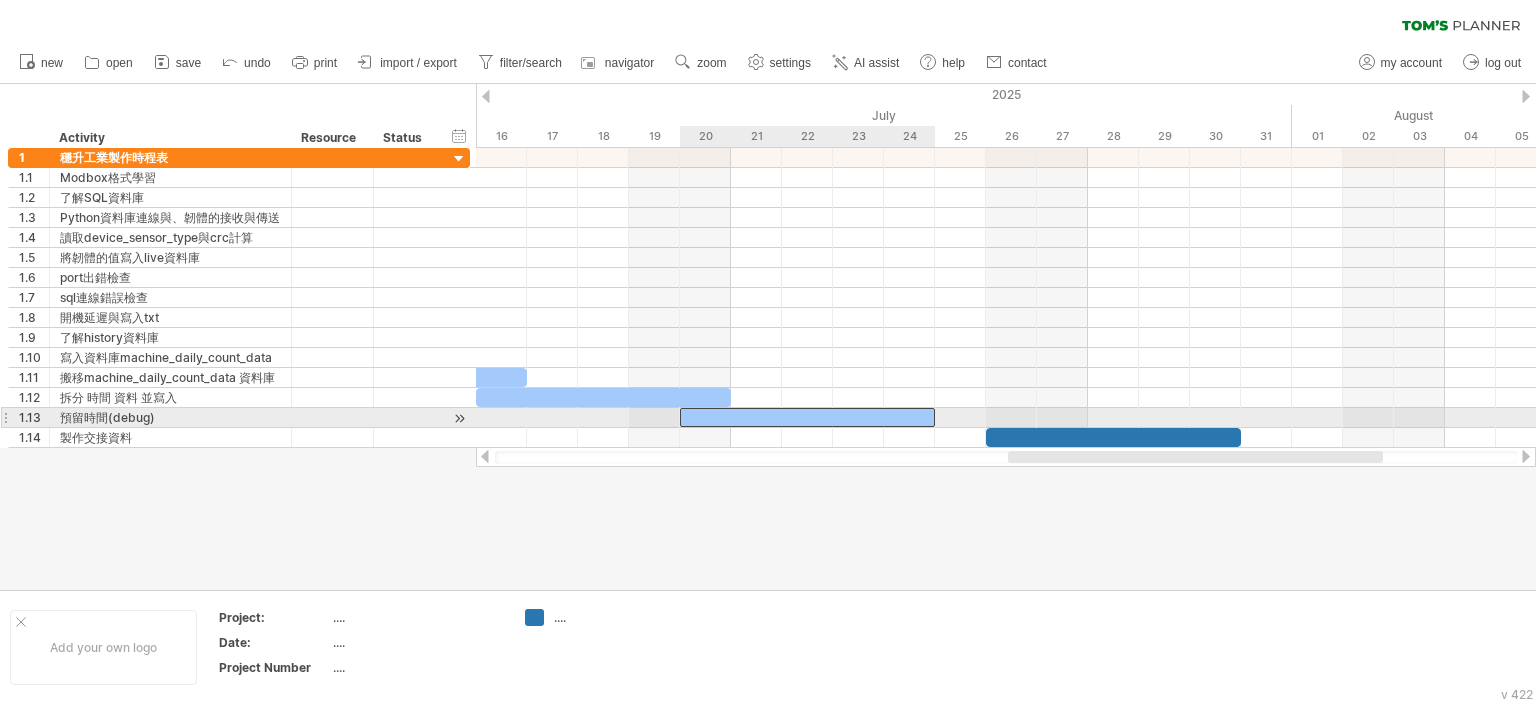click at bounding box center (807, 417) 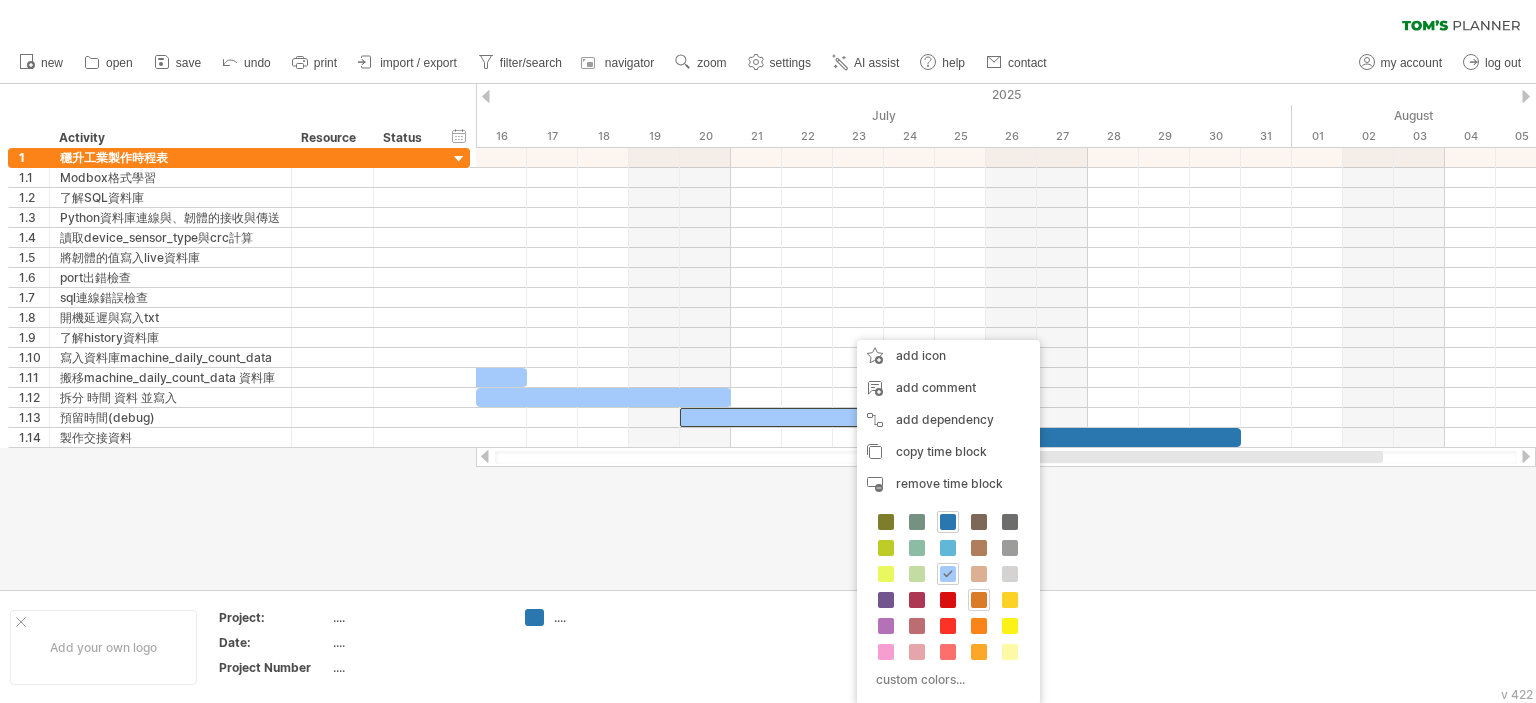 click at bounding box center (979, 600) 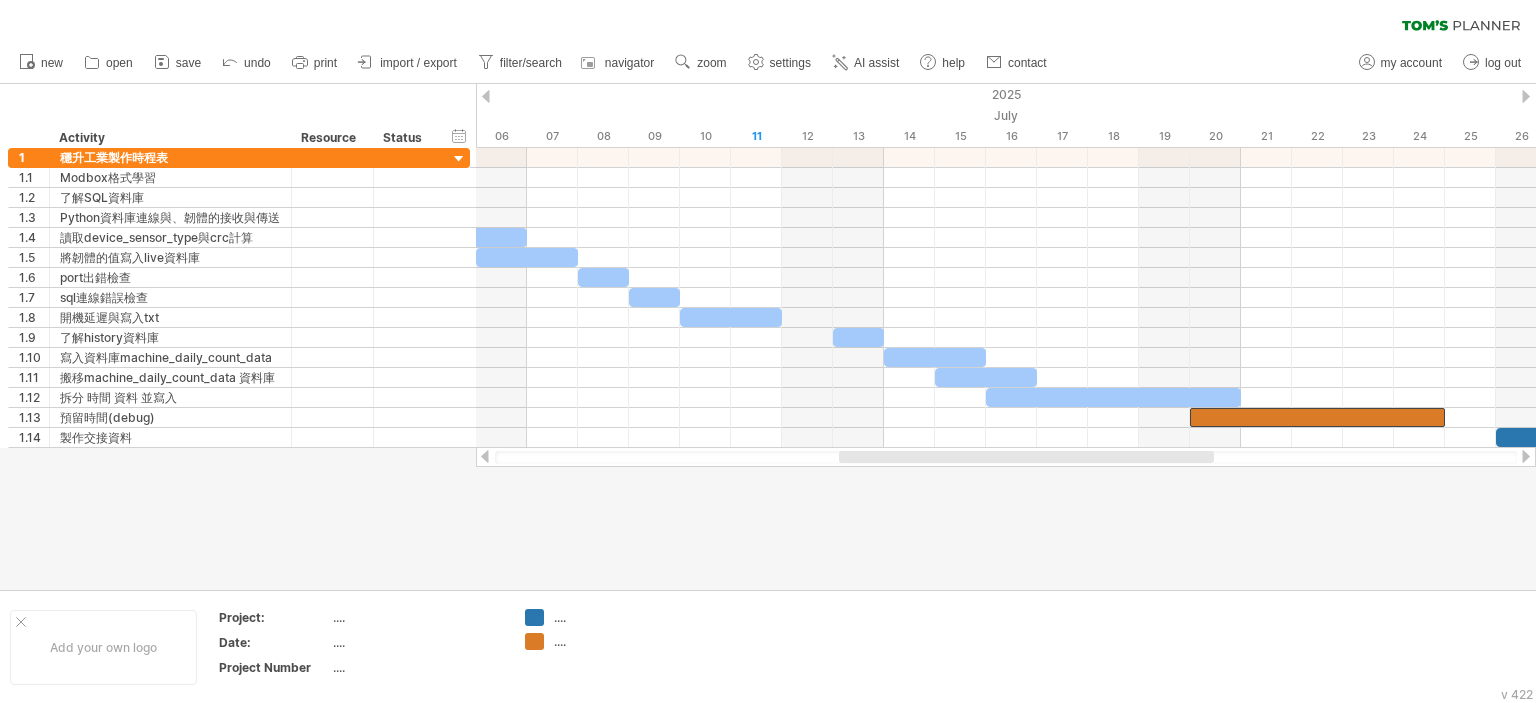 drag, startPoint x: 1113, startPoint y: 461, endPoint x: 940, endPoint y: 468, distance: 173.14156 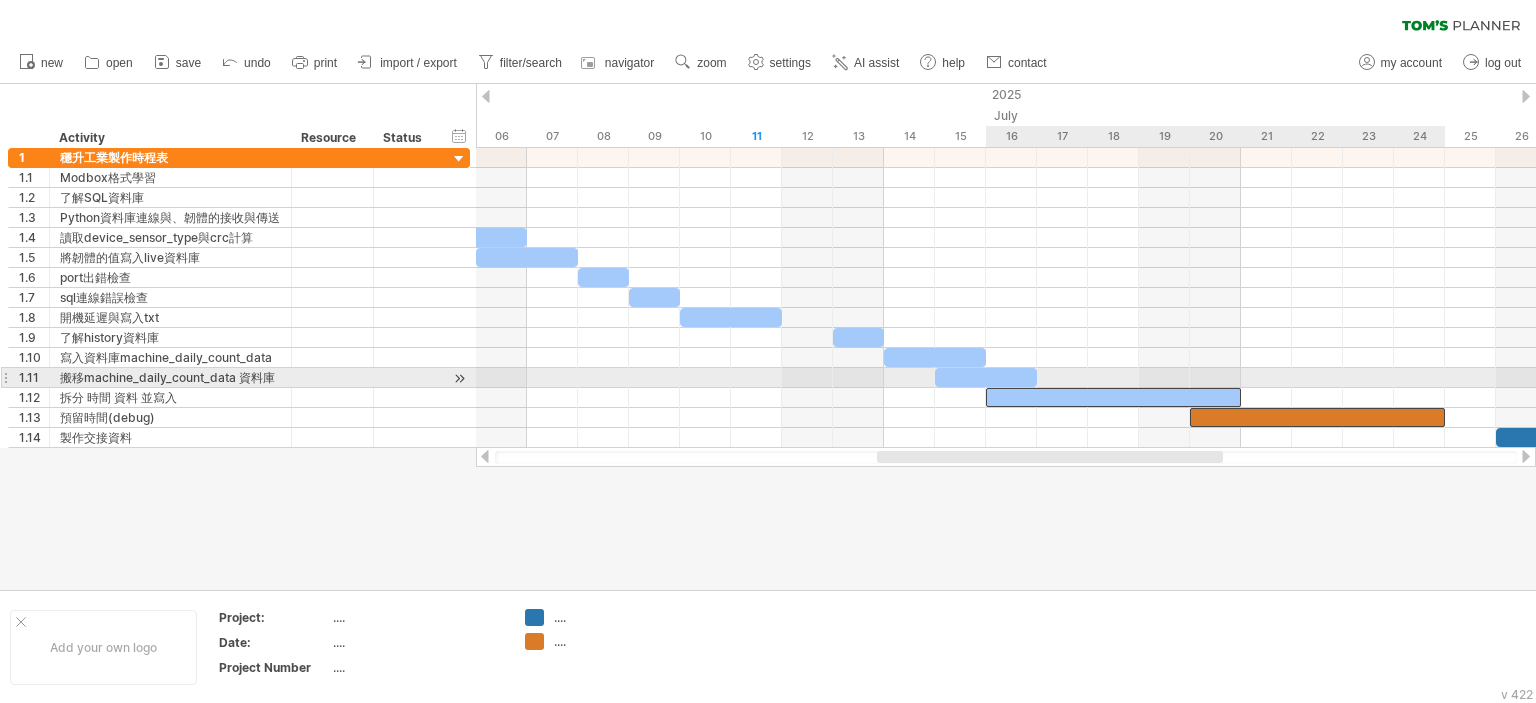 click at bounding box center (1113, 397) 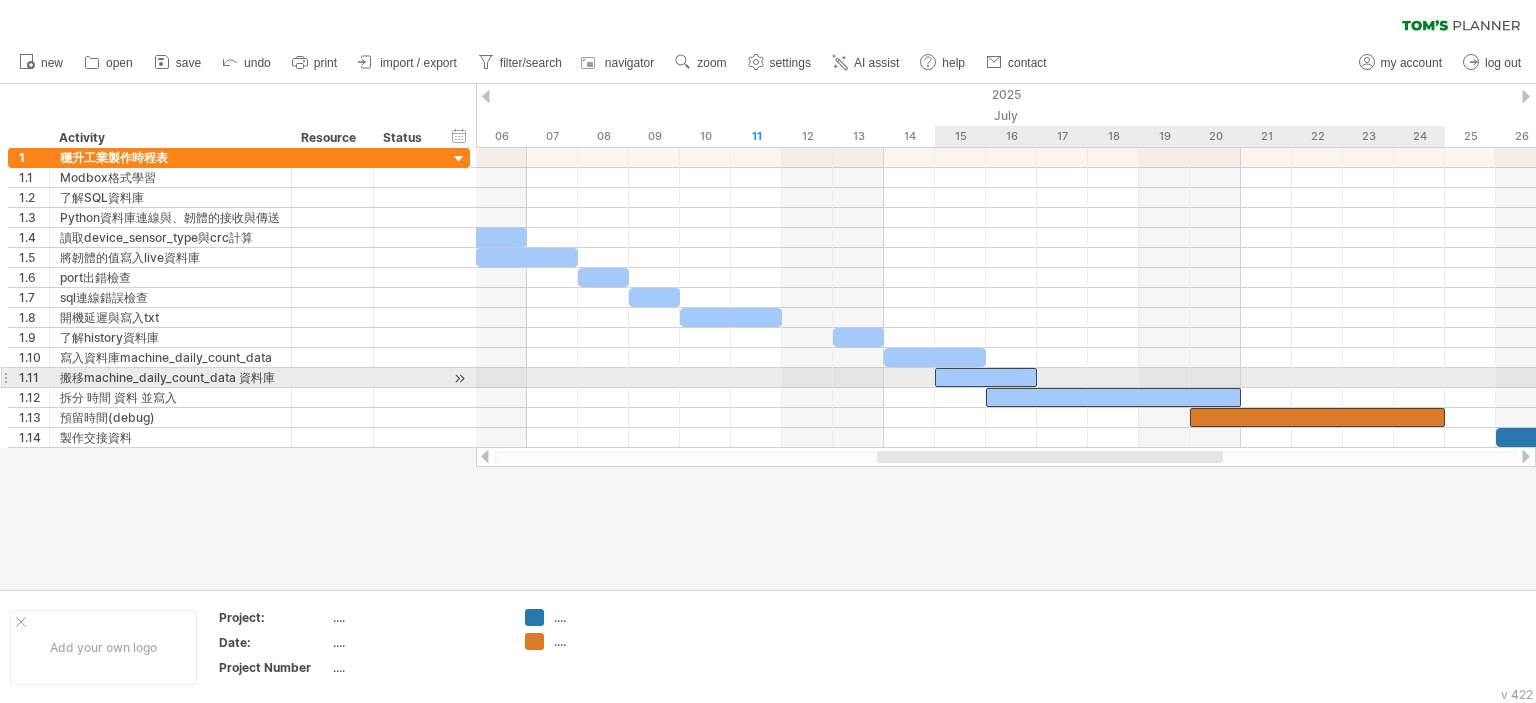 click at bounding box center (986, 377) 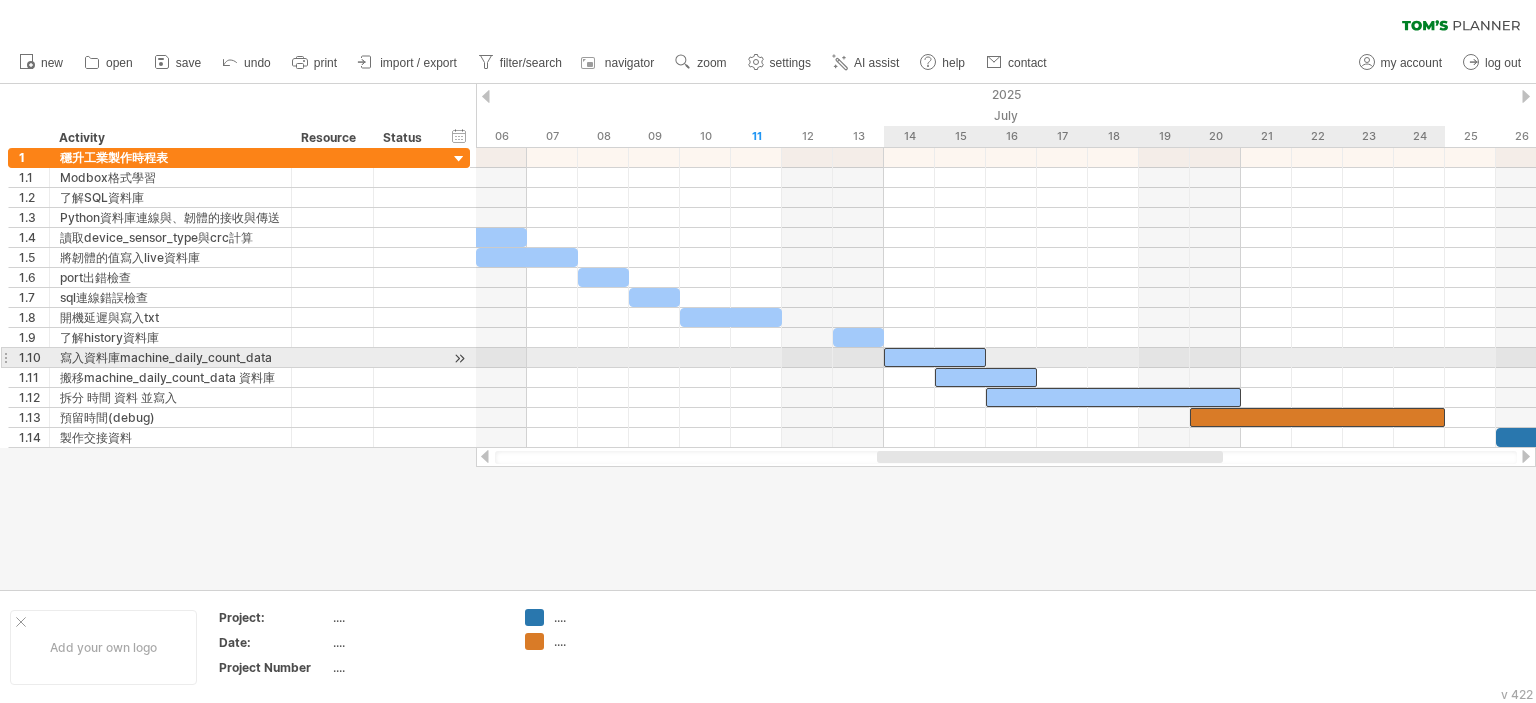 click at bounding box center (935, 357) 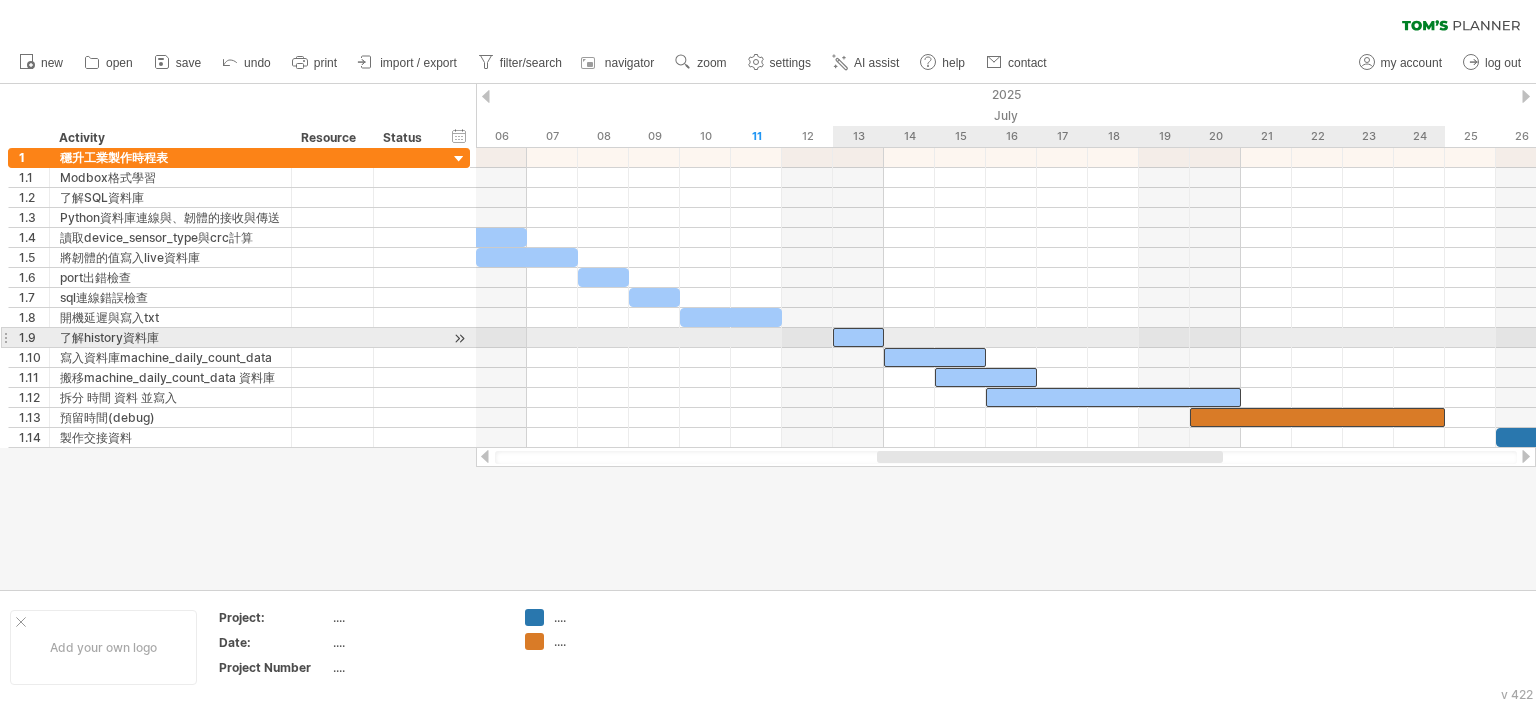 click at bounding box center [858, 337] 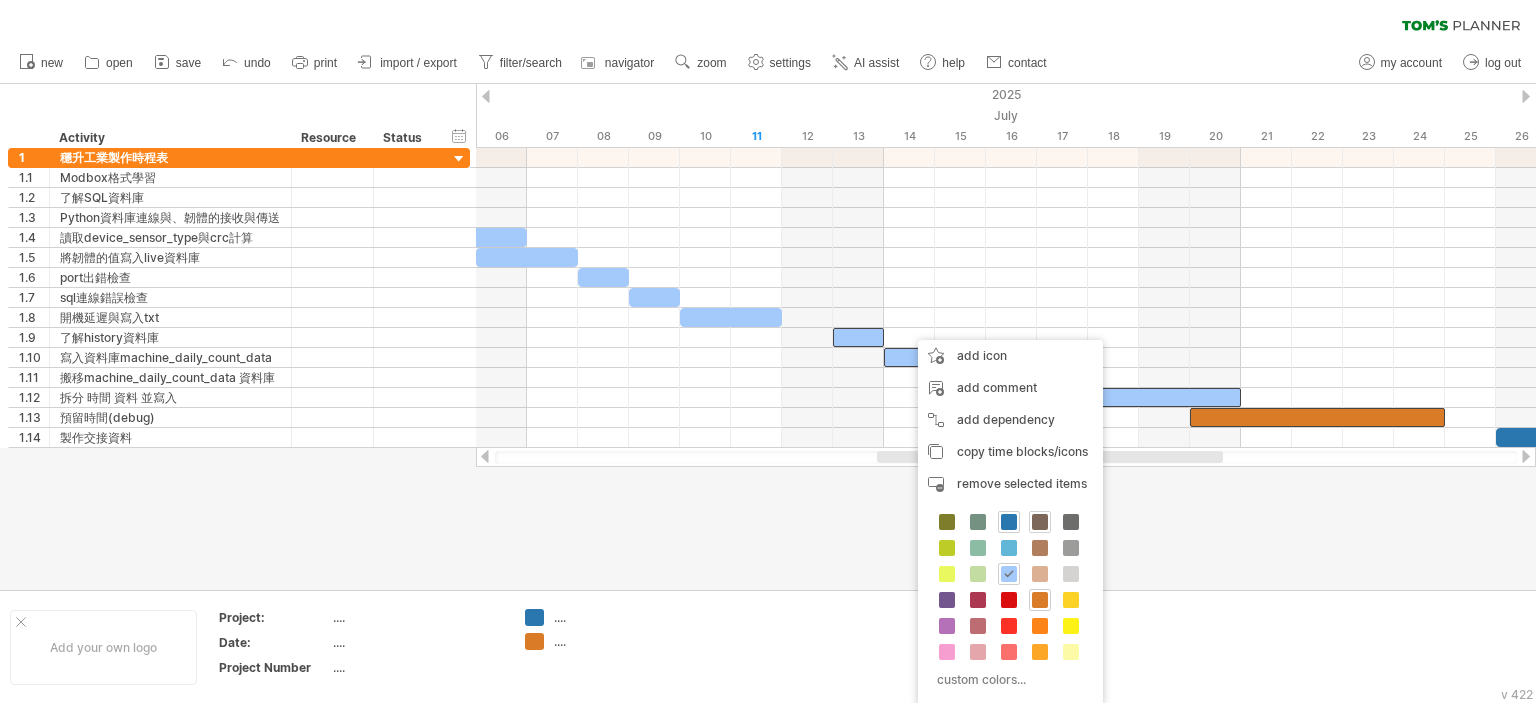 click at bounding box center (1040, 522) 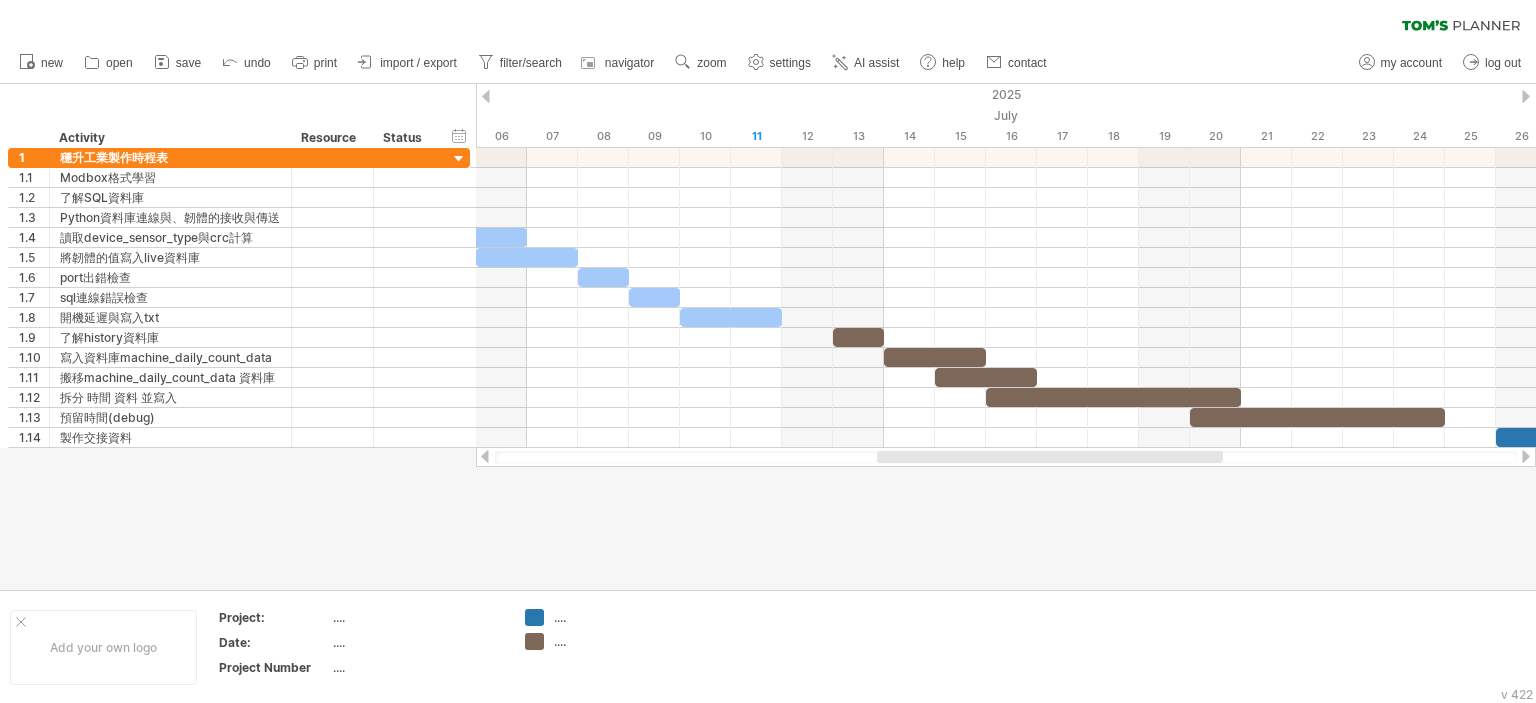 click at bounding box center [768, 337] 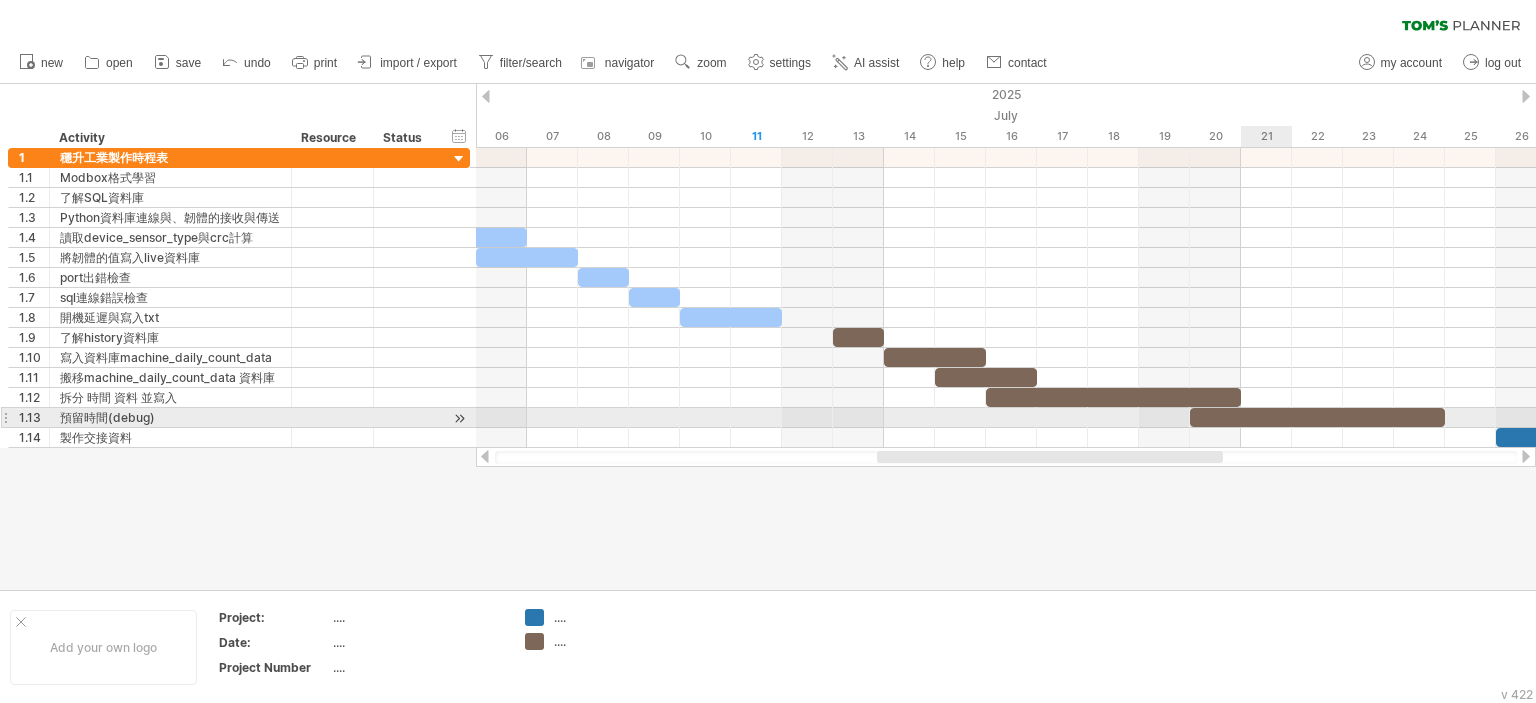 click at bounding box center (1317, 417) 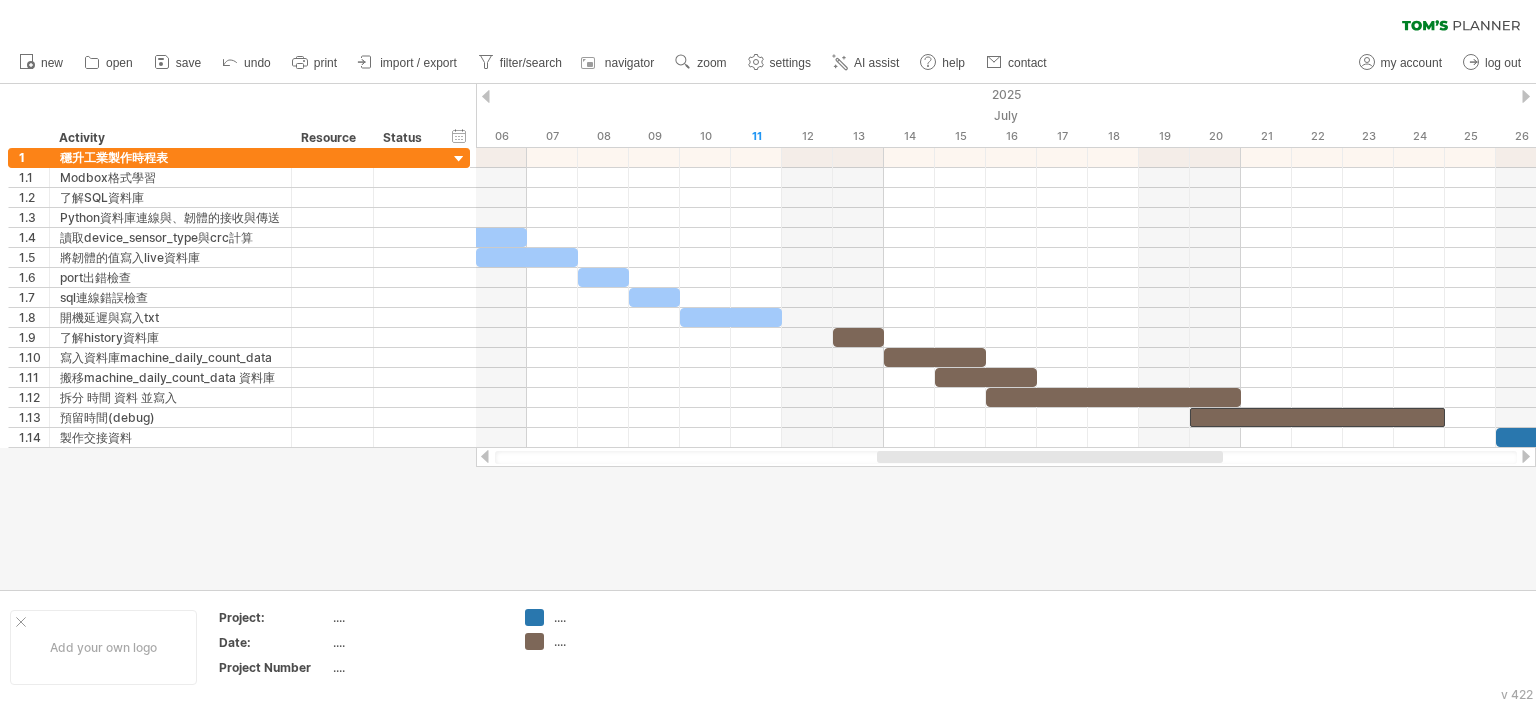 drag, startPoint x: 1154, startPoint y: 464, endPoint x: 1173, endPoint y: 461, distance: 19.235384 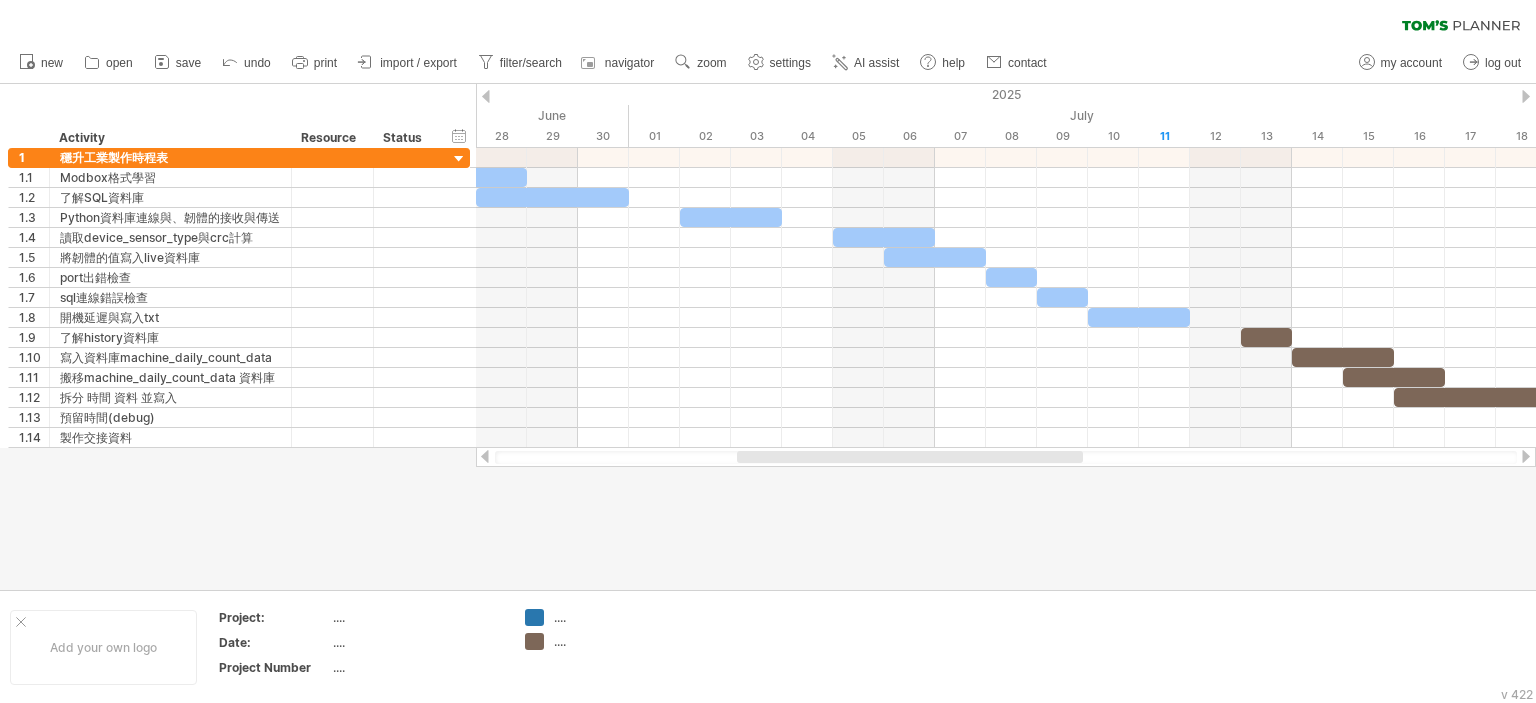 drag, startPoint x: 1164, startPoint y: 459, endPoint x: 1024, endPoint y: 463, distance: 140.05713 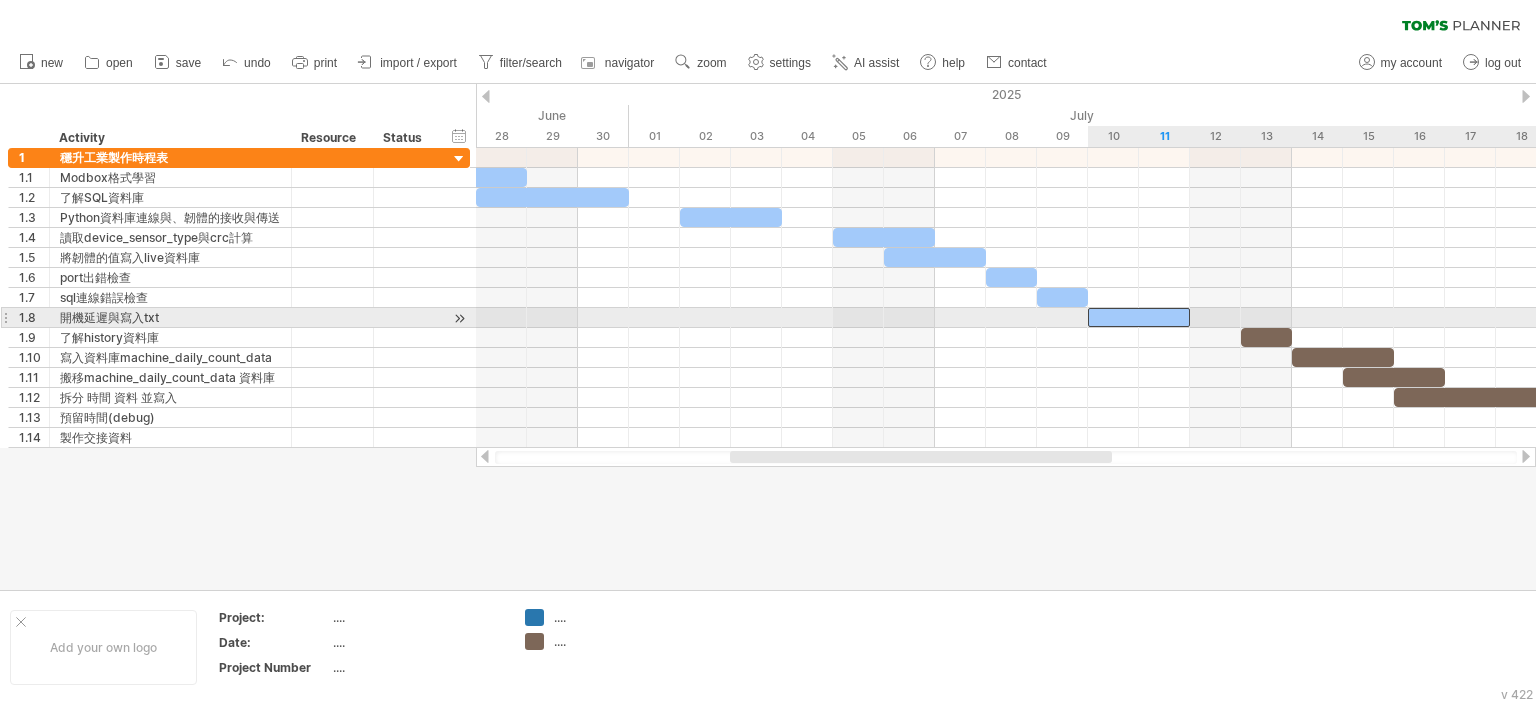 click at bounding box center [1139, 317] 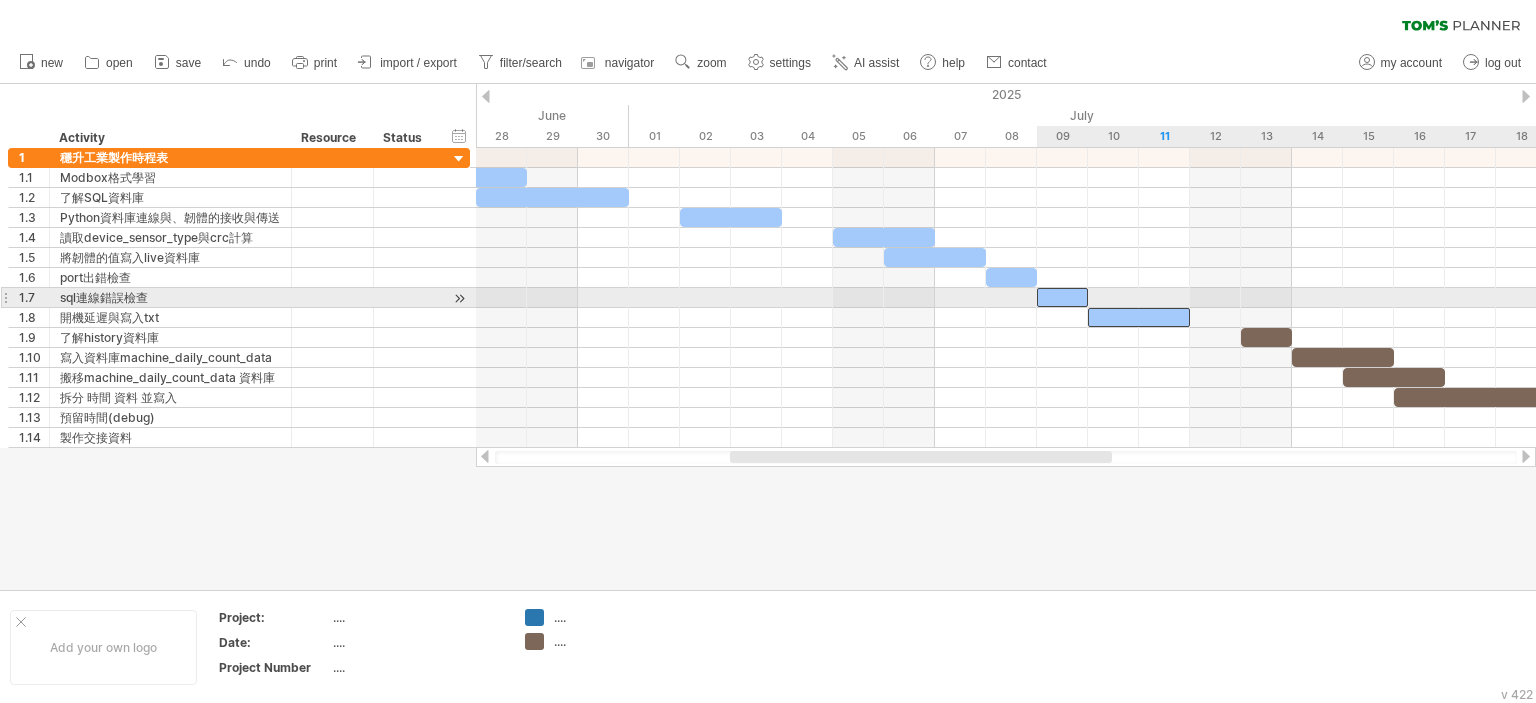click at bounding box center [1062, 297] 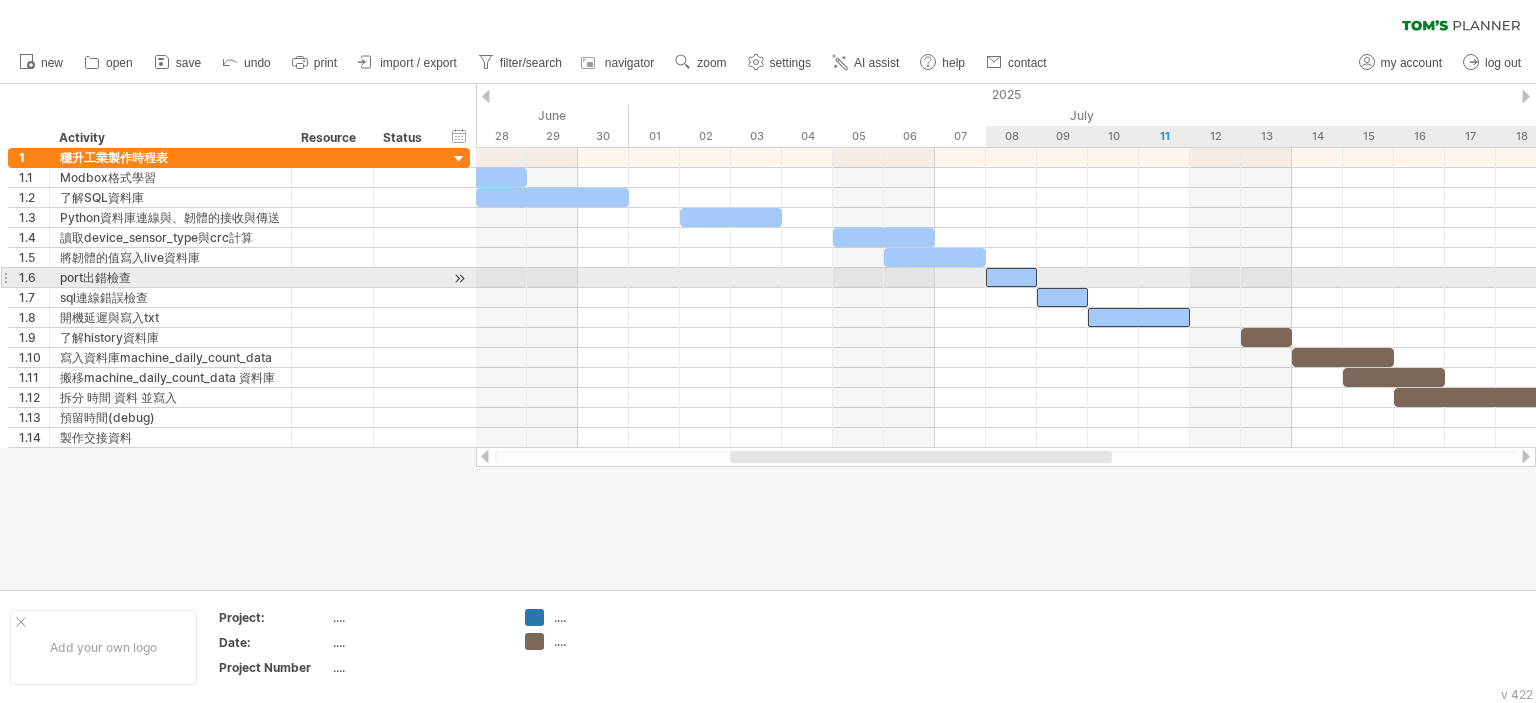 click at bounding box center (1011, 277) 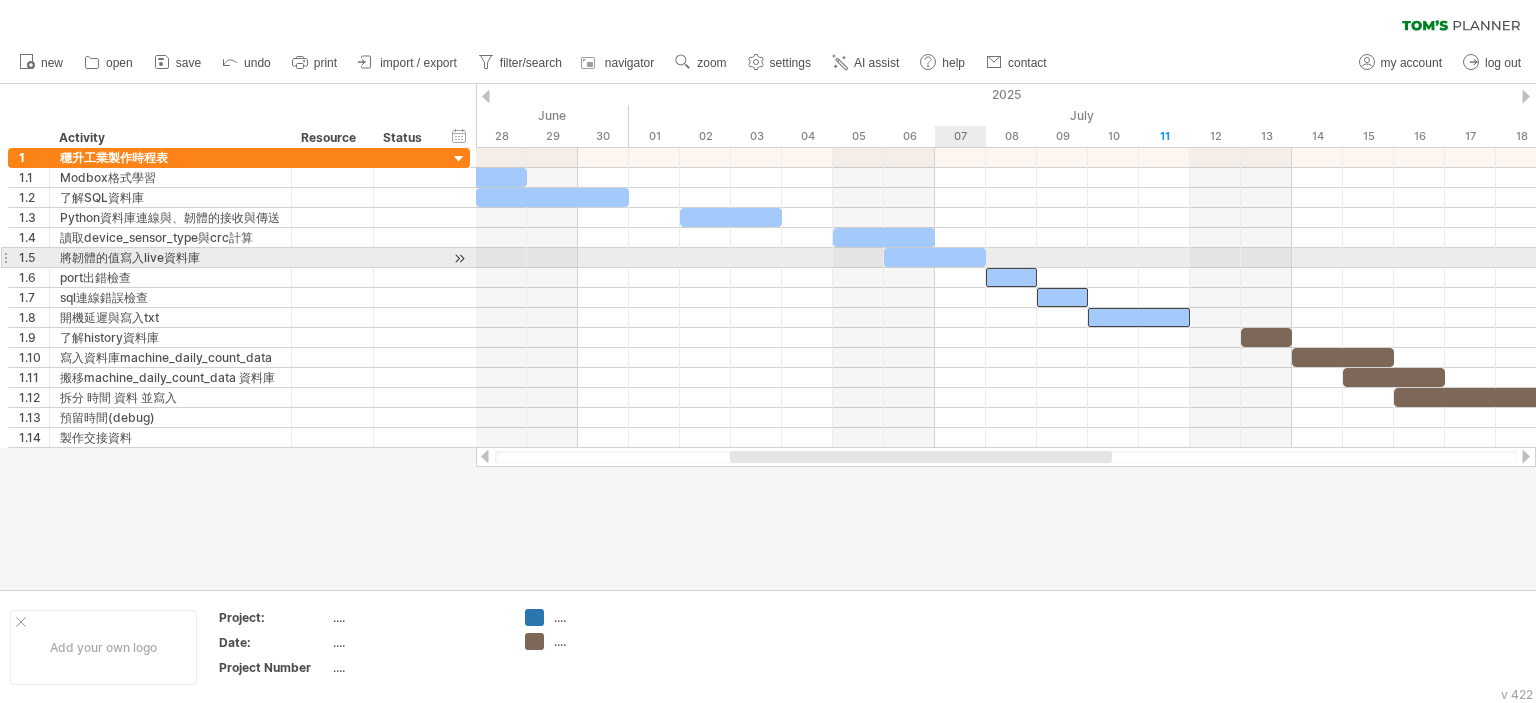click at bounding box center [935, 257] 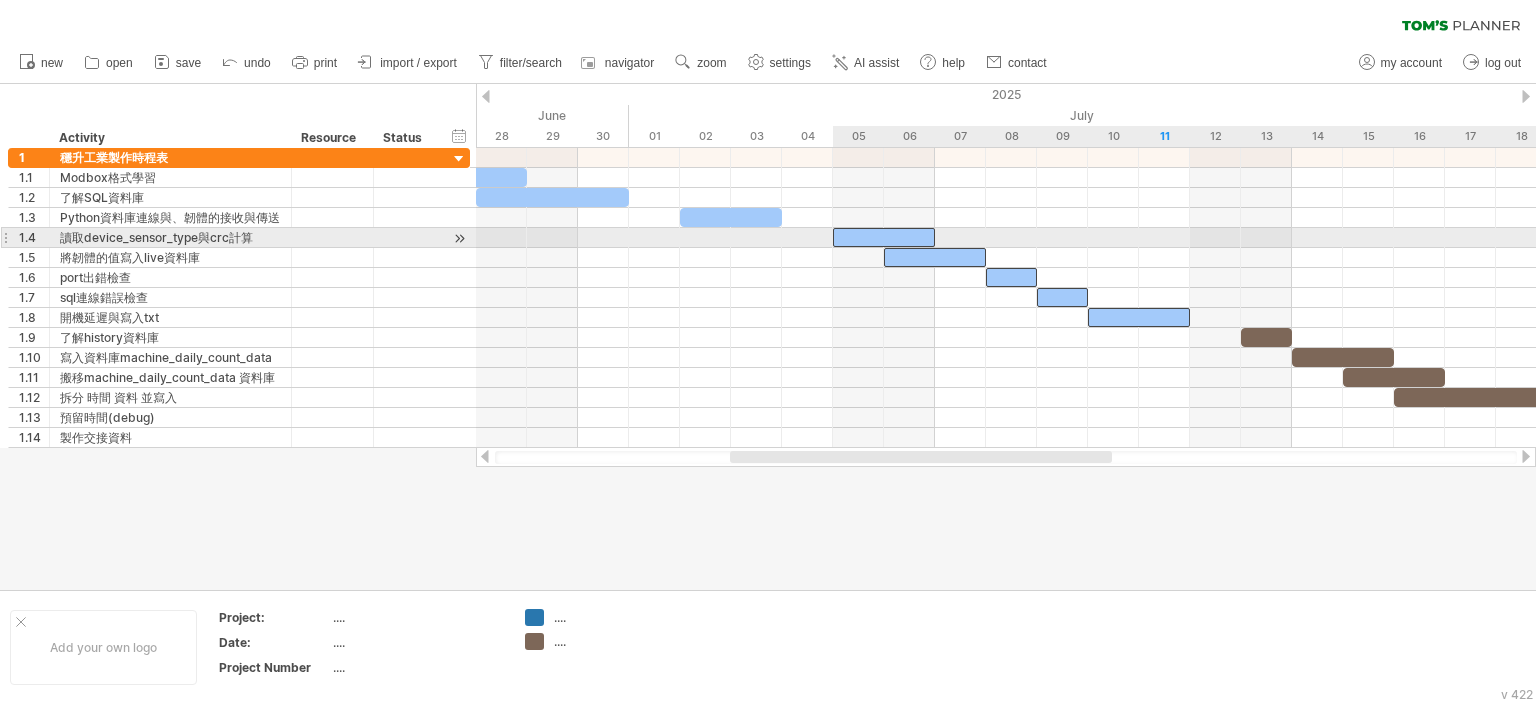 click at bounding box center [884, 237] 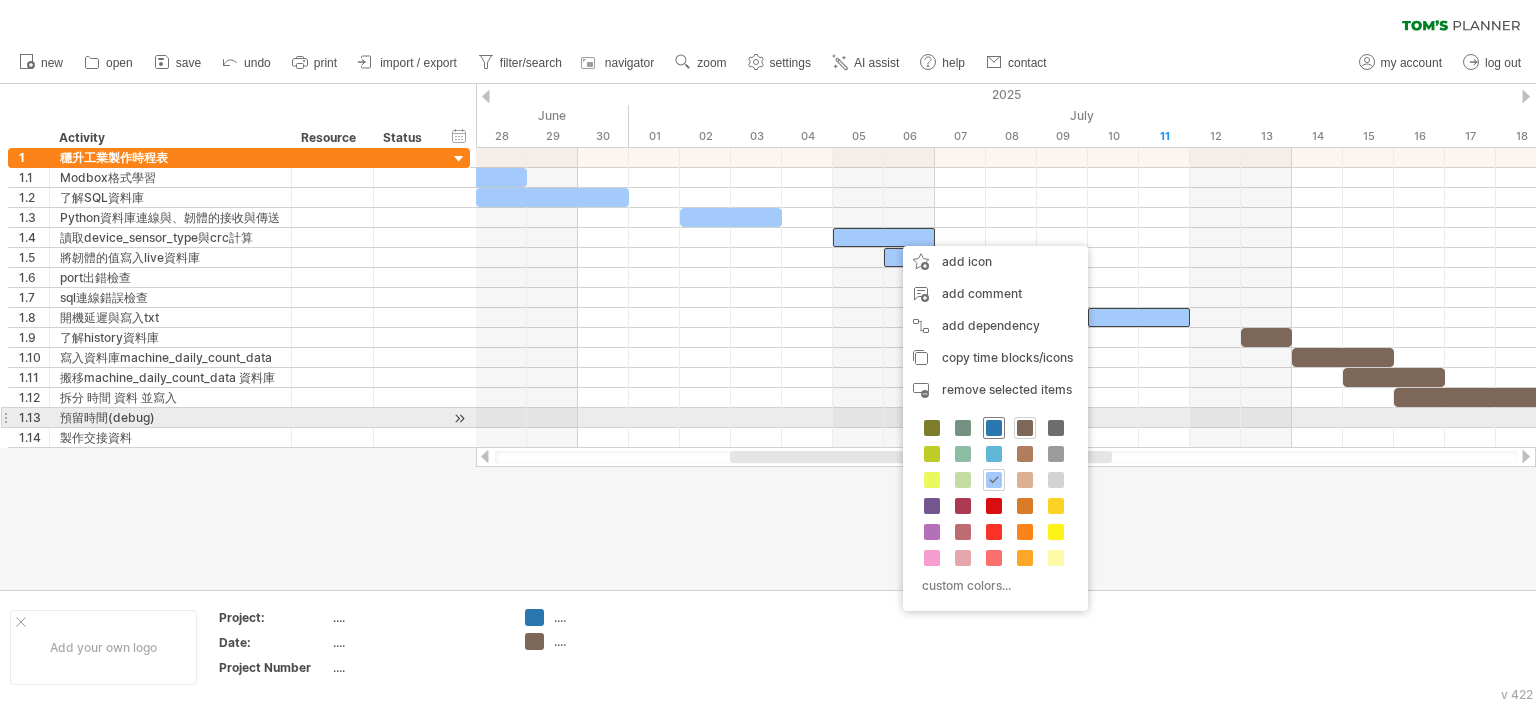 click at bounding box center [994, 428] 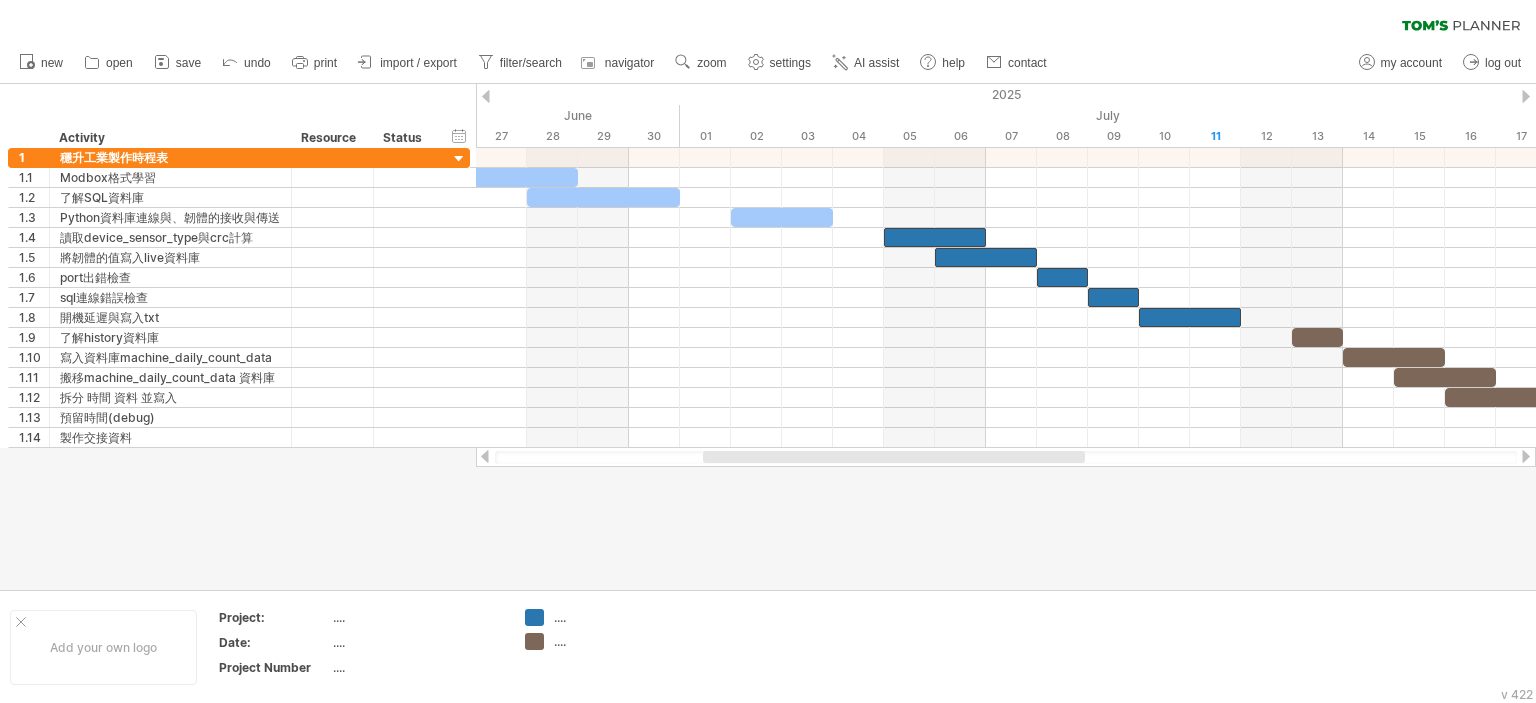 drag, startPoint x: 770, startPoint y: 459, endPoint x: 743, endPoint y: 459, distance: 27 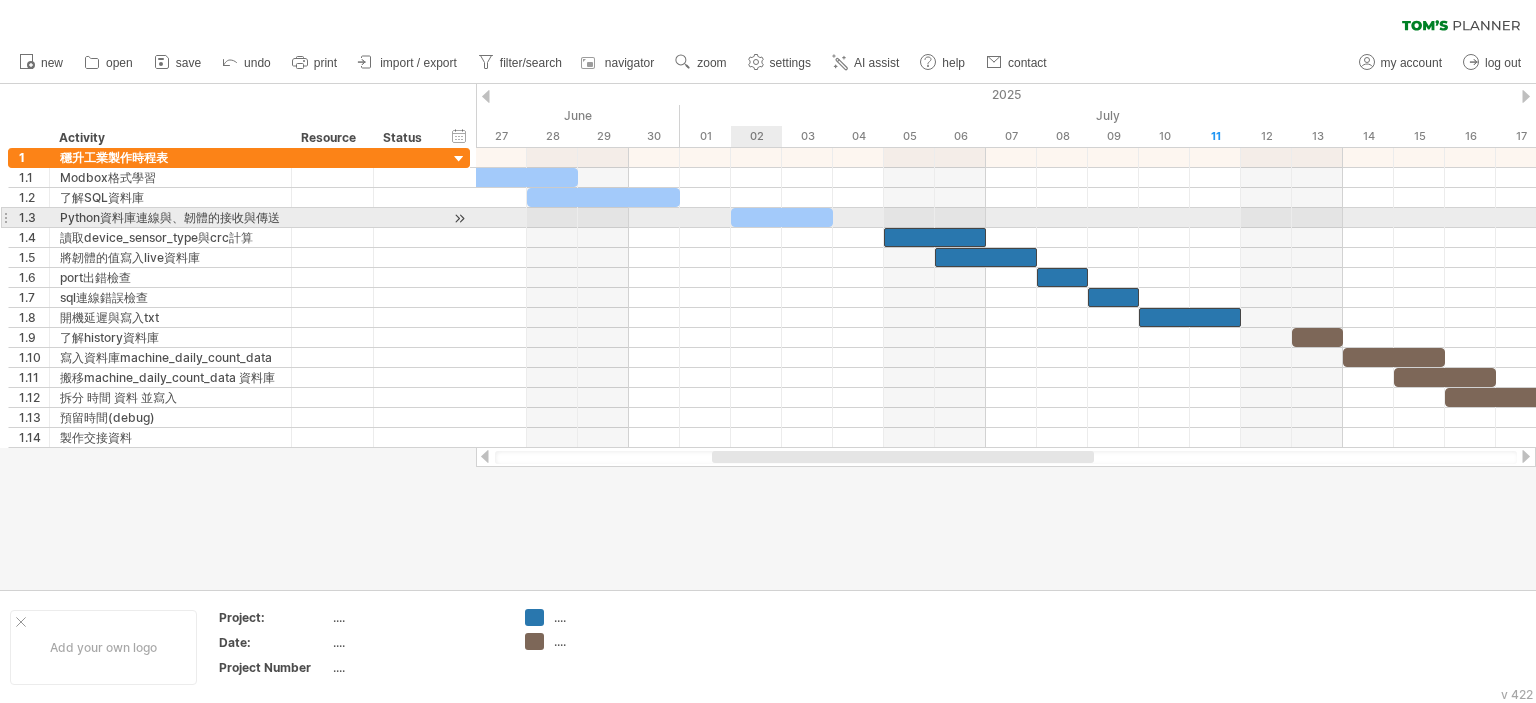 click at bounding box center [782, 217] 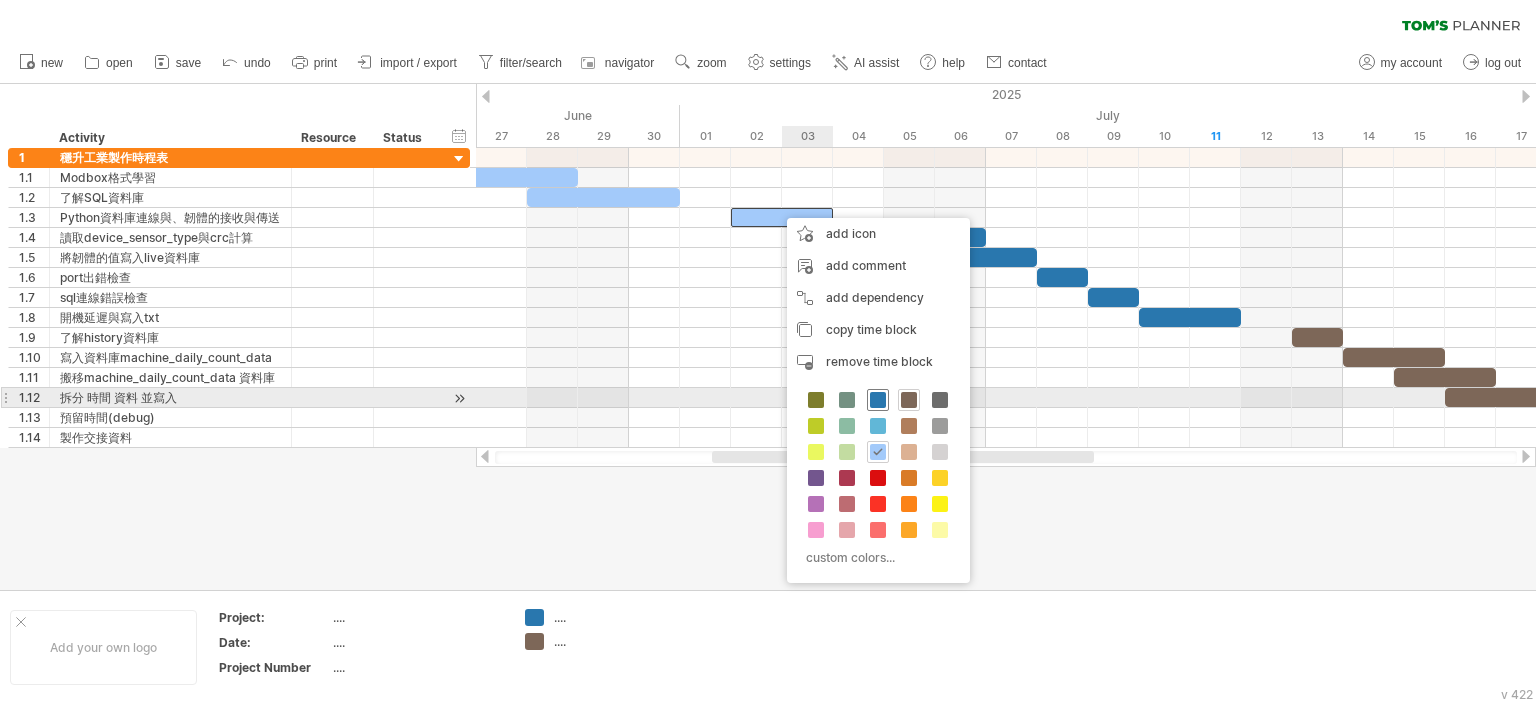 click at bounding box center [878, 400] 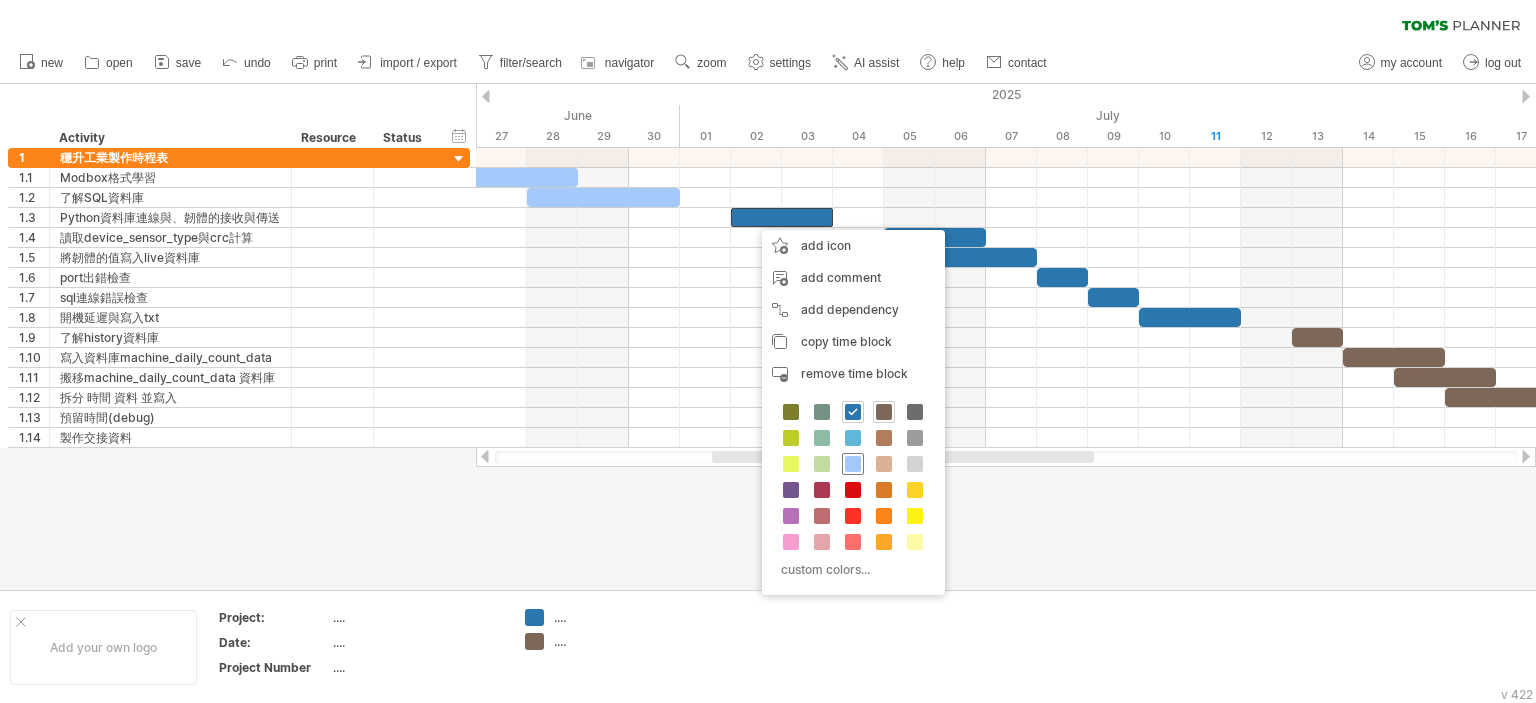 click at bounding box center [853, 464] 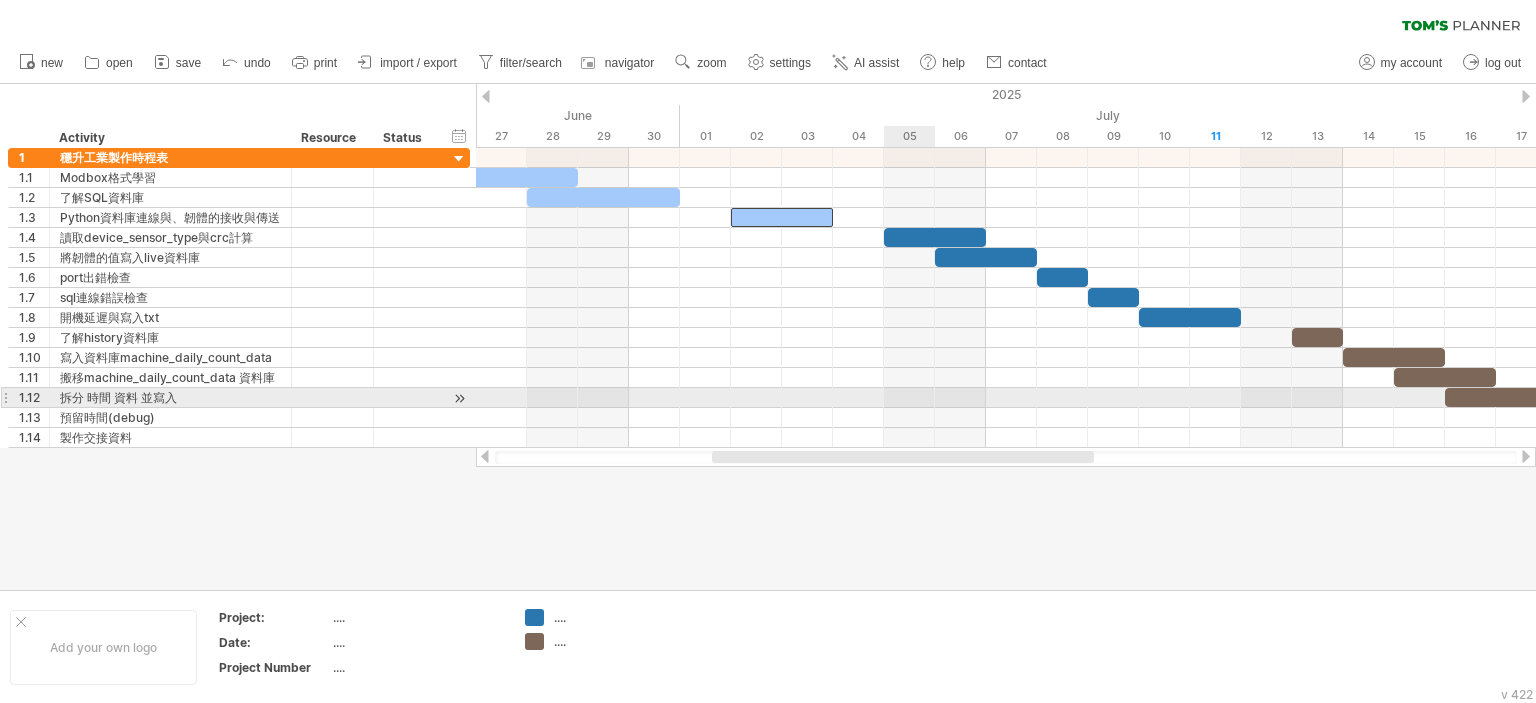 click at bounding box center [1006, 418] 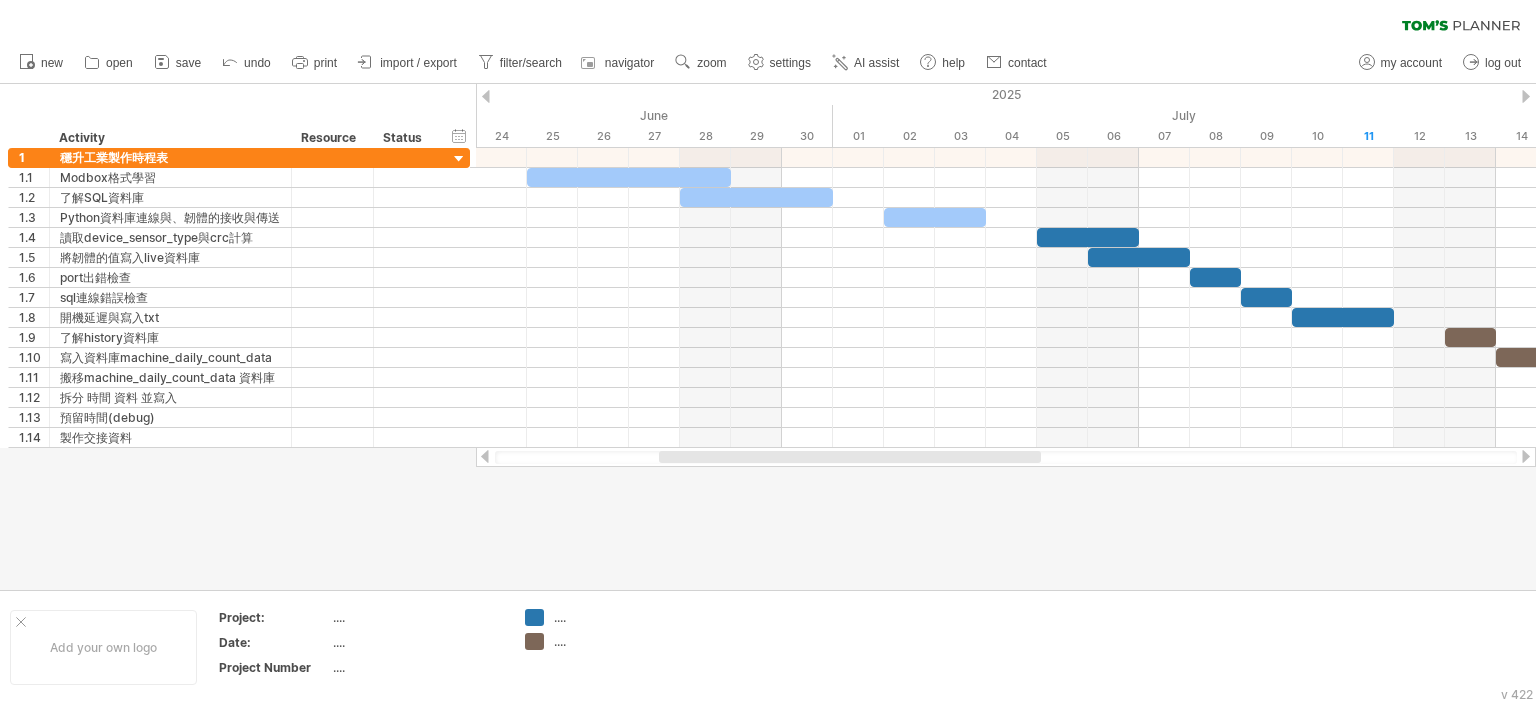 drag, startPoint x: 916, startPoint y: 458, endPoint x: 836, endPoint y: 462, distance: 80.09994 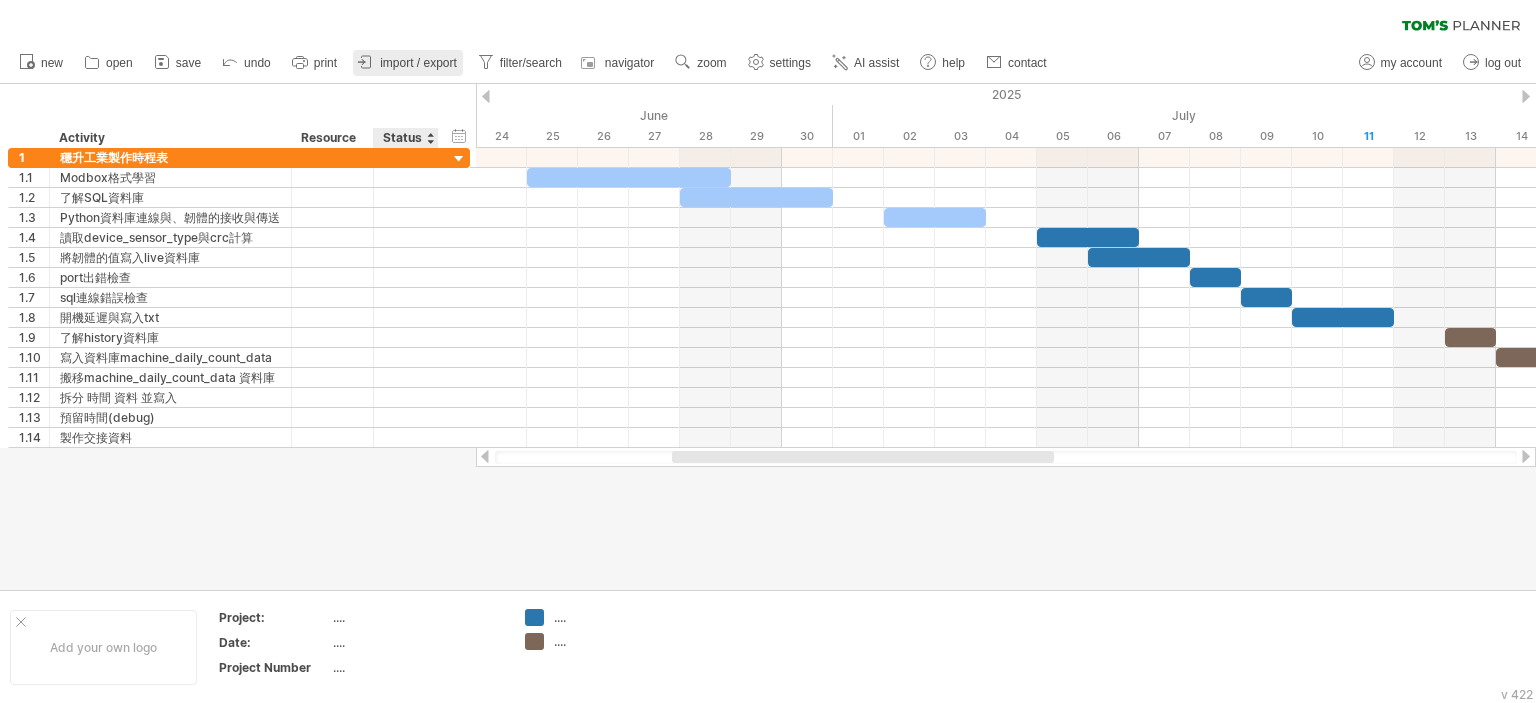 click on "import / export" at bounding box center (418, 63) 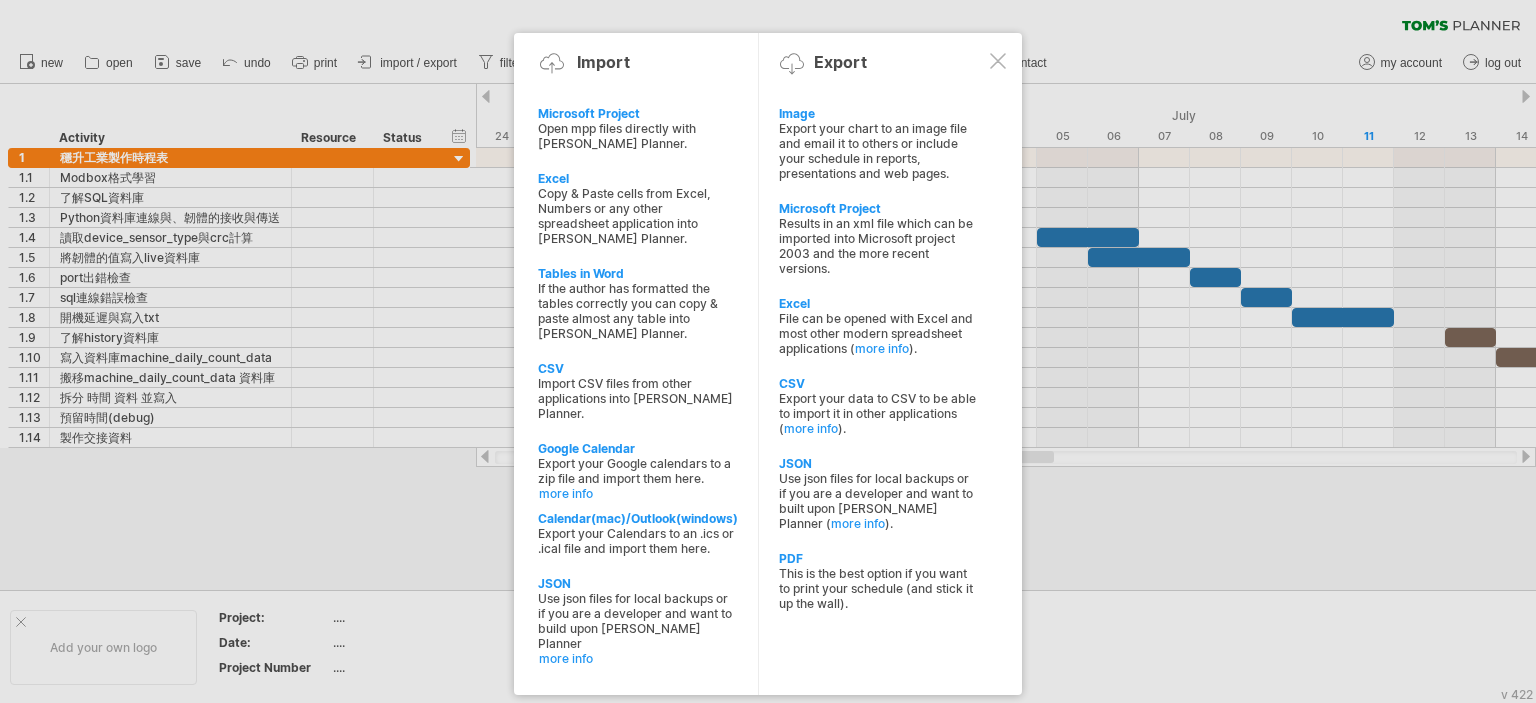 click at bounding box center [998, 61] 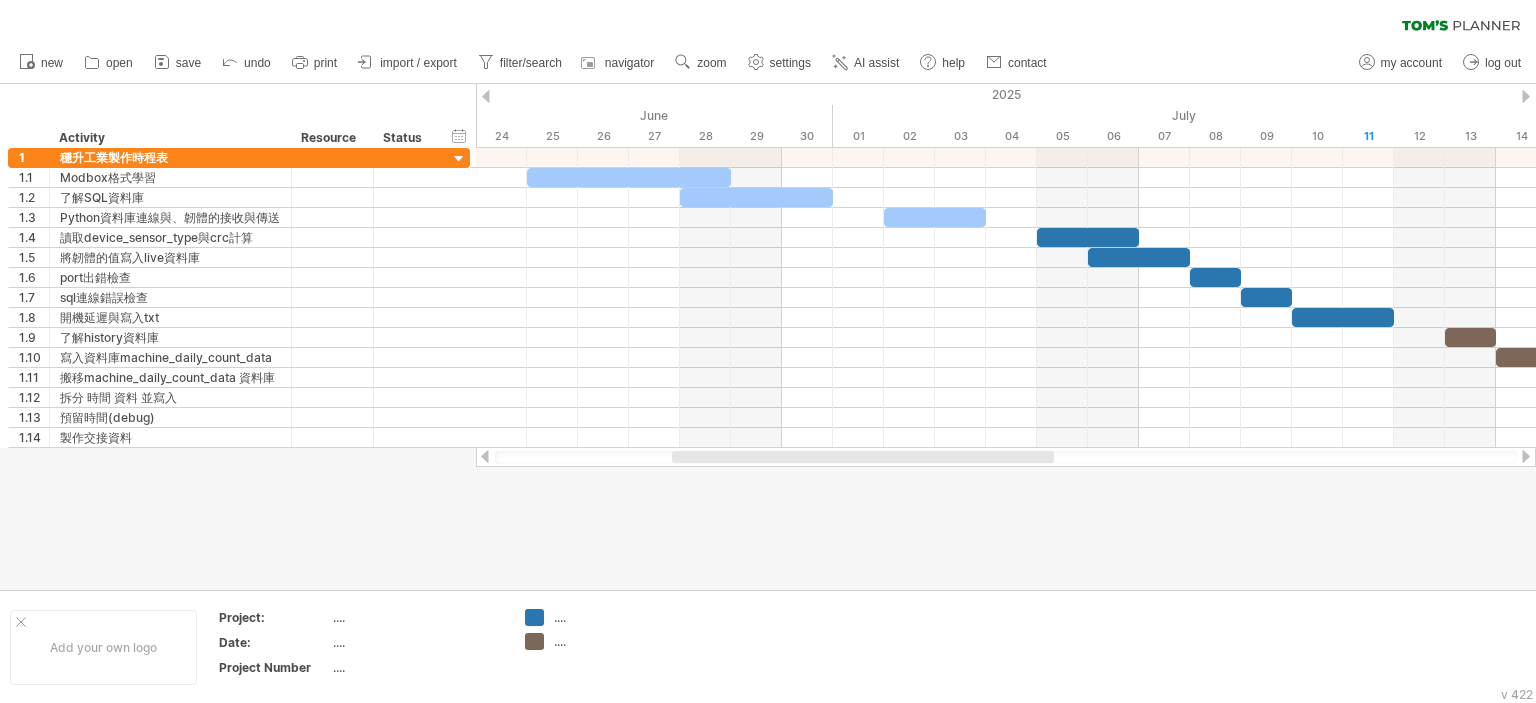 drag, startPoint x: 1124, startPoint y: 33, endPoint x: 1267, endPoint y: 0, distance: 146.7583 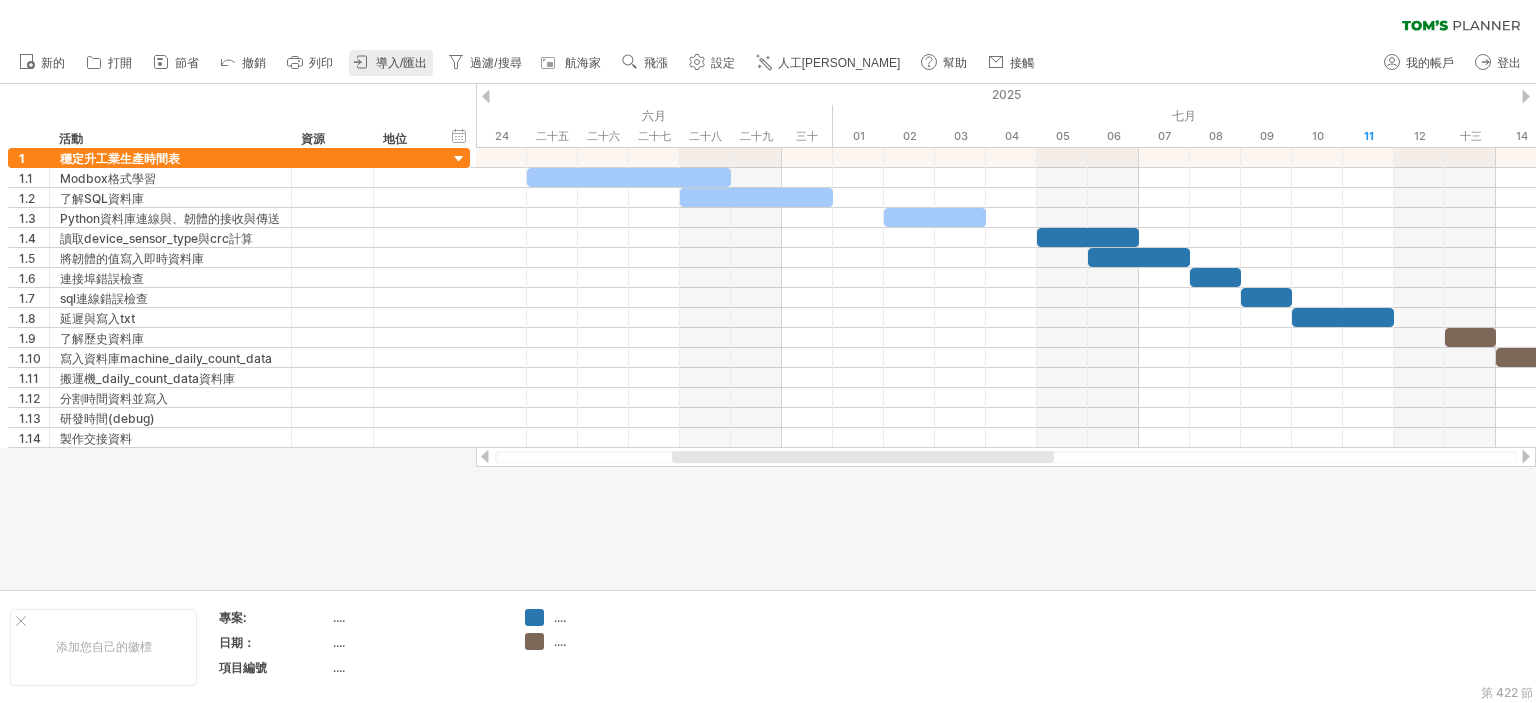 click on "導入/匯出" at bounding box center (401, 63) 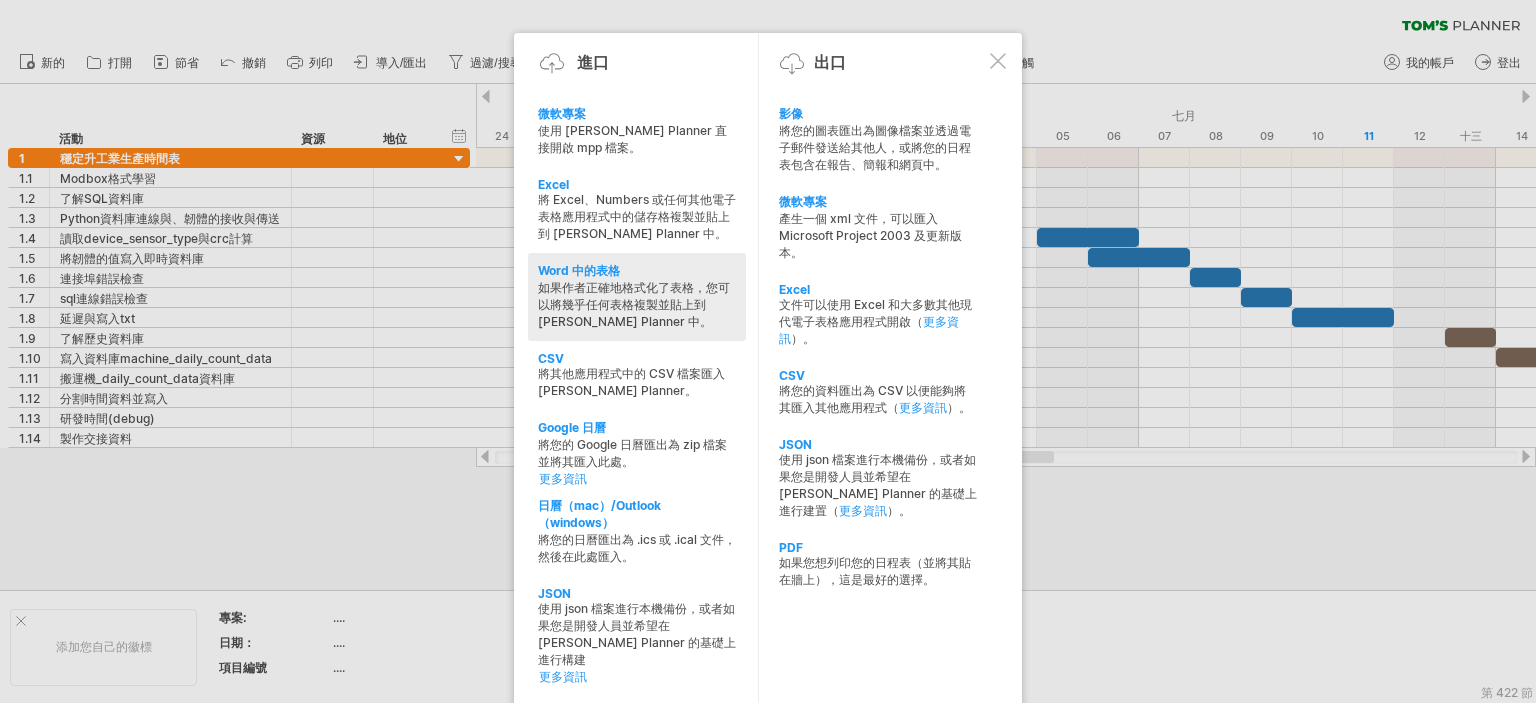 click on "Word 中的表格" at bounding box center [579, 270] 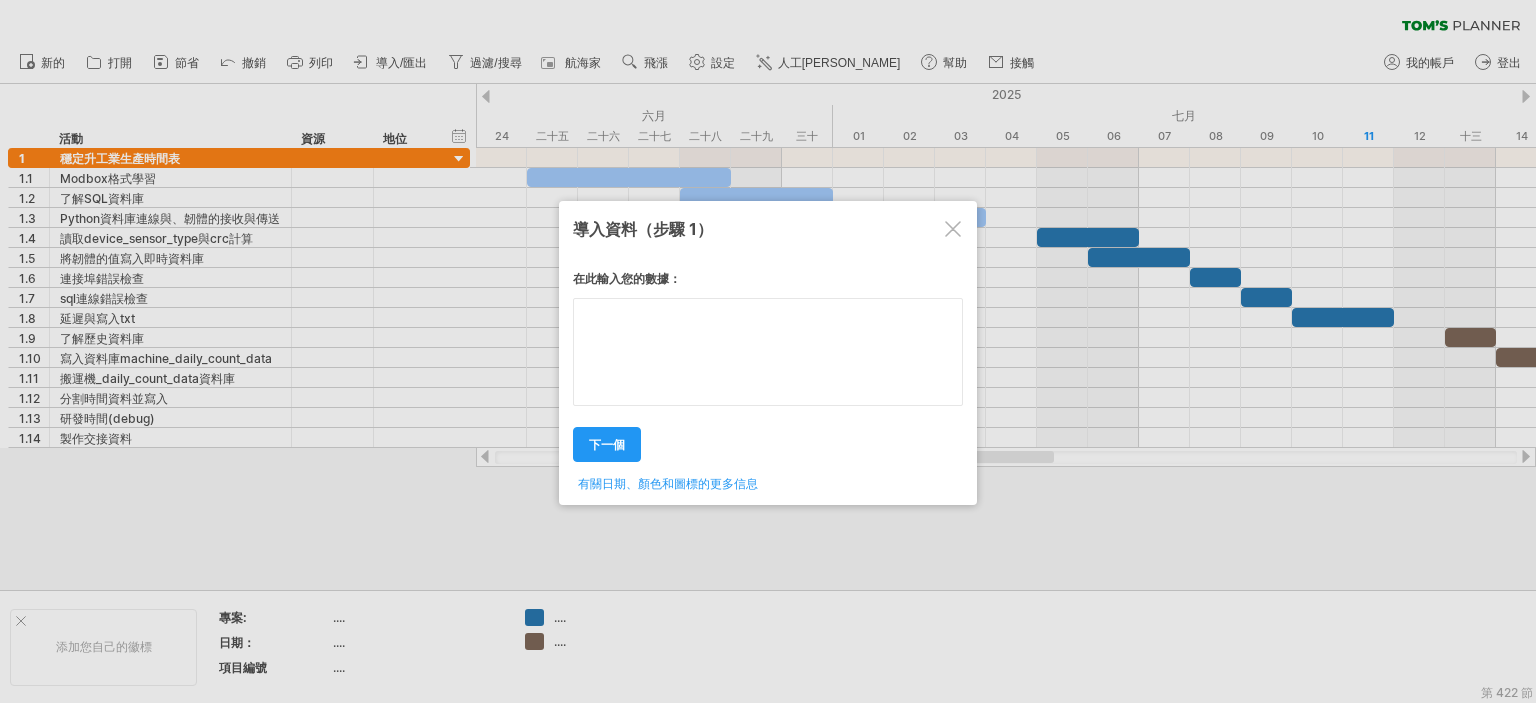 click on "在此輸入您的數據：
Your data:
Weekend days
'
mon
tue
下一個 ." at bounding box center (768, 374) 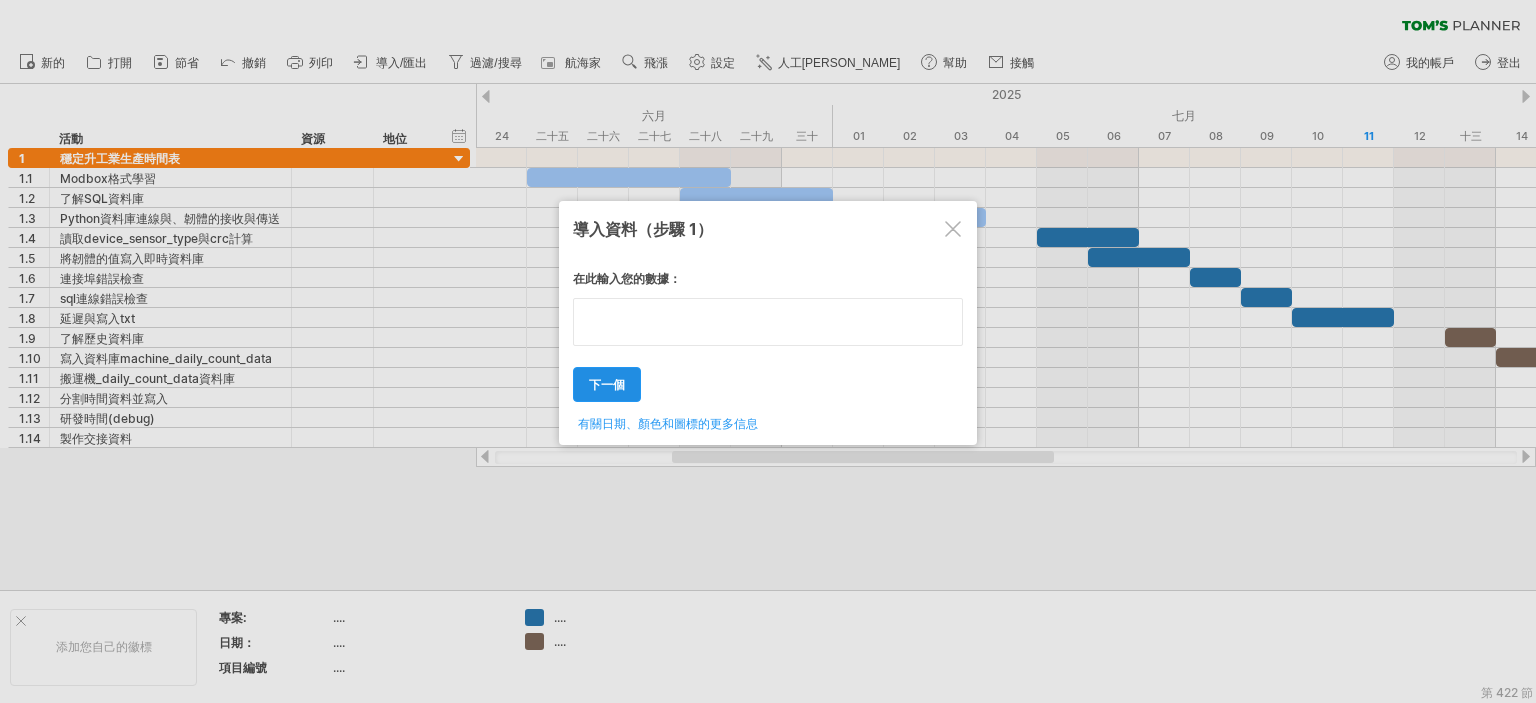 type on "**********" 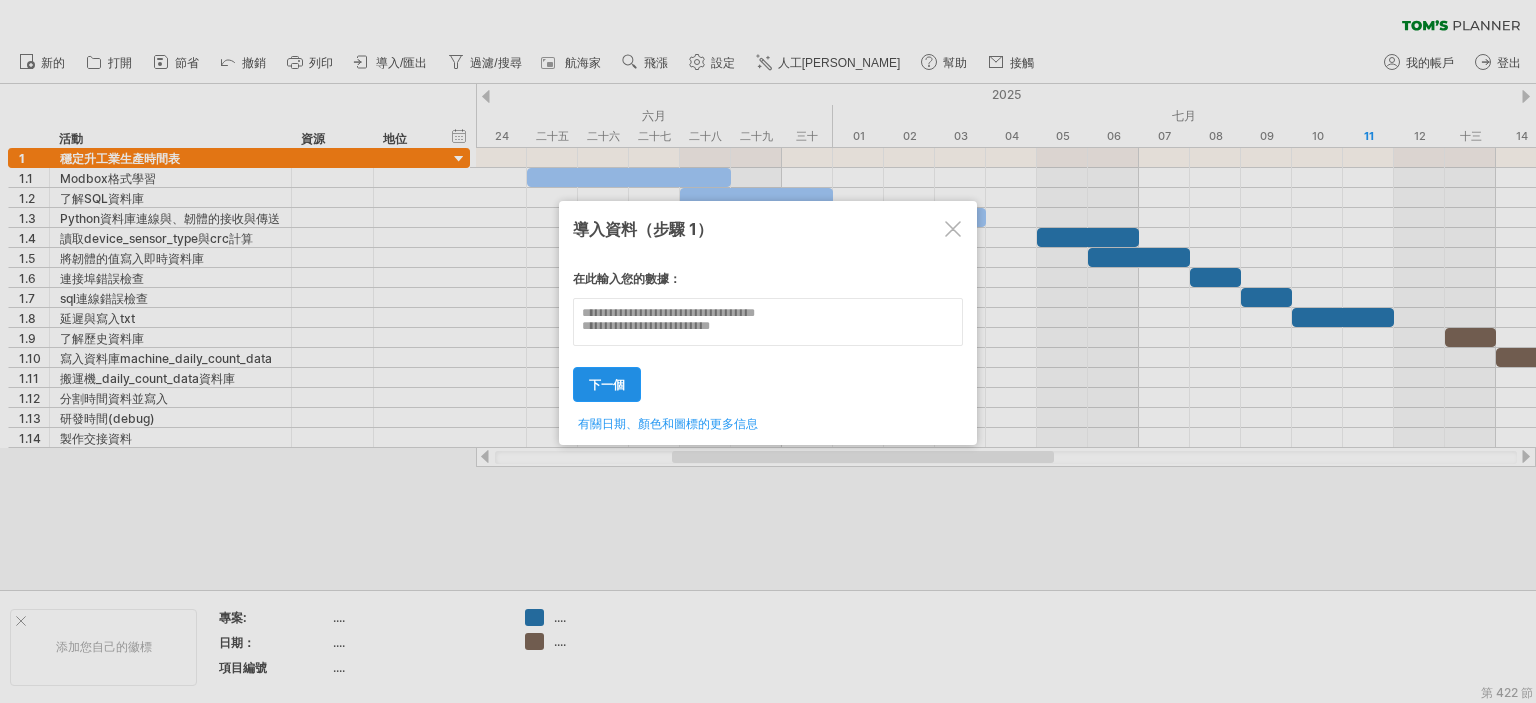 click on "在此輸入您的數據：
Your data:
Weekend days
'
mon
tue
下一個 ." at bounding box center [768, 344] 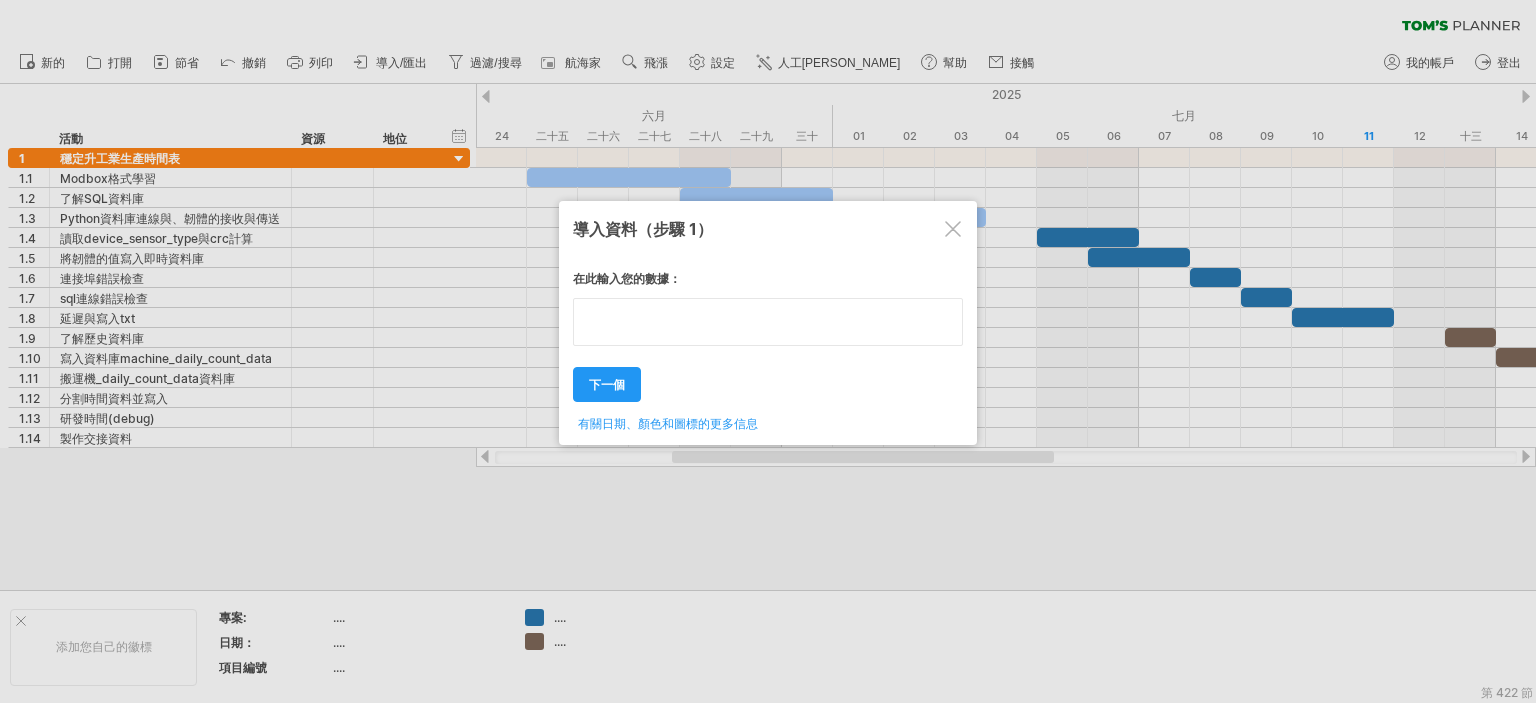 type on "**********" 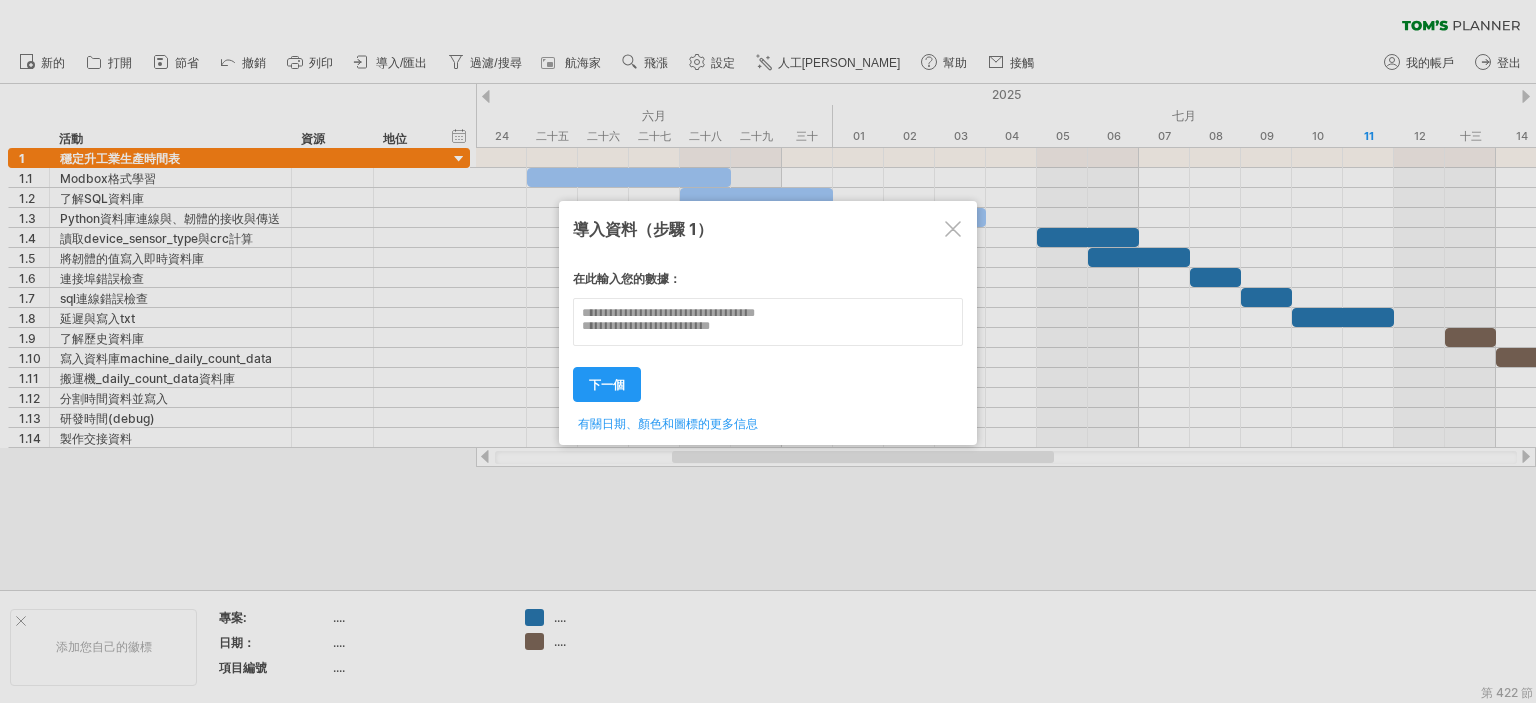 drag, startPoint x: 671, startPoint y: 343, endPoint x: 629, endPoint y: 368, distance: 48.8774 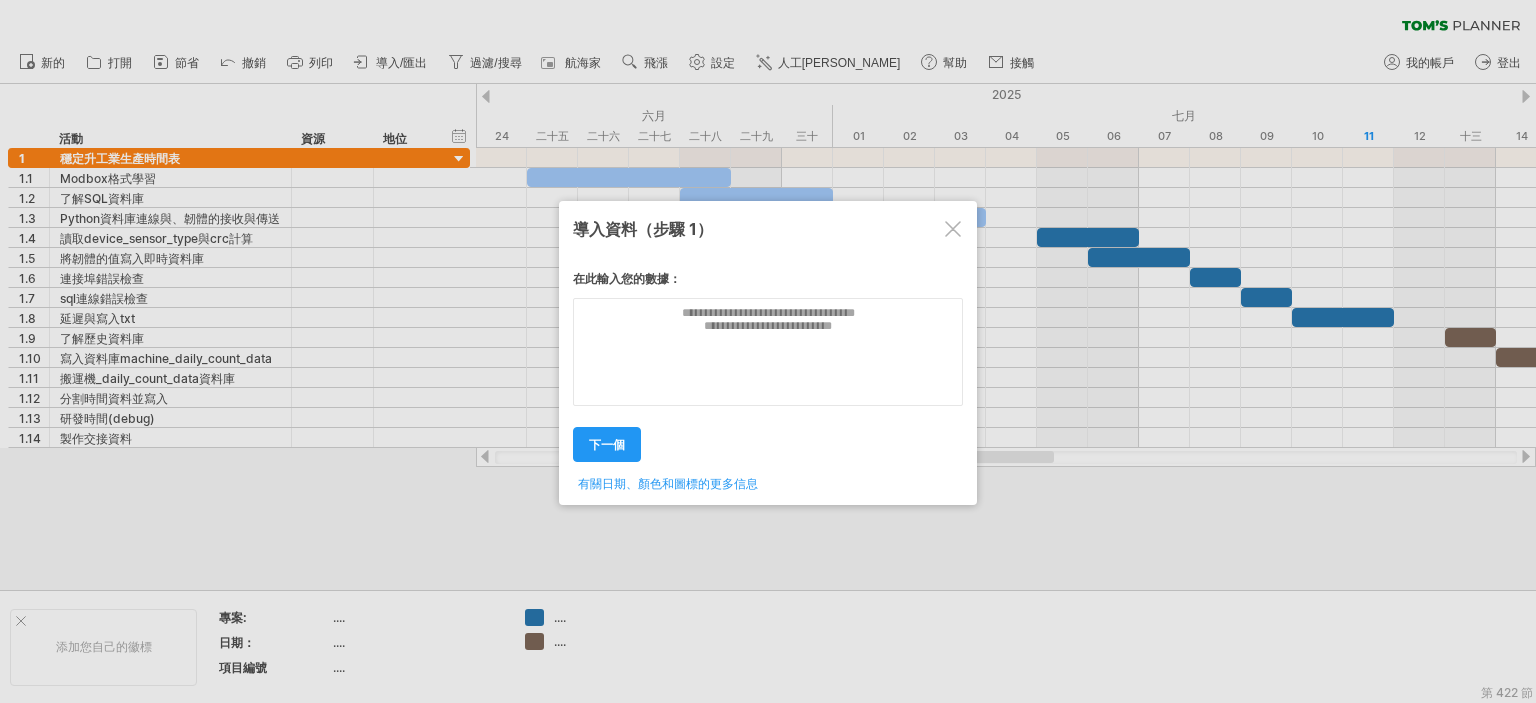 click at bounding box center [953, 229] 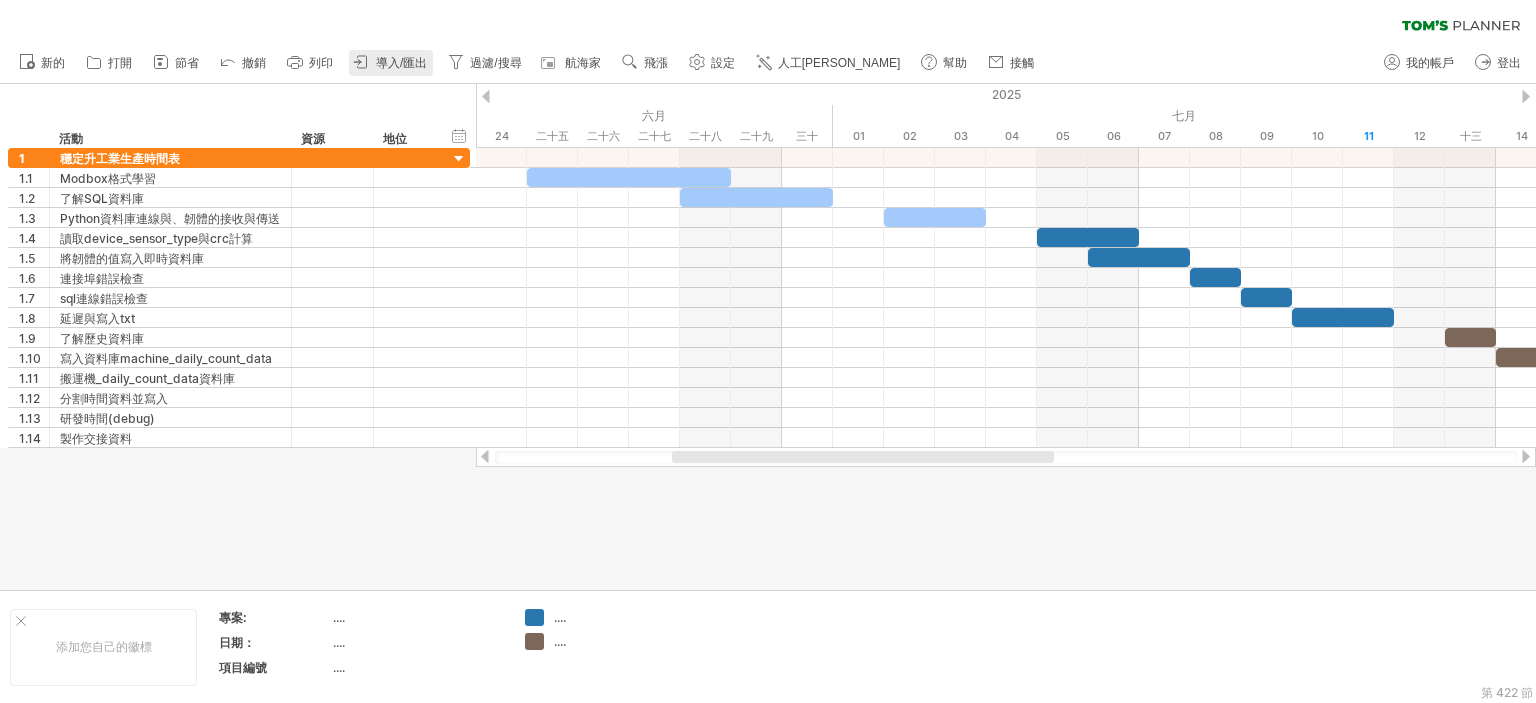 click on "導入/匯出" at bounding box center (401, 63) 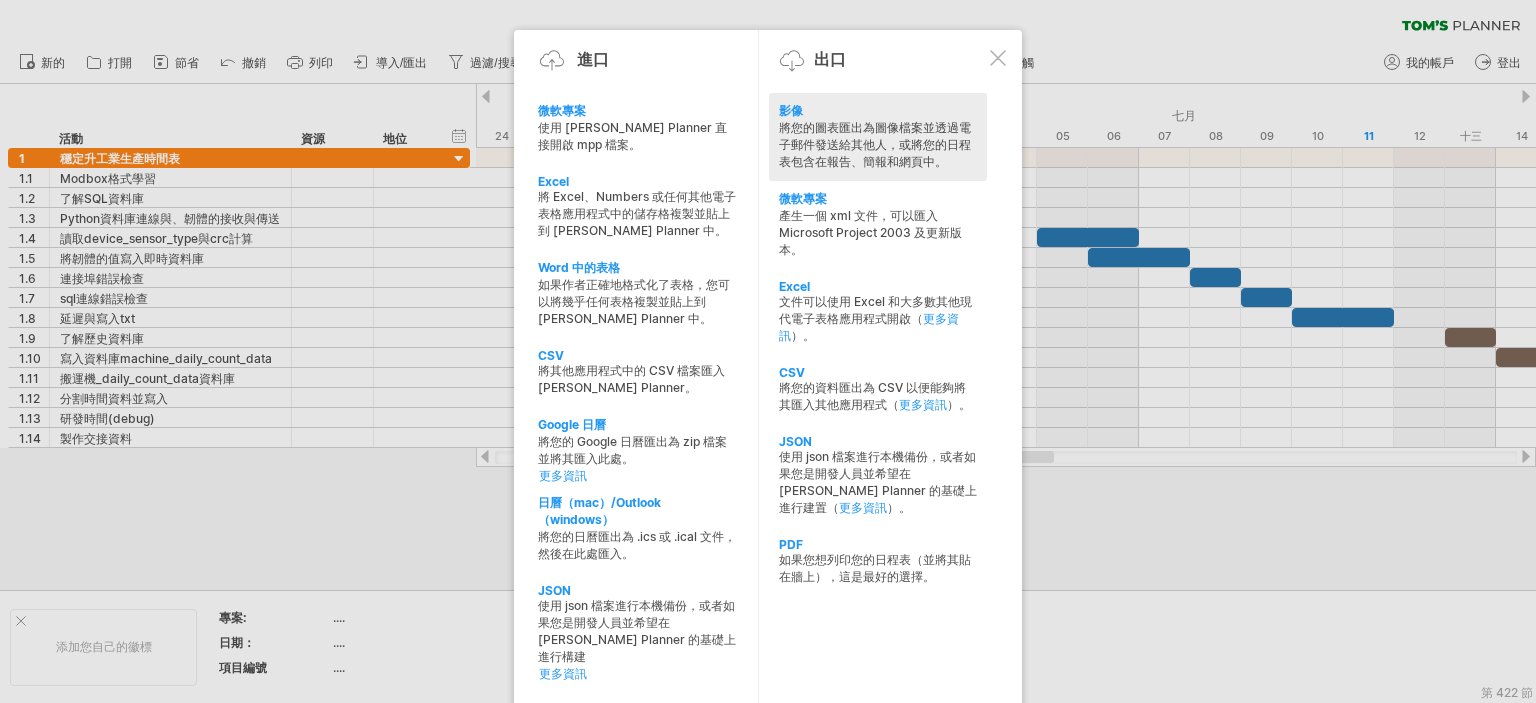 click on "將您的圖表匯出為圖像檔案並透過電子郵件發送給其他人，或將您的日程表包含在報告、簡報和網頁中。" at bounding box center [875, 144] 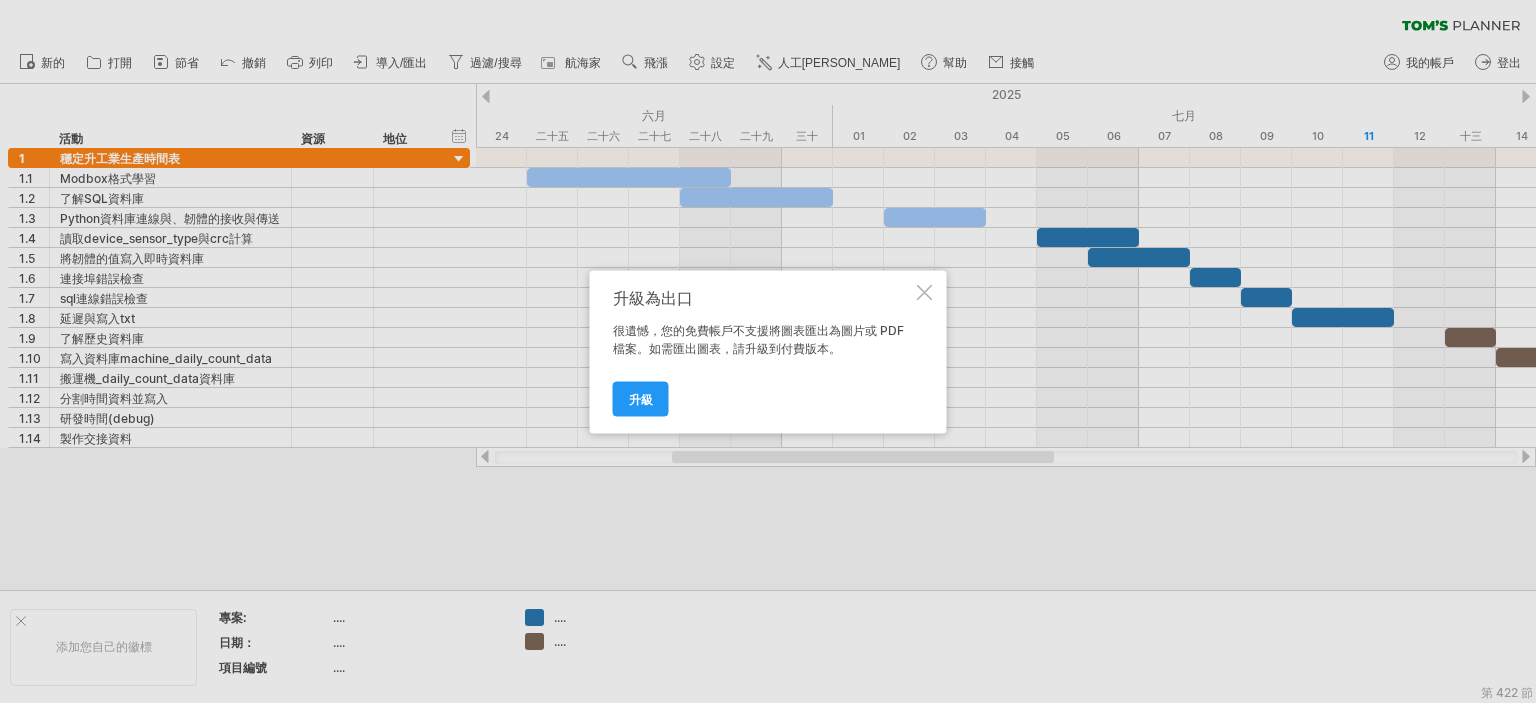 click at bounding box center [925, 292] 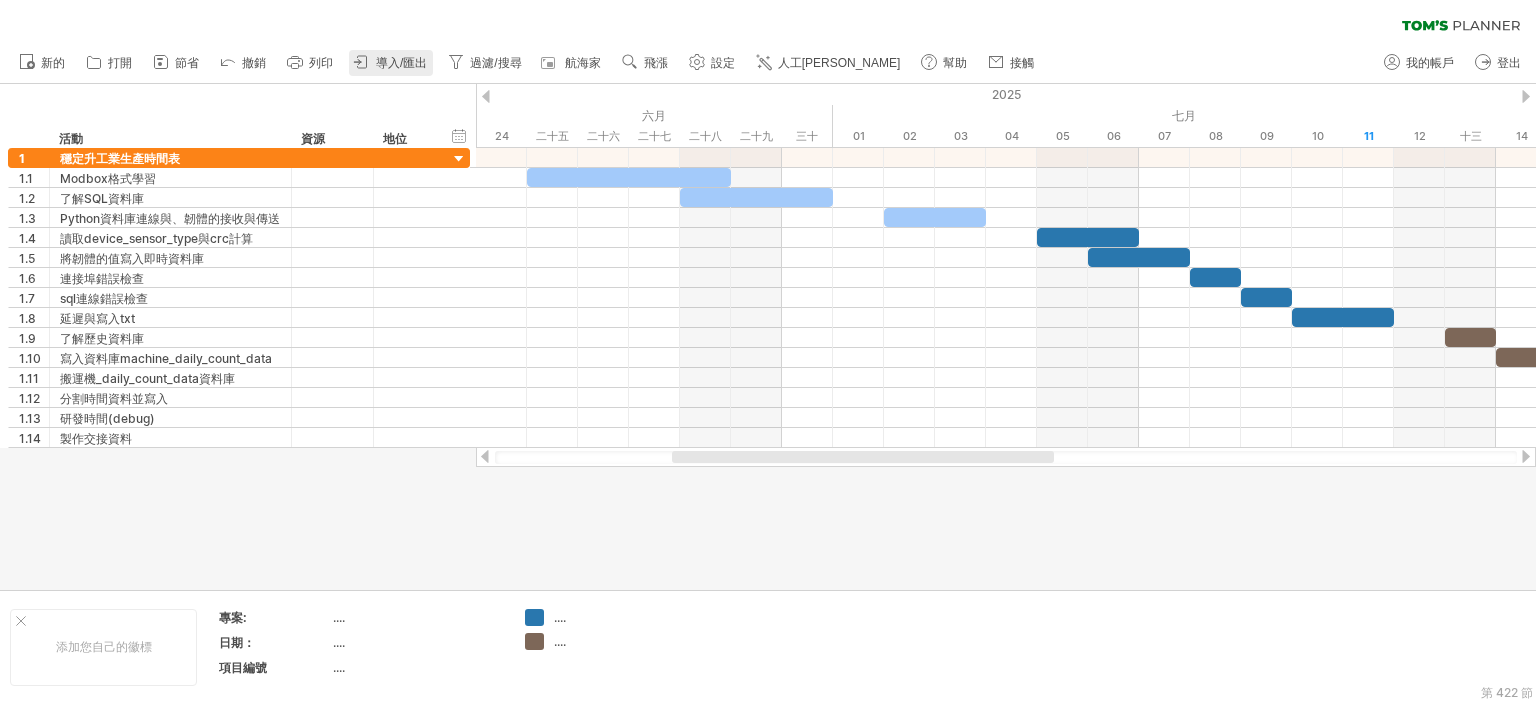 click on "導入/匯出" at bounding box center (401, 63) 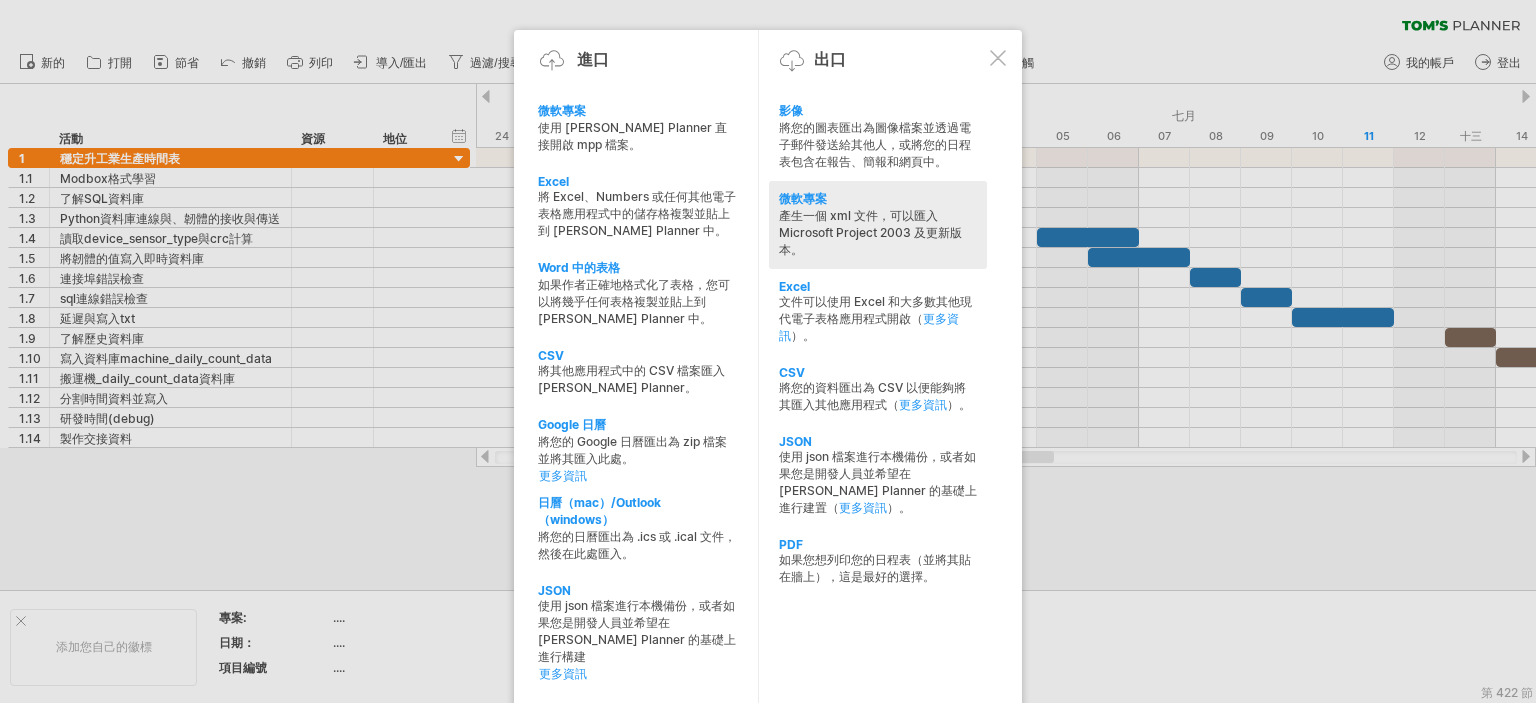click on "產生一個 xml 文件，可以匯入 Microsoft Project 2003 及更新版本。" at bounding box center [878, 233] 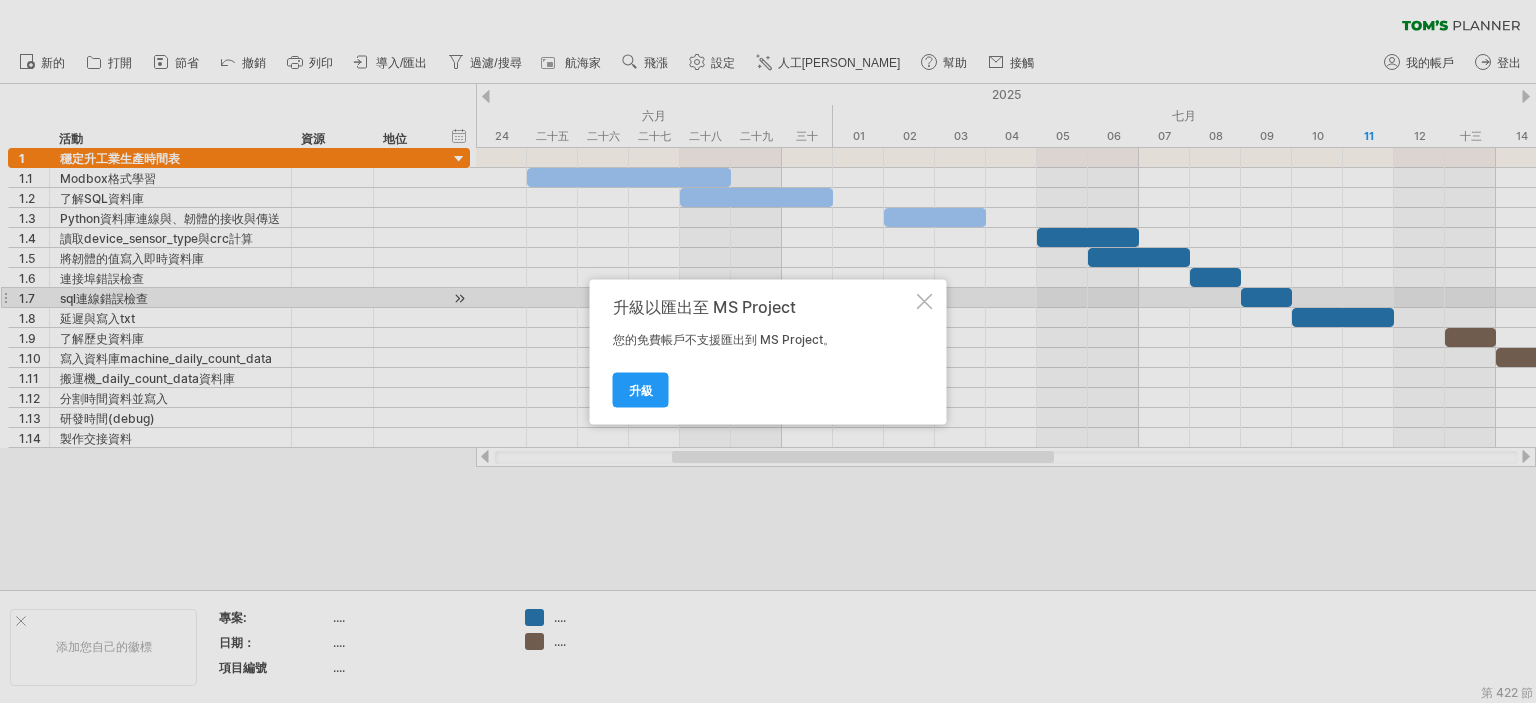 click at bounding box center [925, 301] 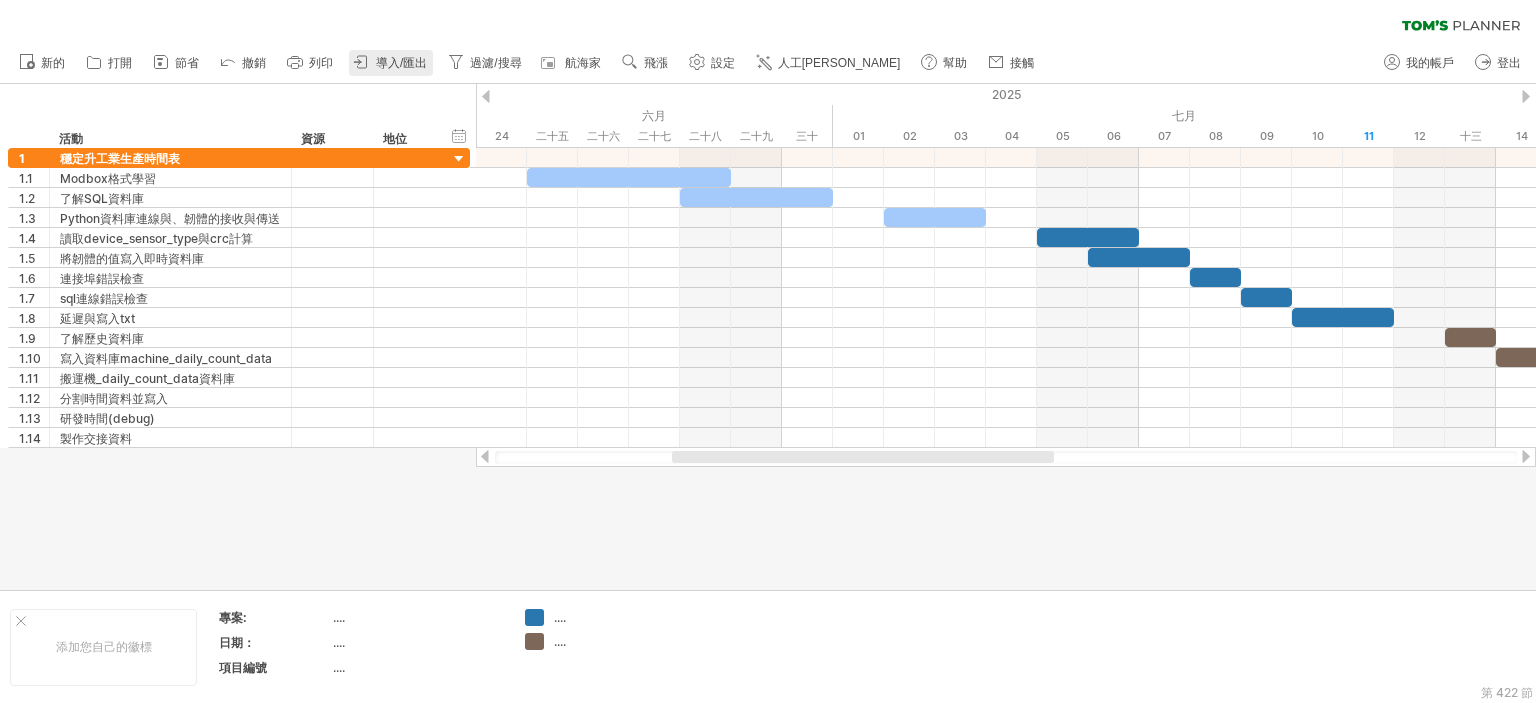 click on "導入/匯出" at bounding box center [401, 63] 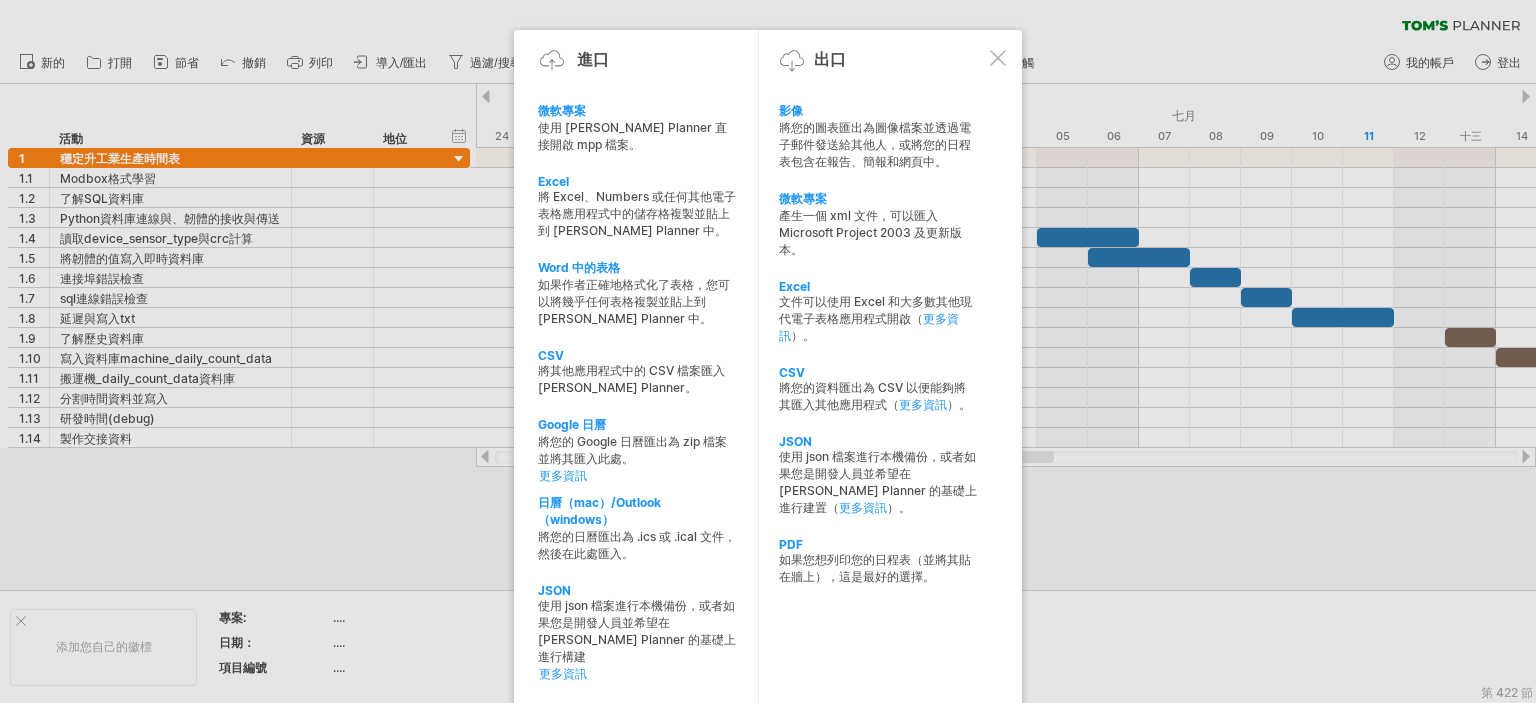 click at bounding box center (998, 58) 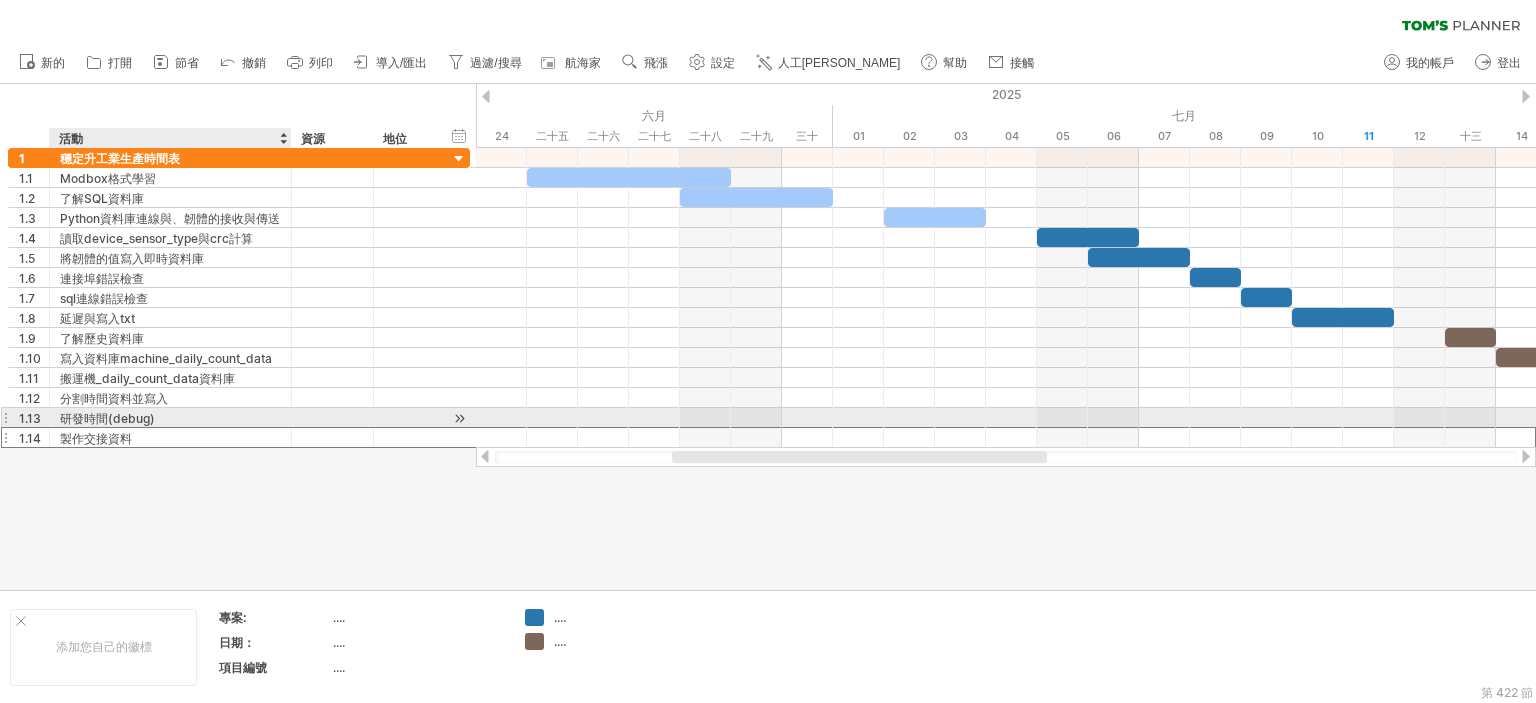 drag, startPoint x: 99, startPoint y: 441, endPoint x: 154, endPoint y: 413, distance: 61.7171 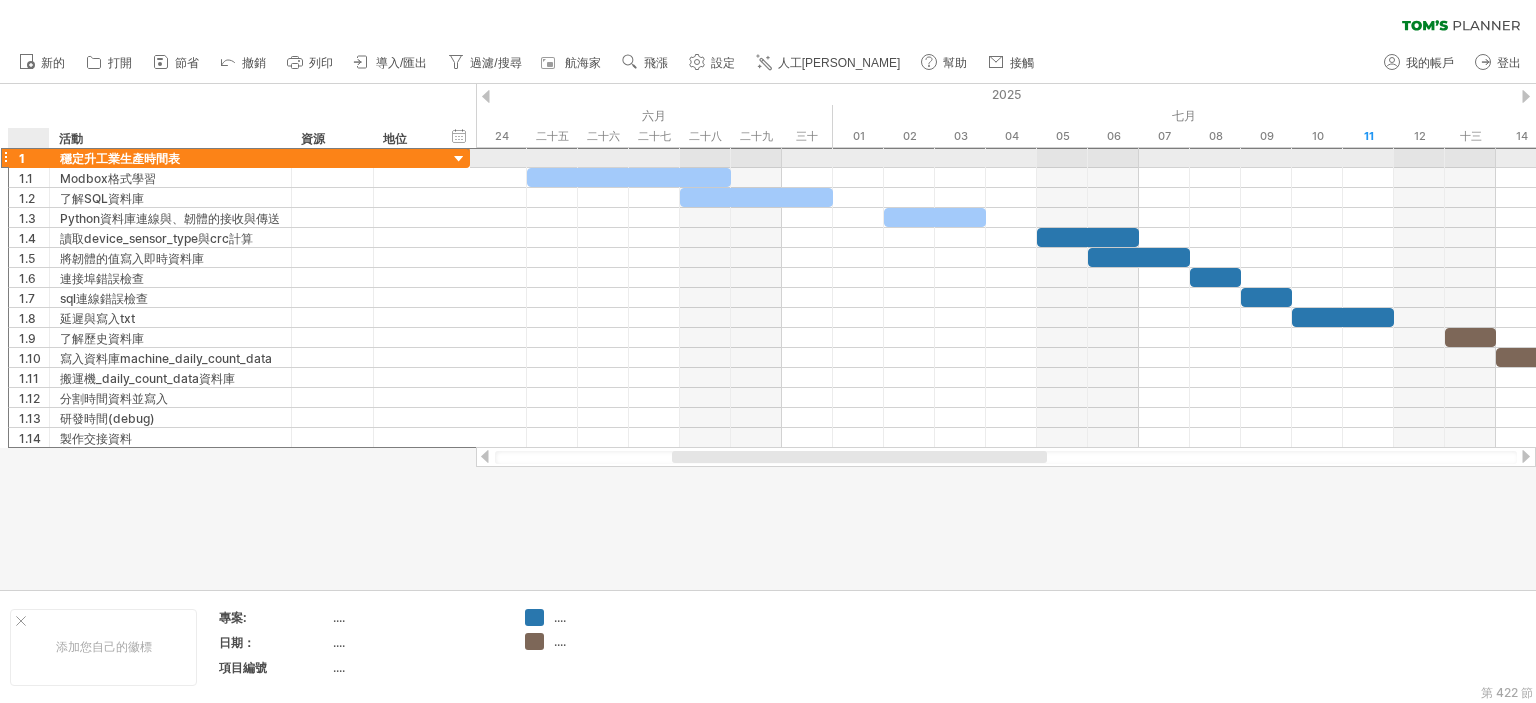 drag, startPoint x: 16, startPoint y: 160, endPoint x: 45, endPoint y: 165, distance: 29.427877 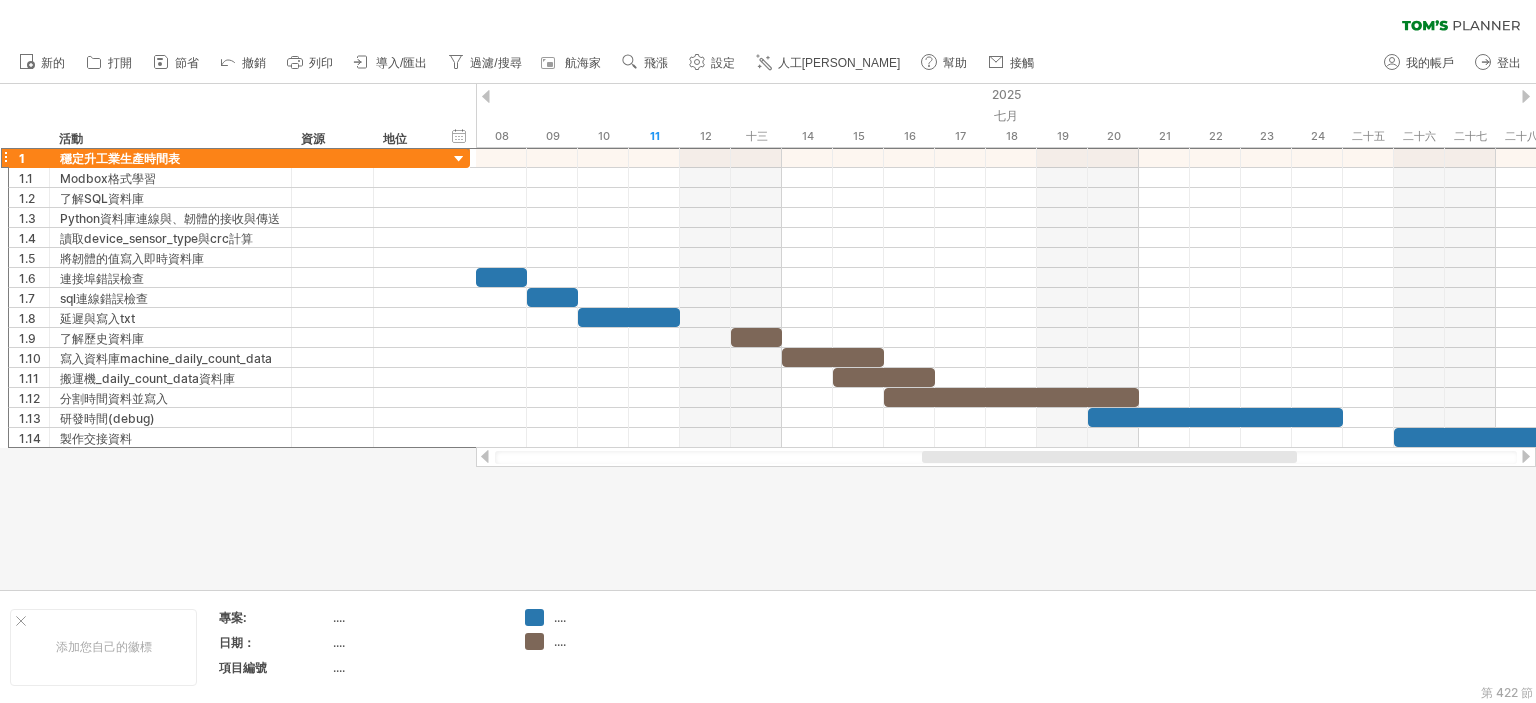 drag, startPoint x: 824, startPoint y: 459, endPoint x: 1094, endPoint y: 468, distance: 270.14996 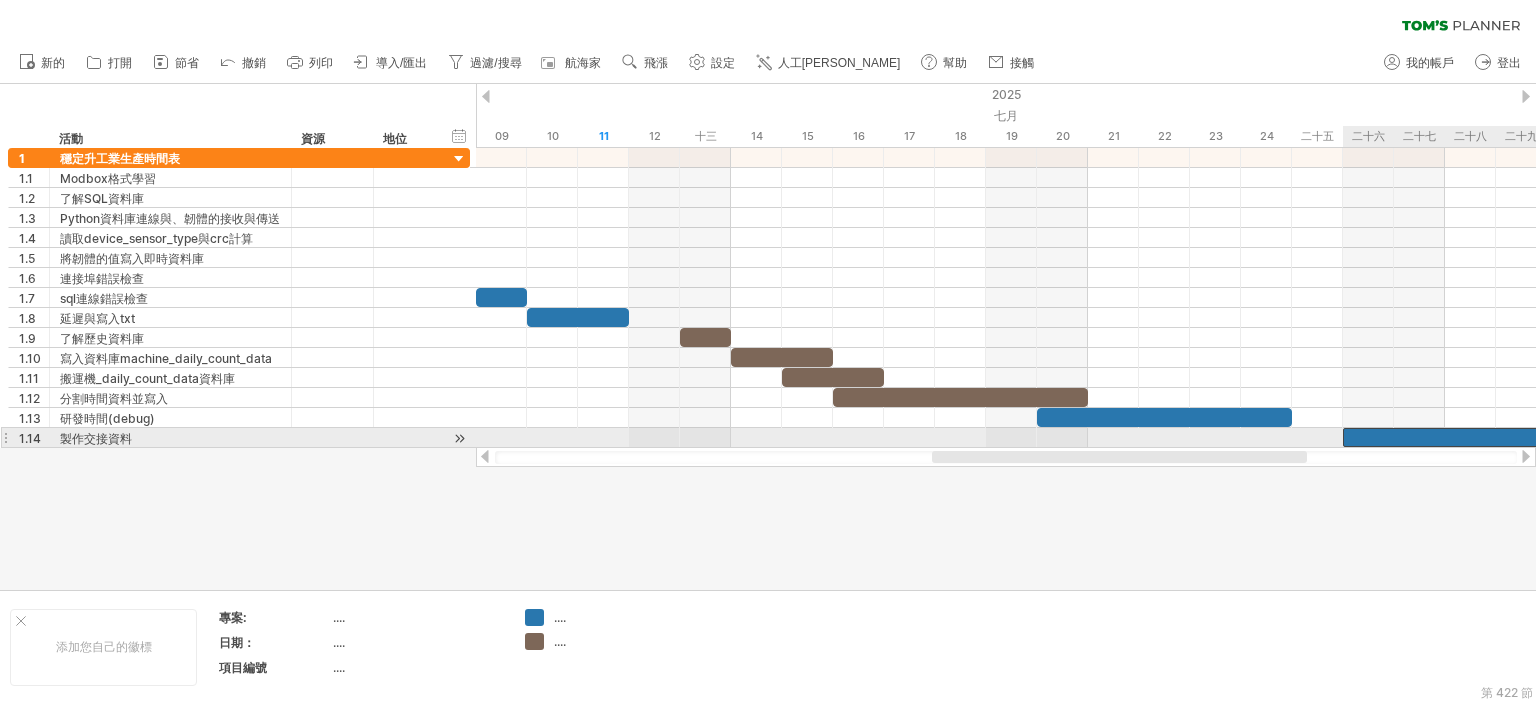 click at bounding box center [1470, 437] 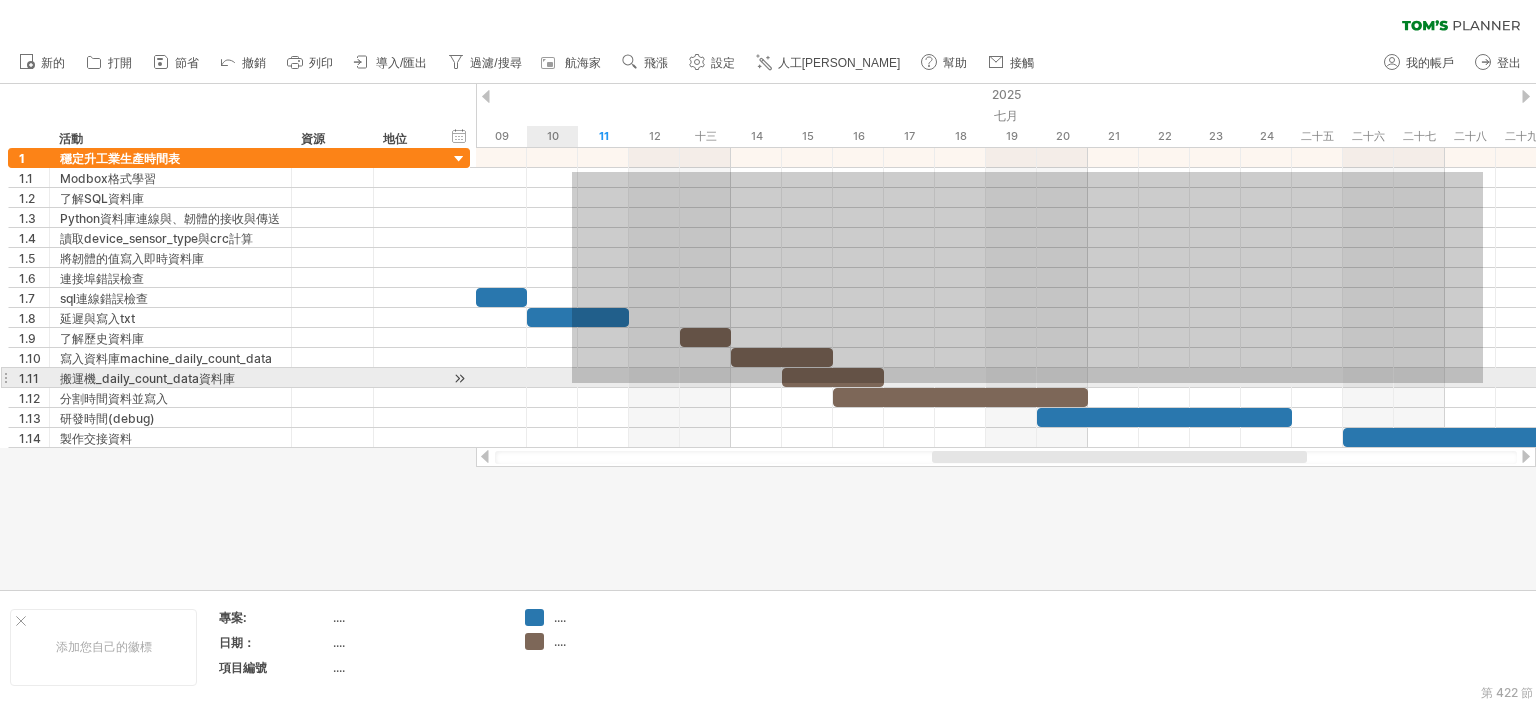 drag, startPoint x: 1483, startPoint y: 172, endPoint x: 262, endPoint y: 473, distance: 1257.554 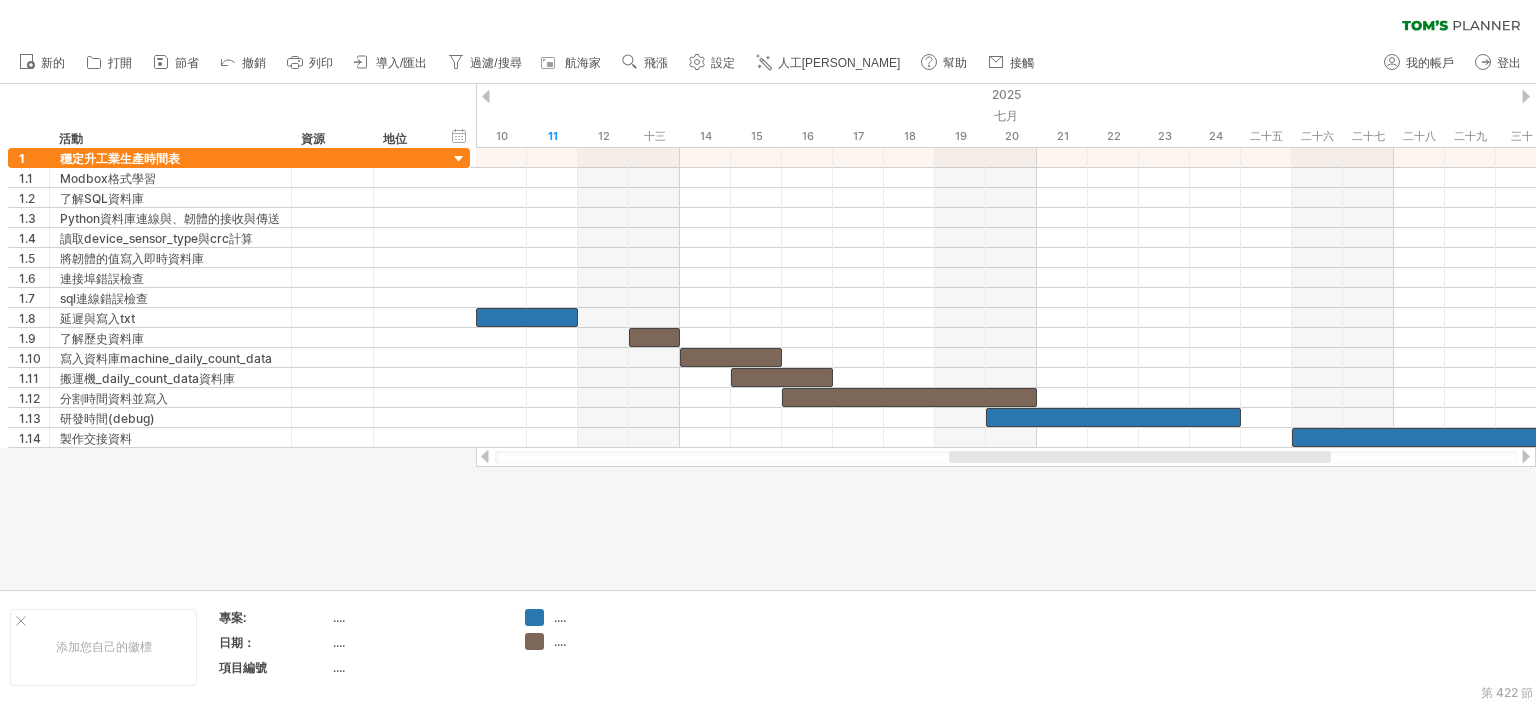 drag, startPoint x: 1067, startPoint y: 459, endPoint x: 1209, endPoint y: 461, distance: 142.01408 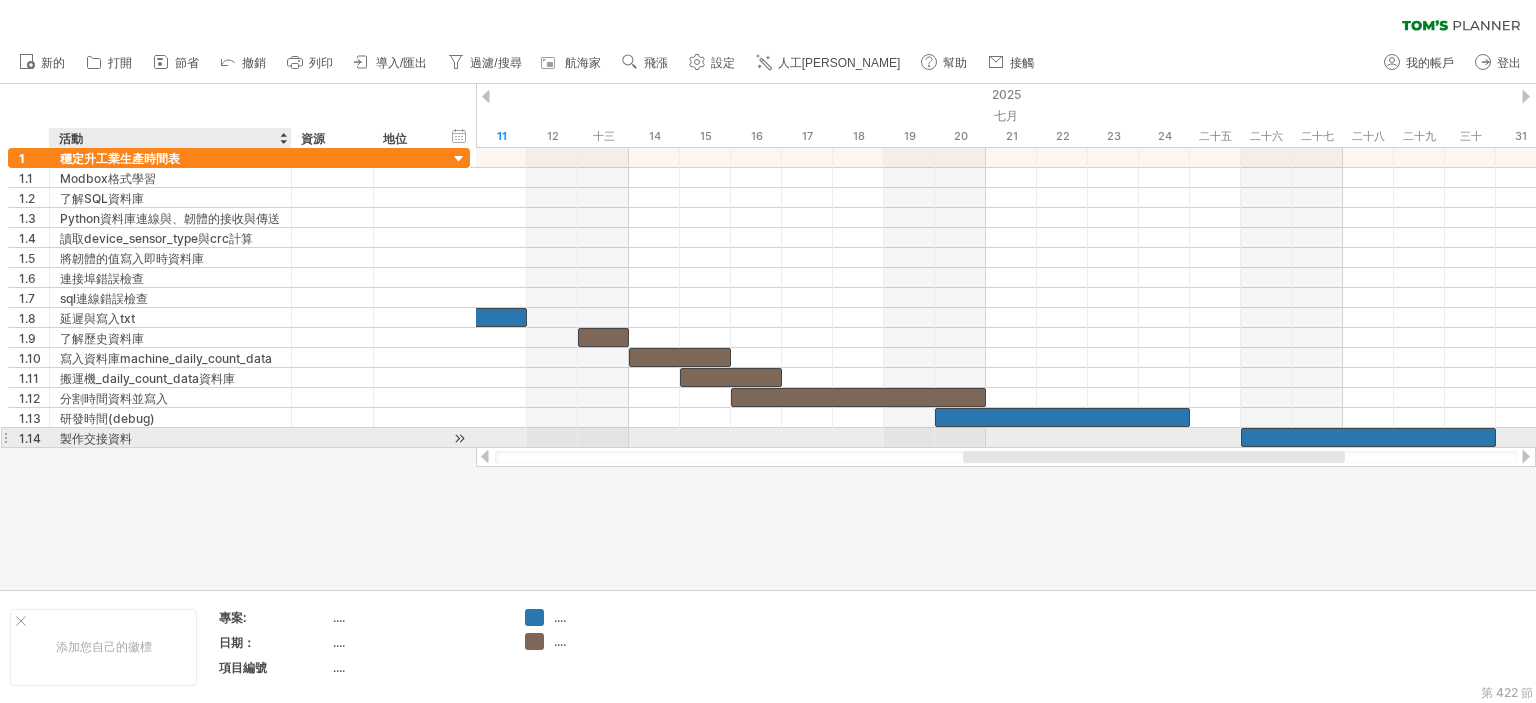 click on "製作交接資料" at bounding box center [170, 437] 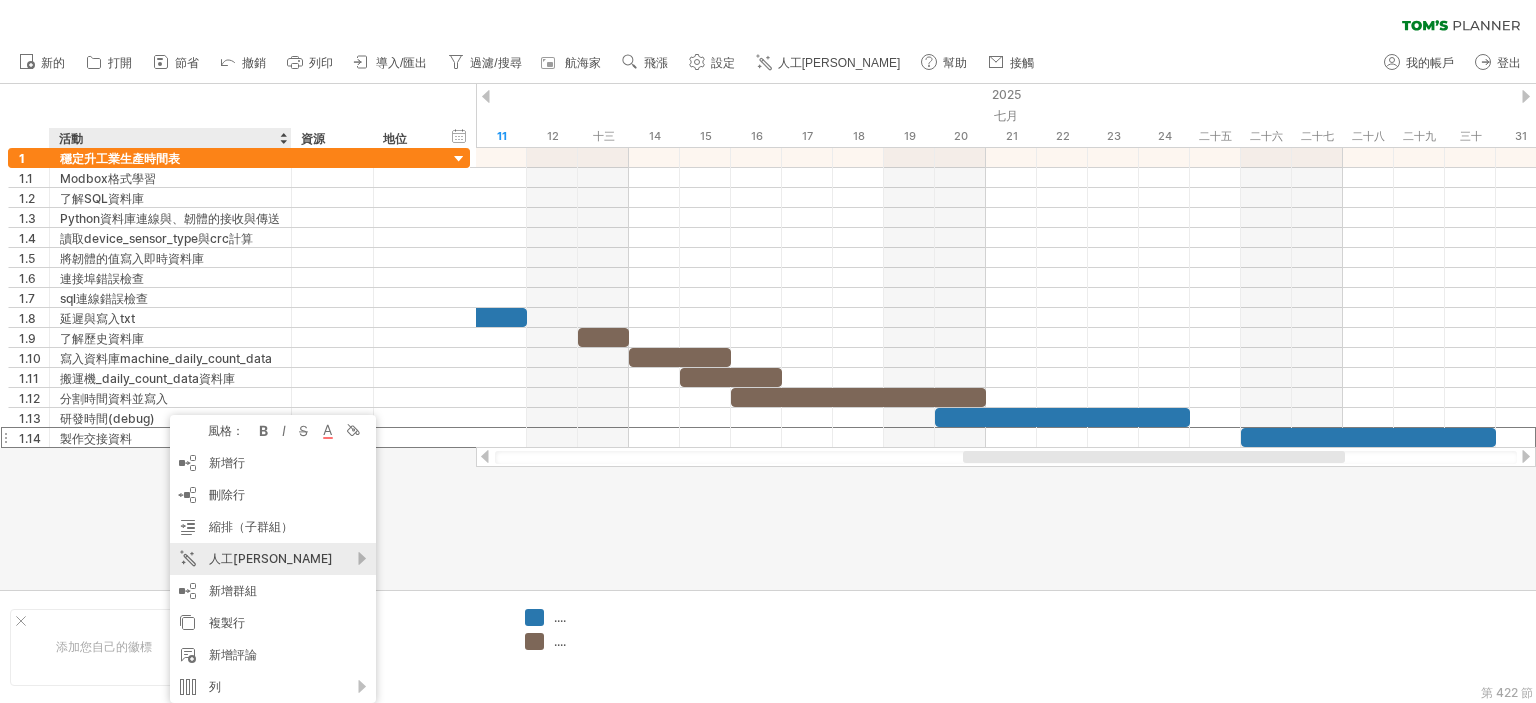 click on "人工[PERSON_NAME]" at bounding box center [273, 559] 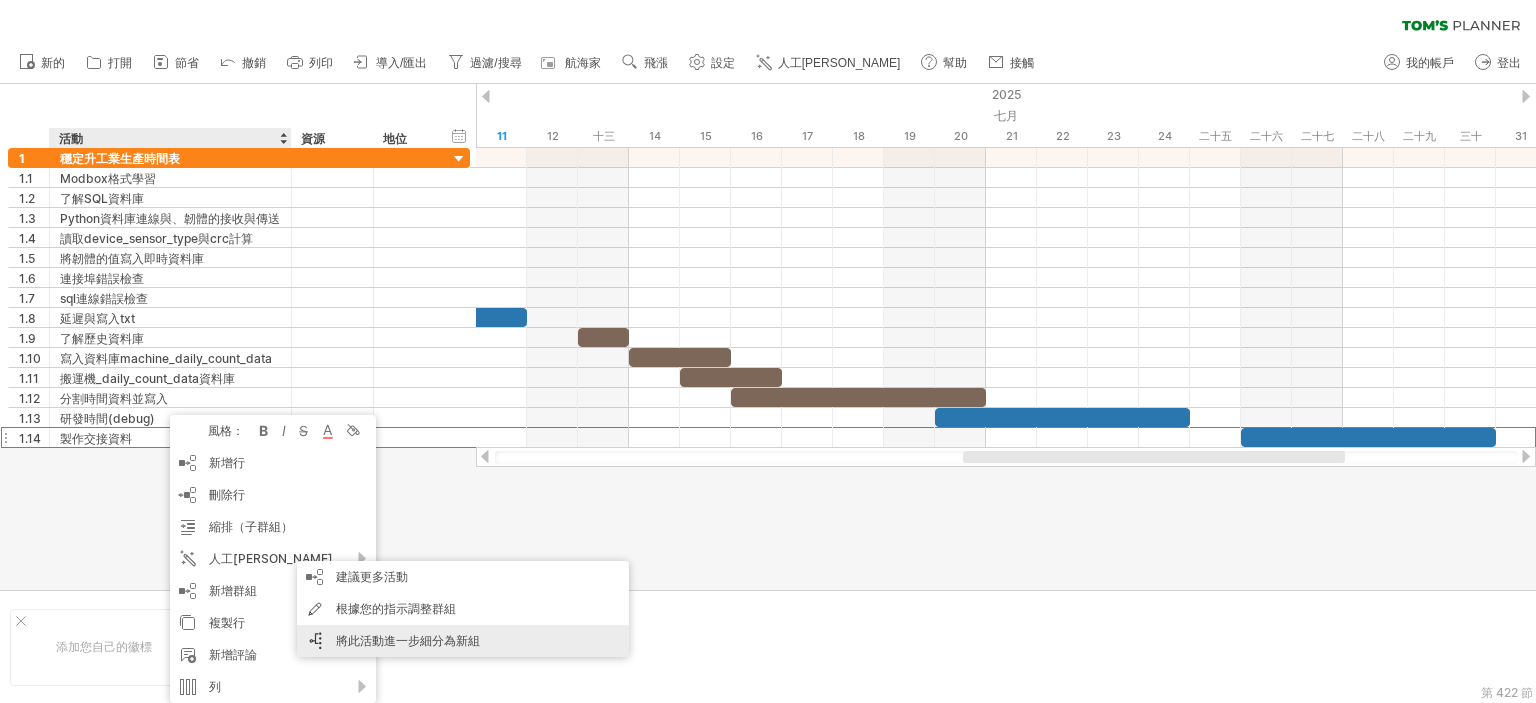 click on "將此活動進一步細分為新組" at bounding box center (463, 641) 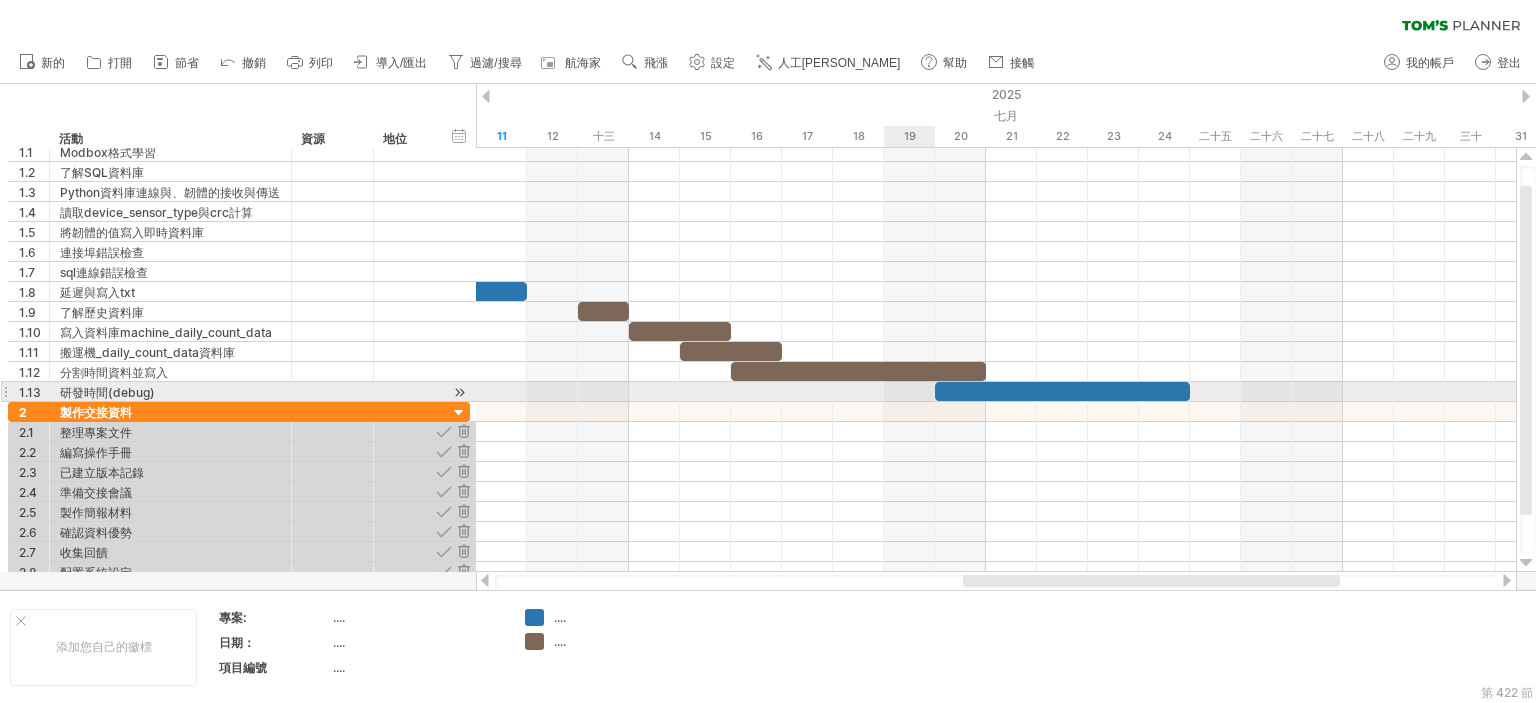 click at bounding box center (996, 392) 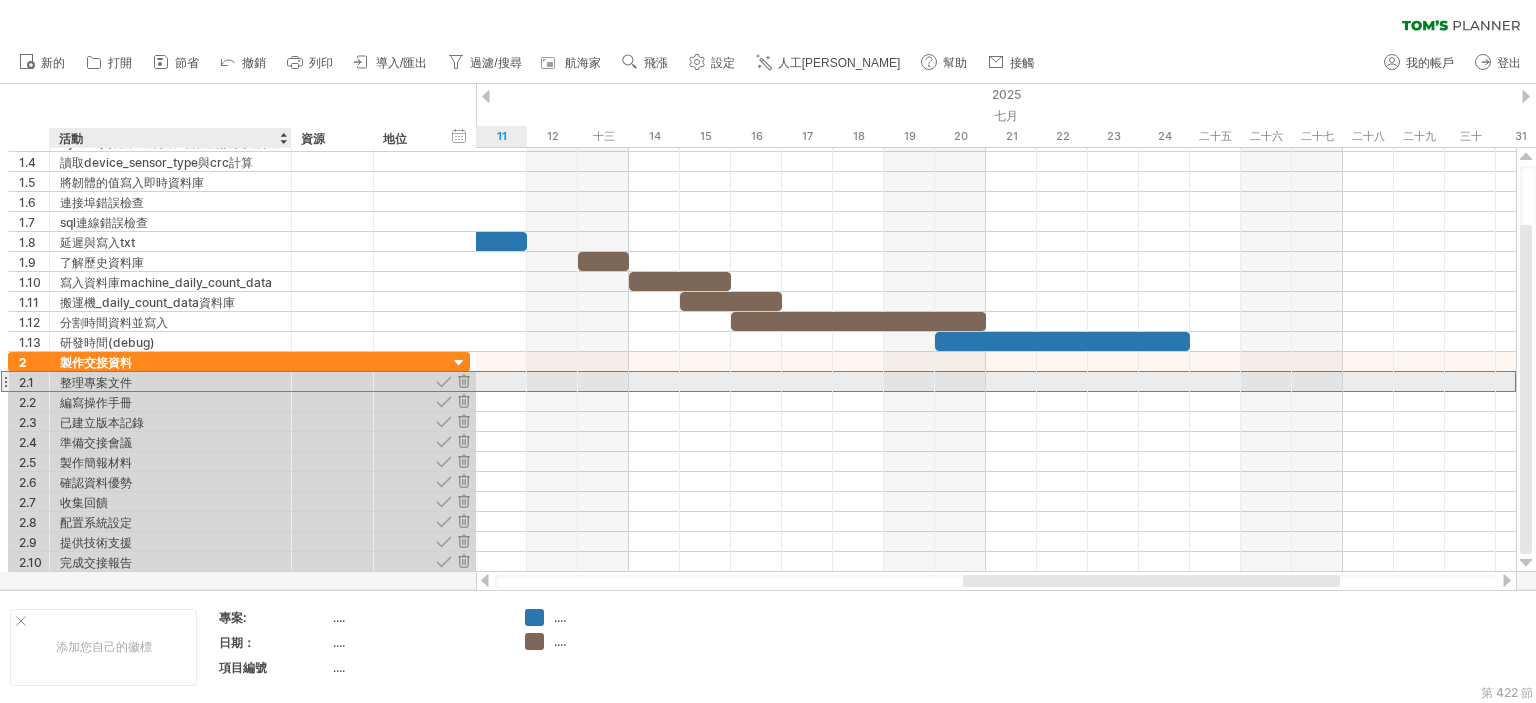 click on "整理專案文件" at bounding box center (96, 382) 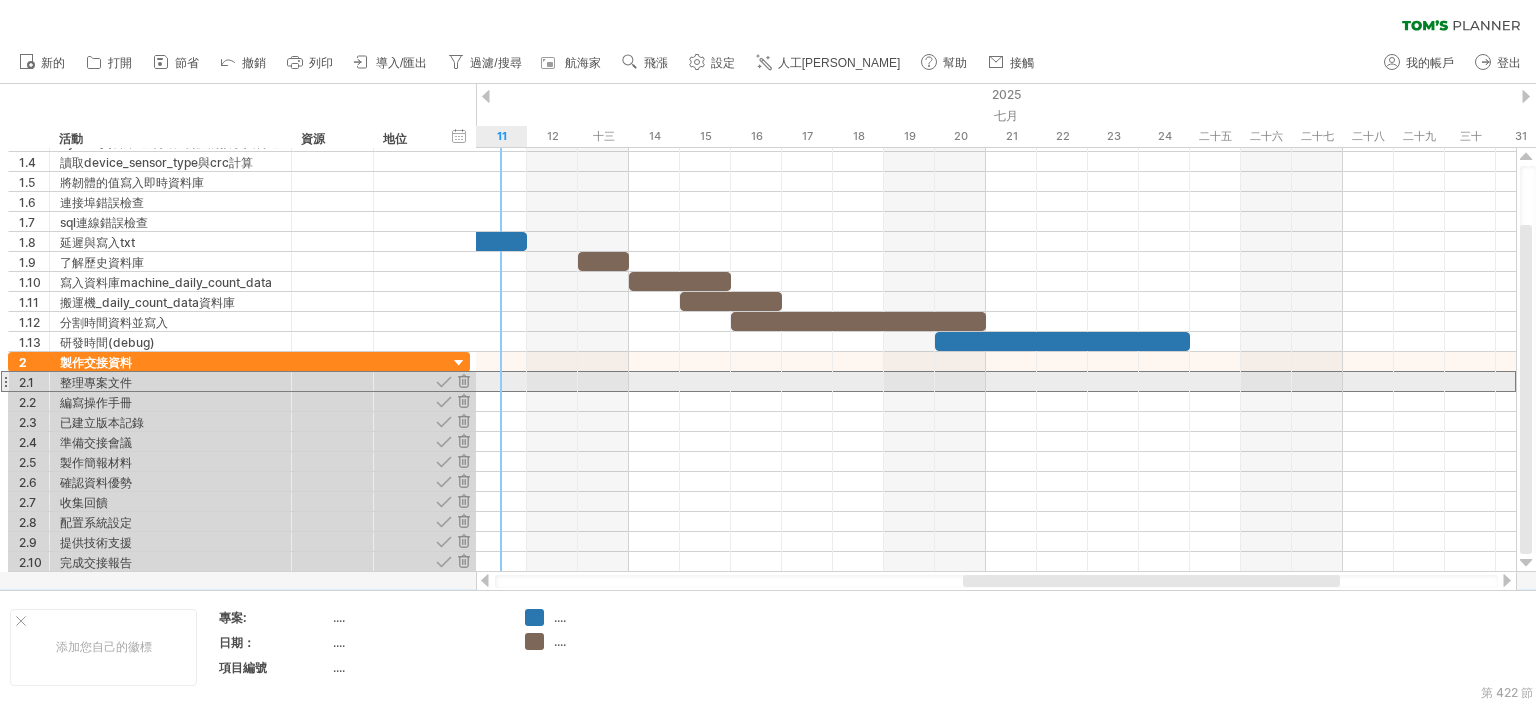 click at bounding box center [996, 381] 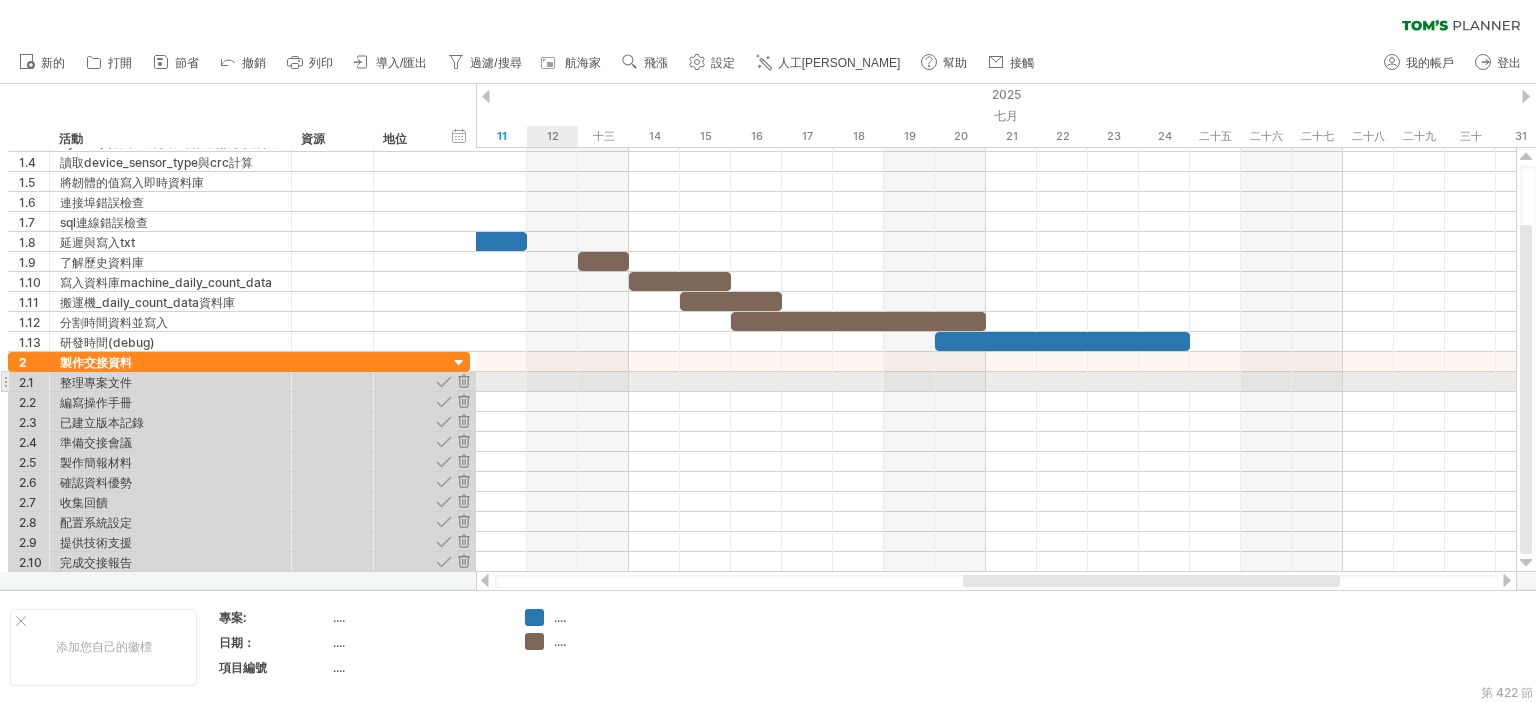 click at bounding box center (996, 382) 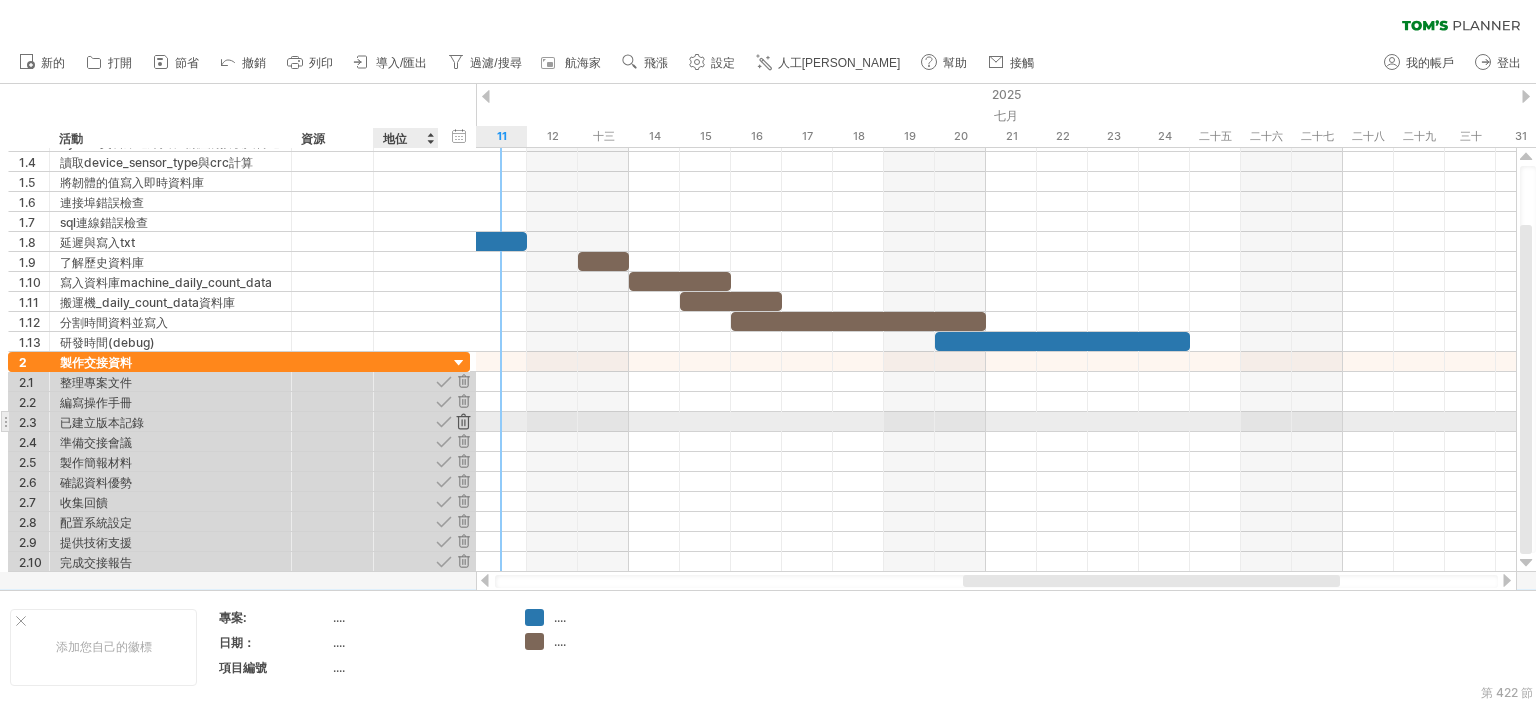 click at bounding box center (463, 421) 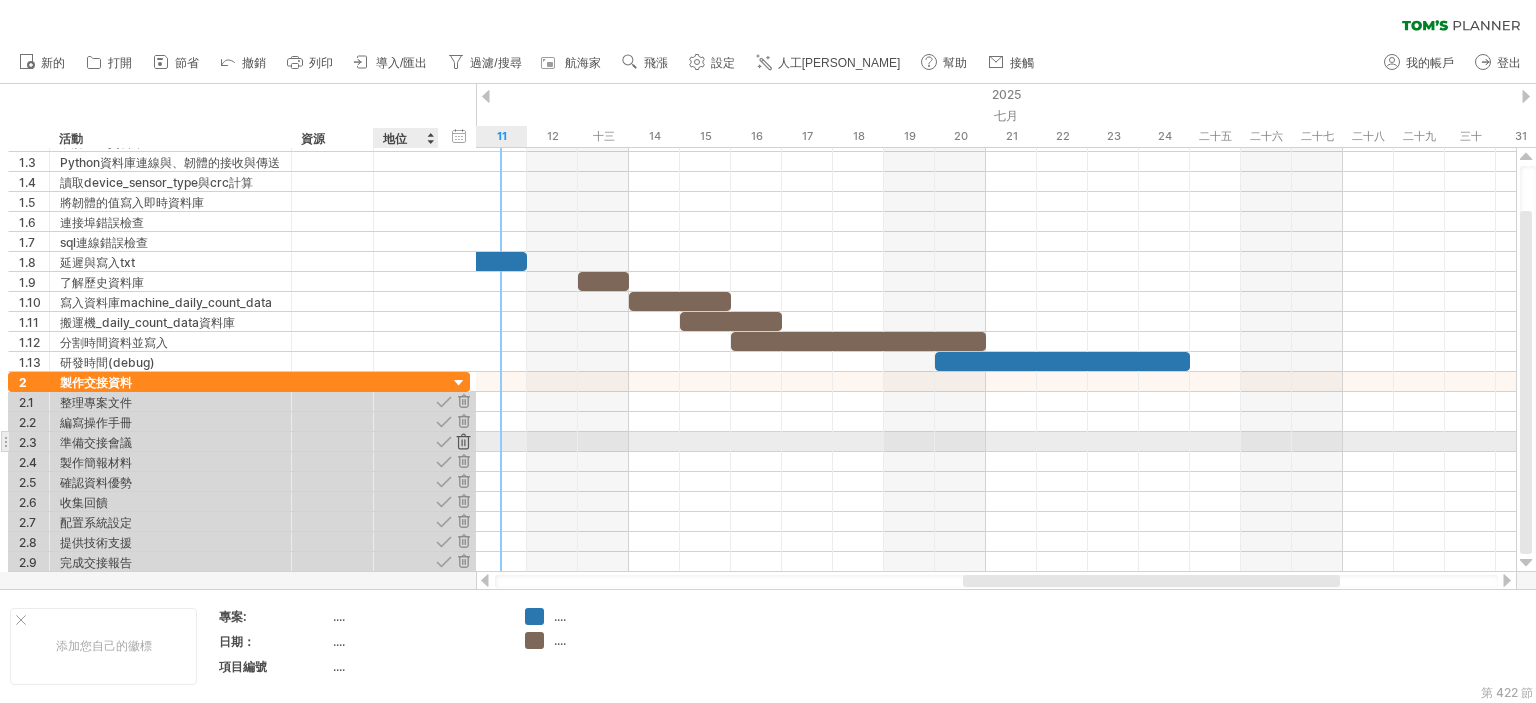 click at bounding box center [463, 441] 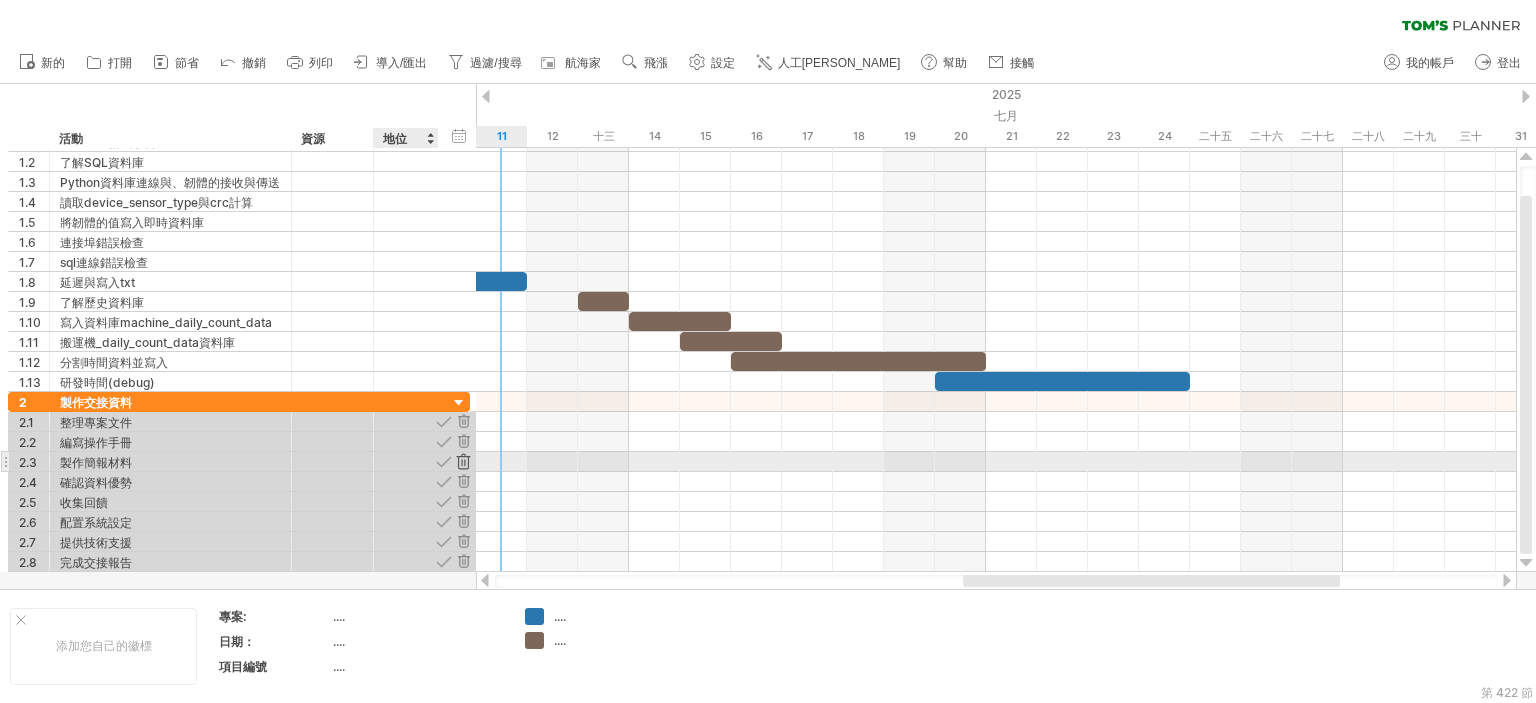 click at bounding box center (463, 461) 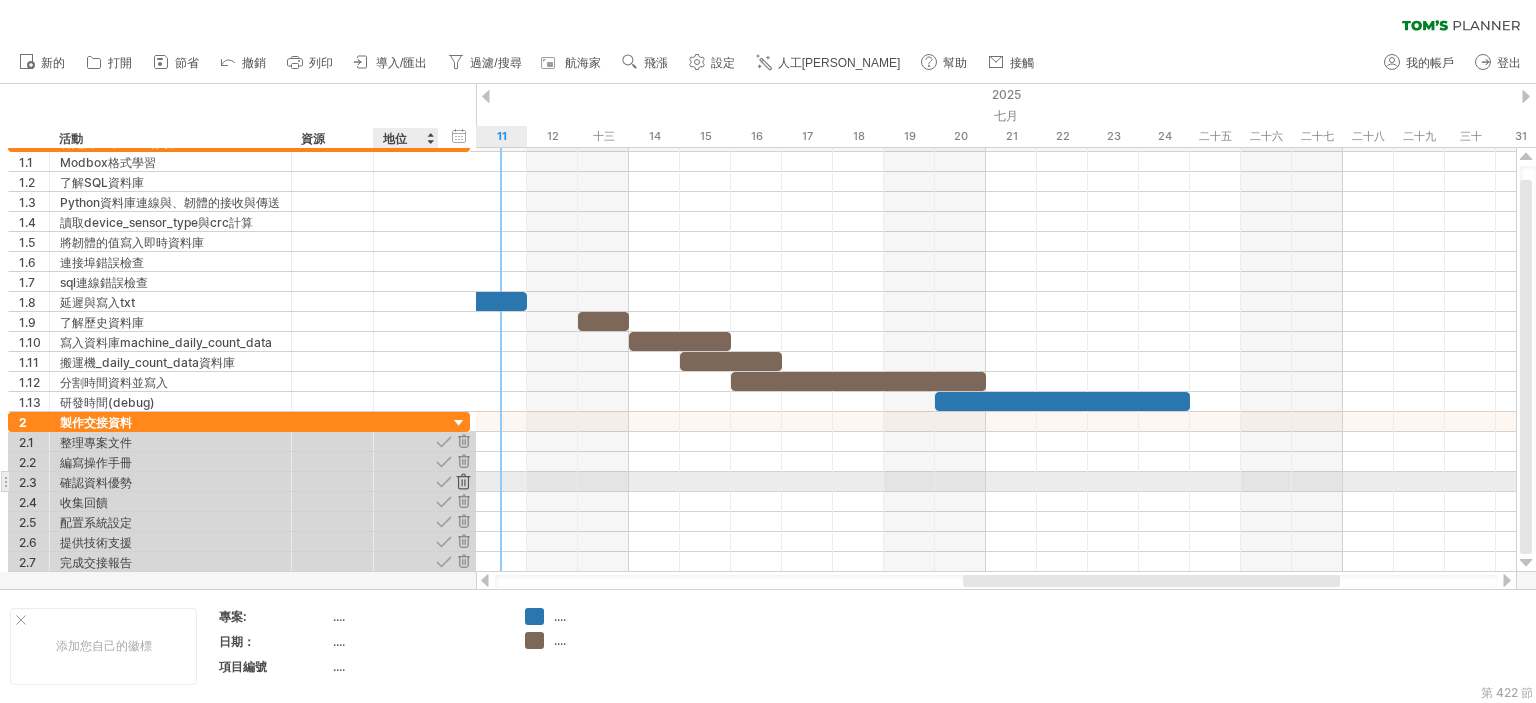 click at bounding box center (463, 481) 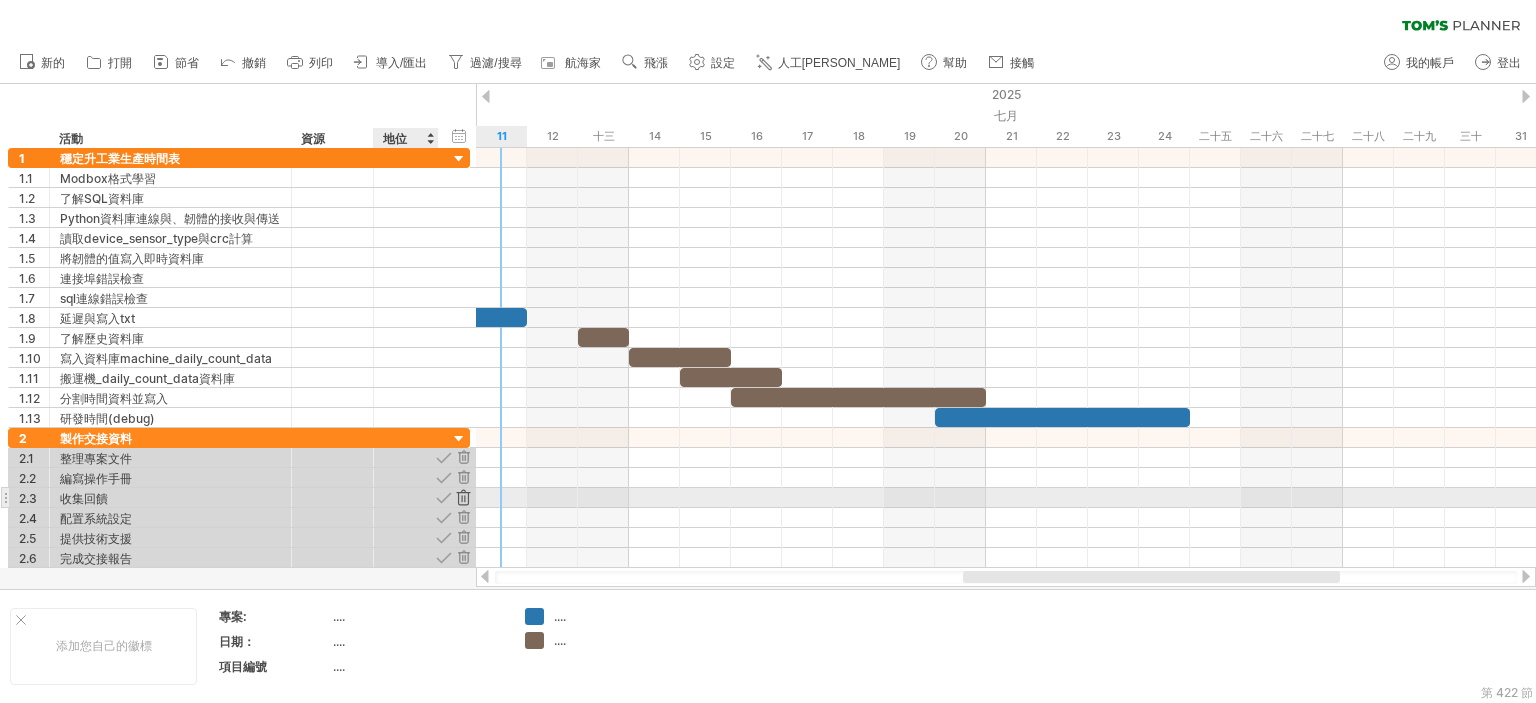 click at bounding box center [463, 497] 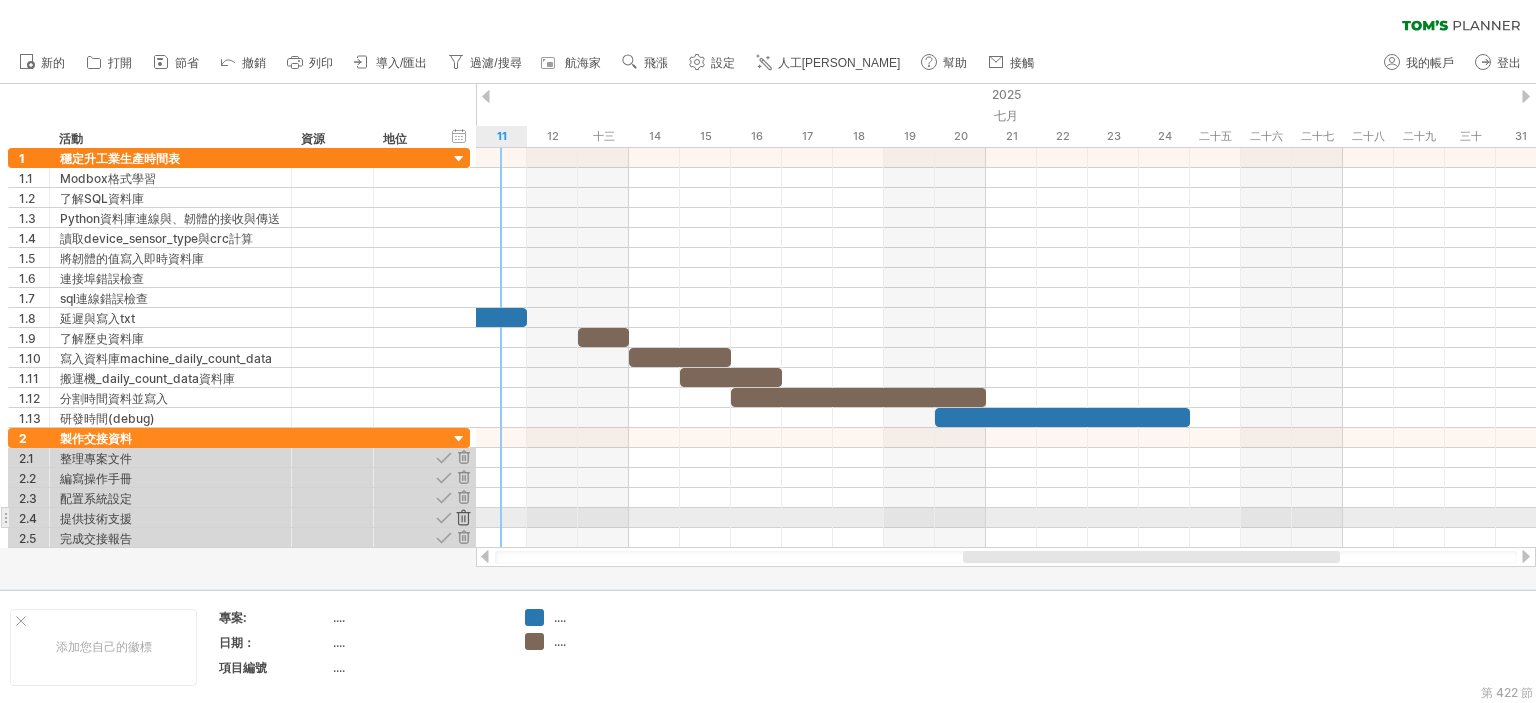 click at bounding box center [463, 517] 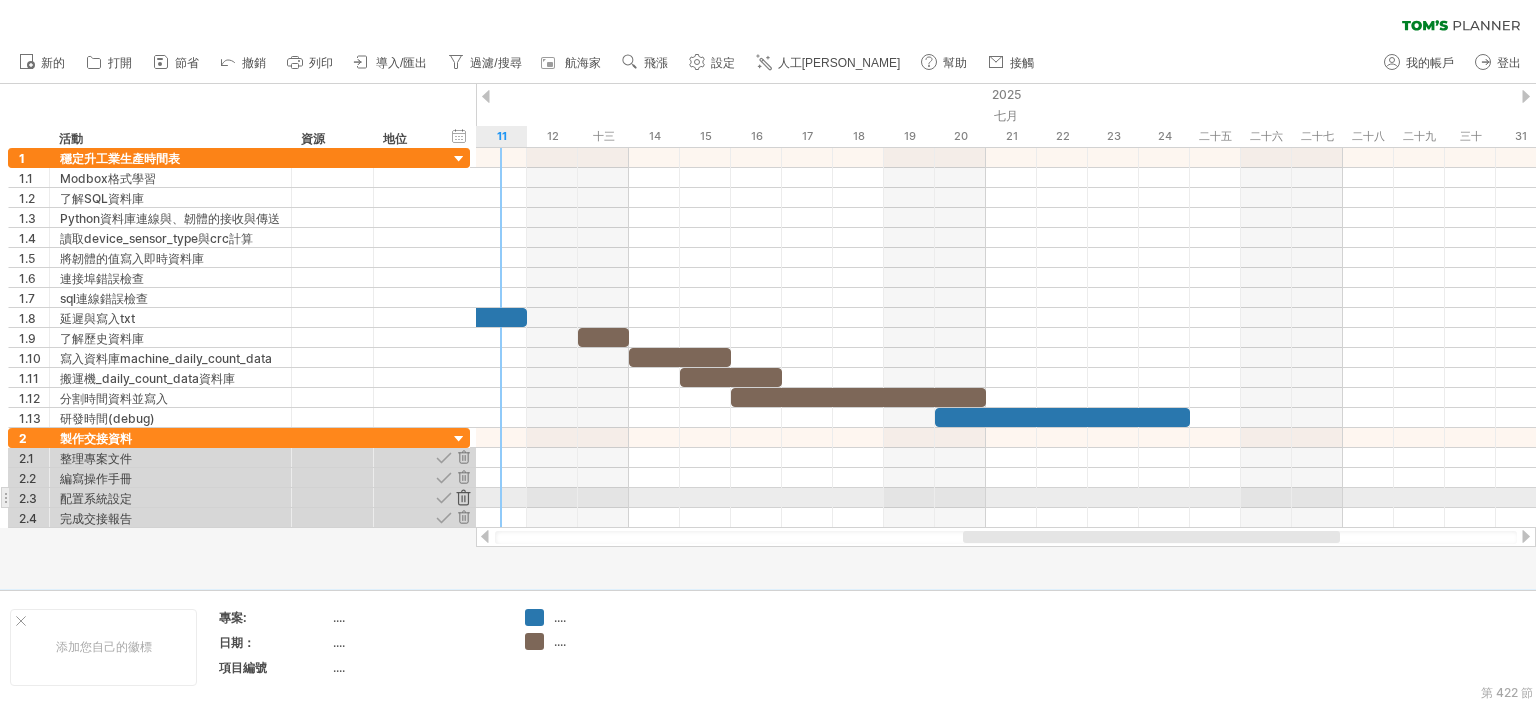 click at bounding box center [463, 497] 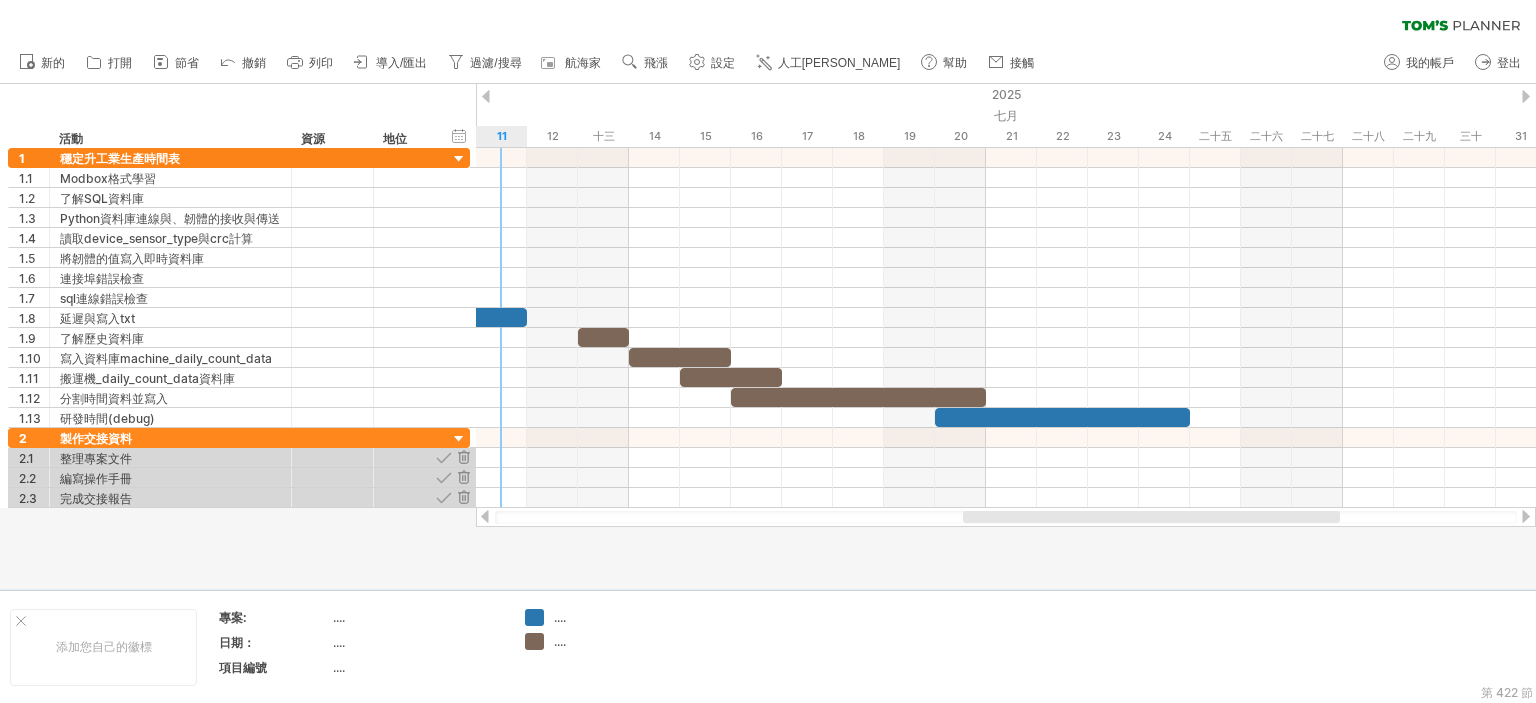 click at bounding box center [463, 497] 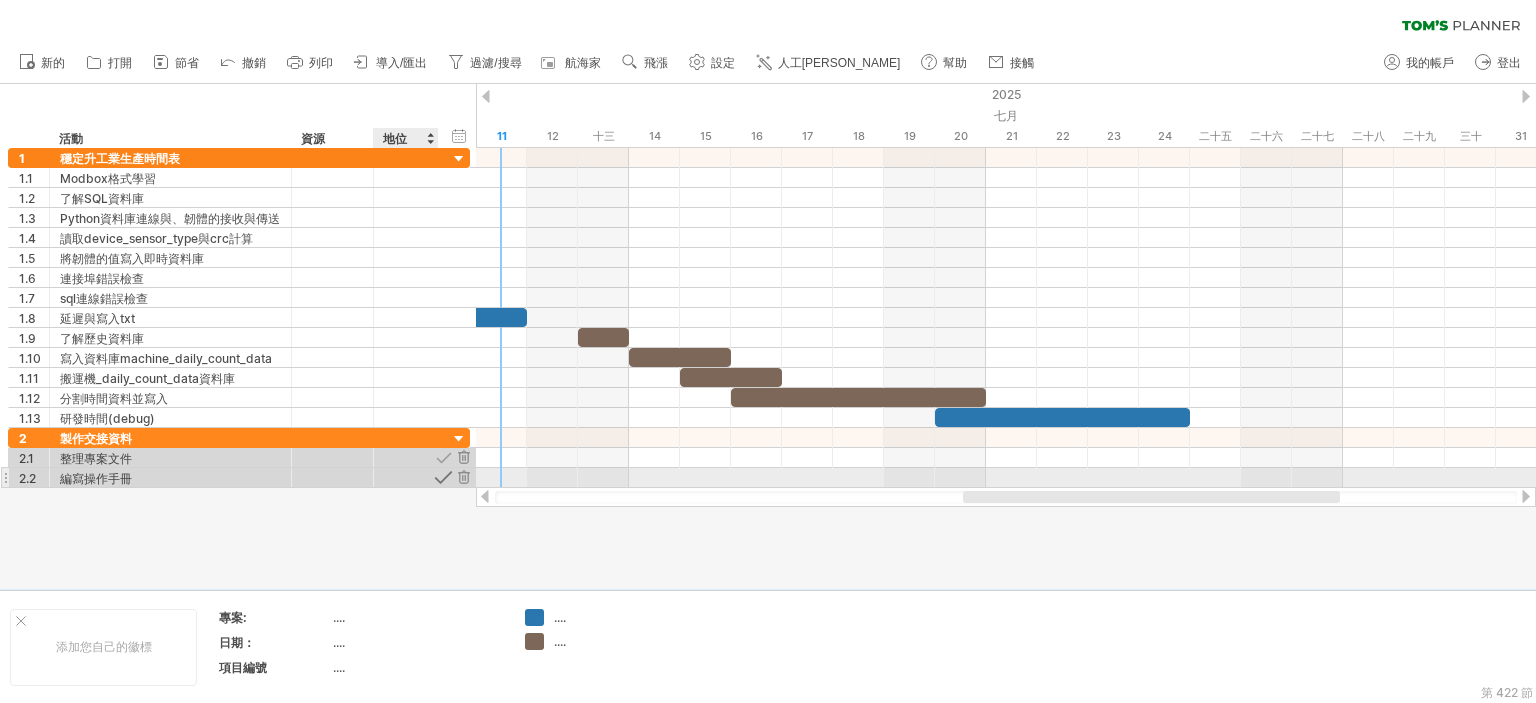 click at bounding box center (443, 477) 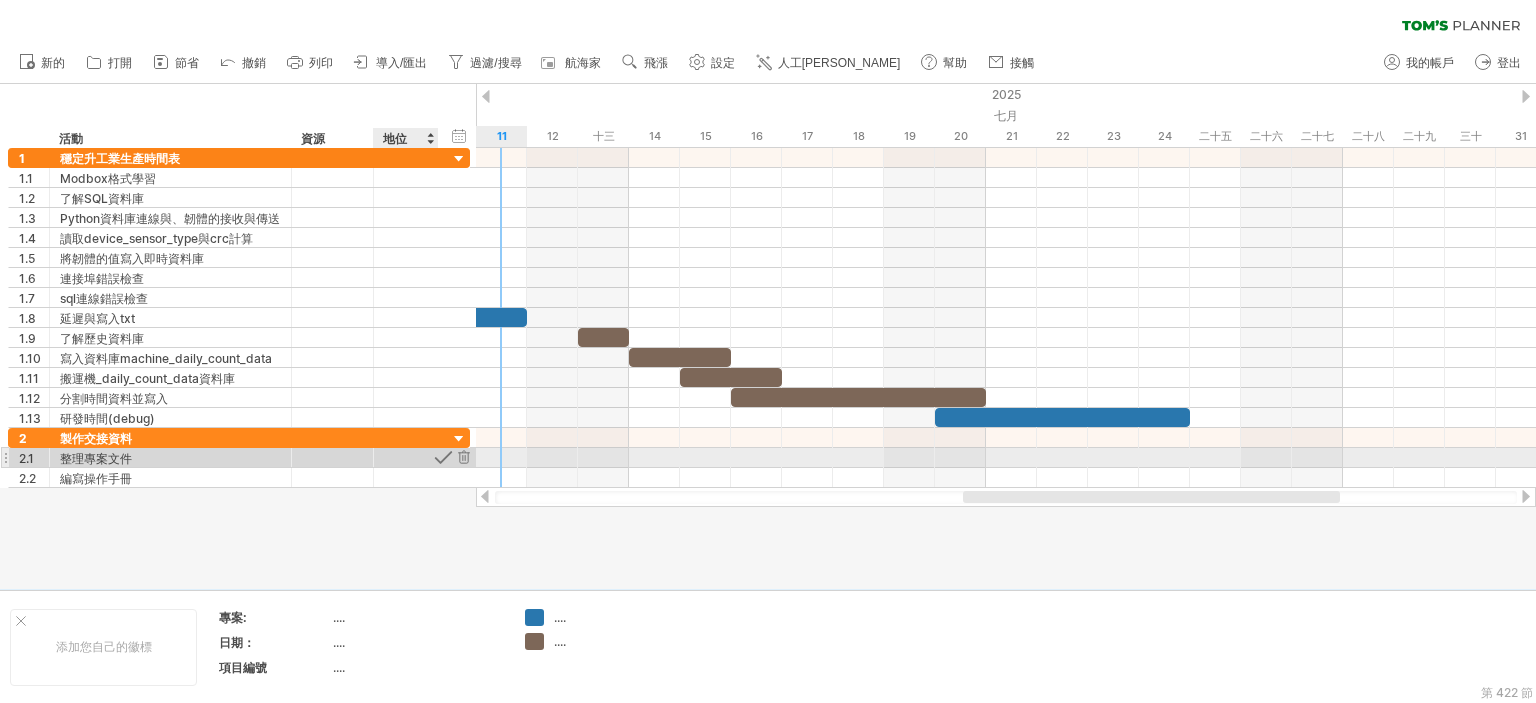 click at bounding box center [443, 457] 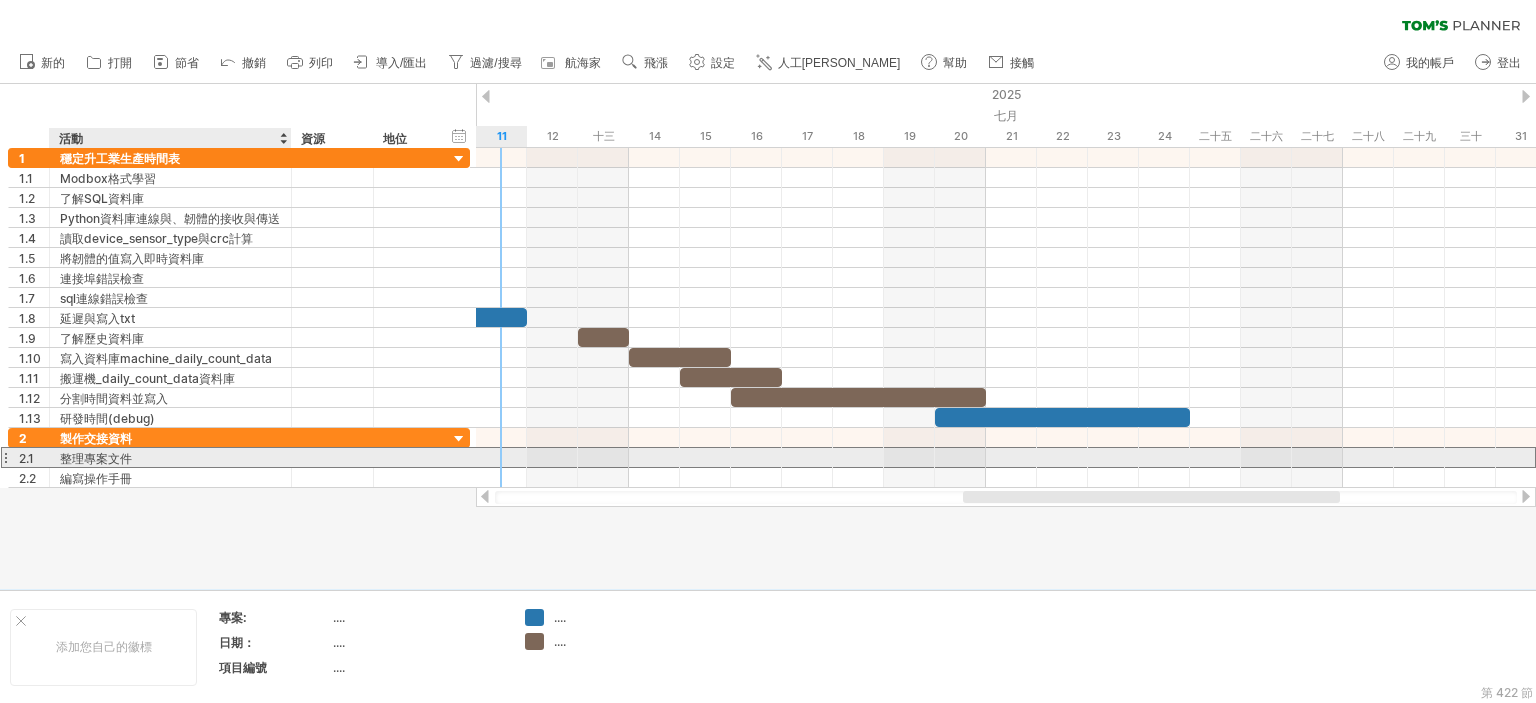 click on "整理專案文件" at bounding box center (96, 458) 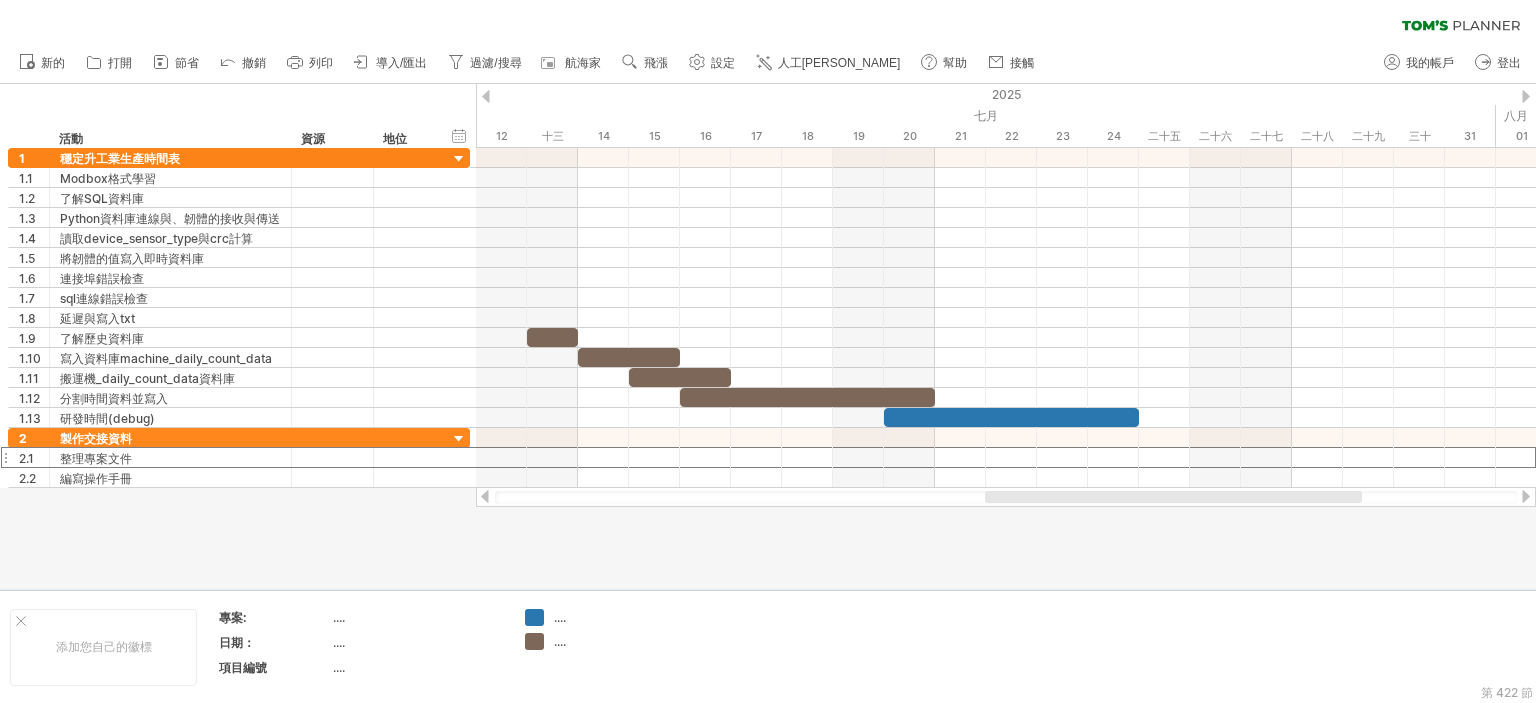 drag, startPoint x: 1078, startPoint y: 499, endPoint x: 1101, endPoint y: 498, distance: 23.021729 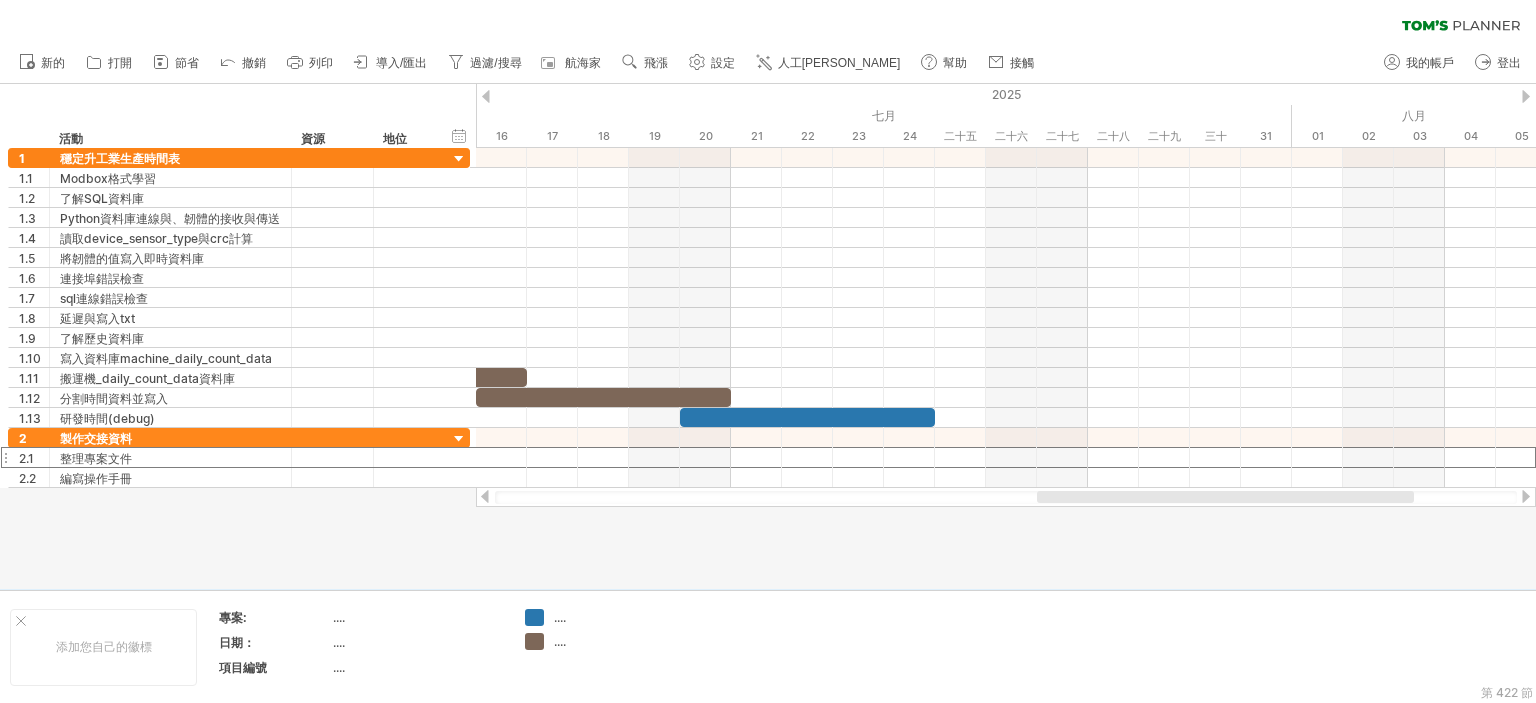 drag, startPoint x: 1094, startPoint y: 497, endPoint x: 1159, endPoint y: 499, distance: 65.03076 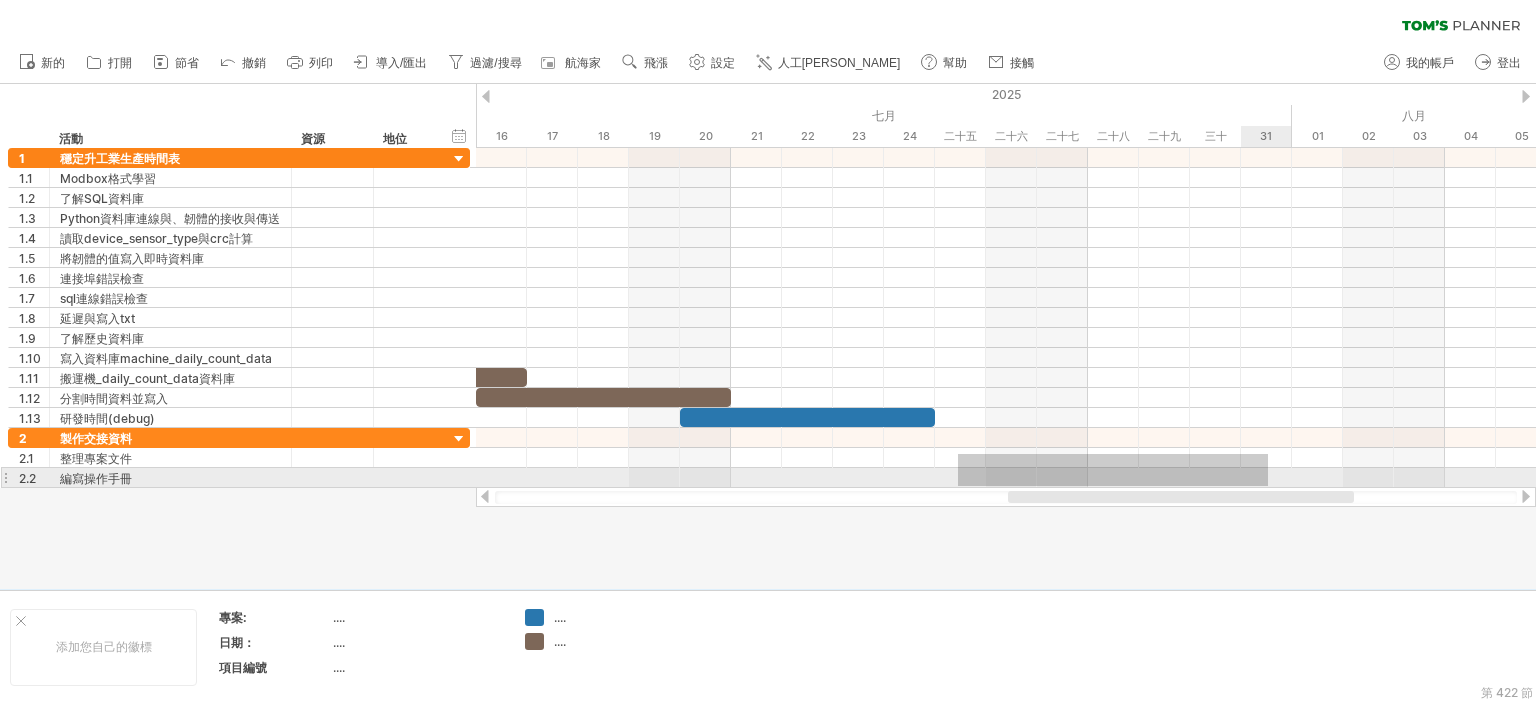 drag, startPoint x: 958, startPoint y: 454, endPoint x: 1268, endPoint y: 486, distance: 311.64725 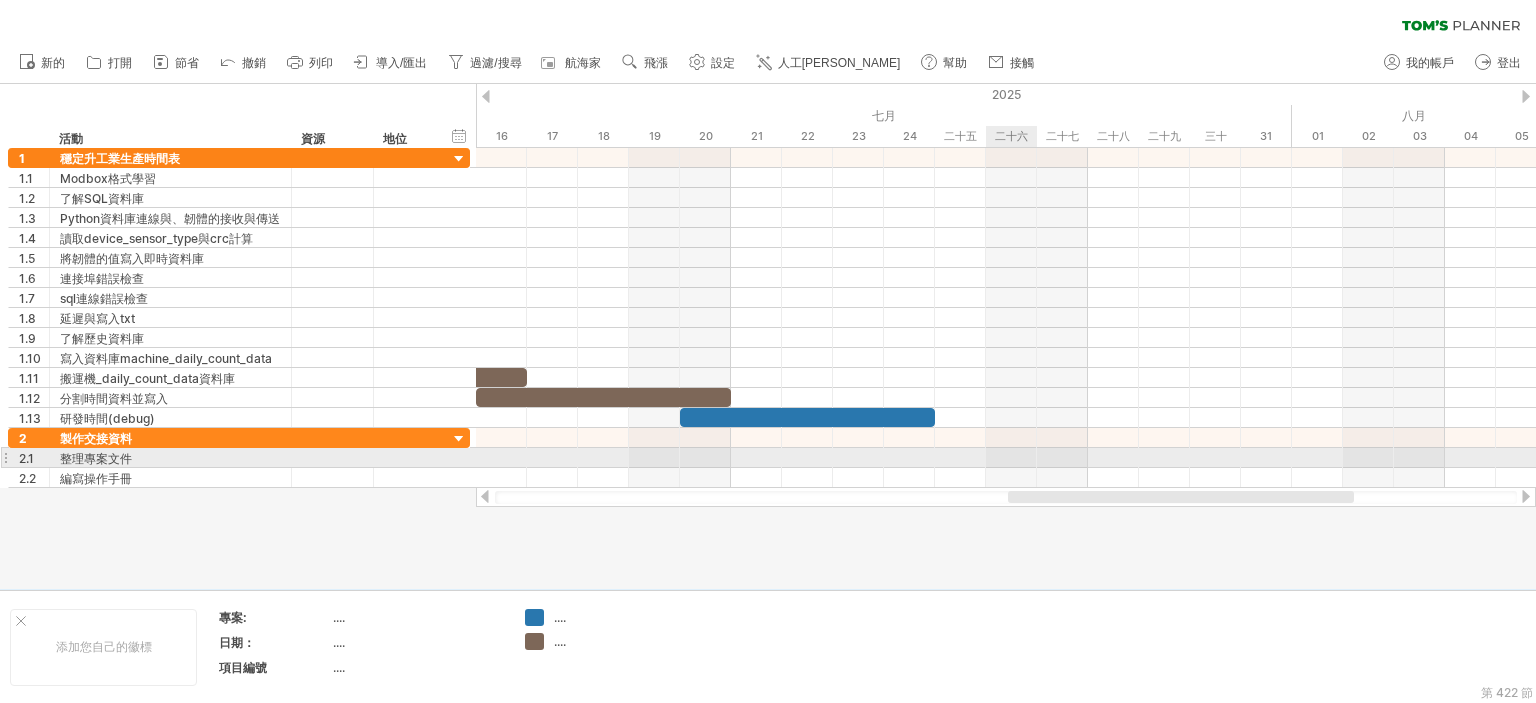 click at bounding box center (1006, 458) 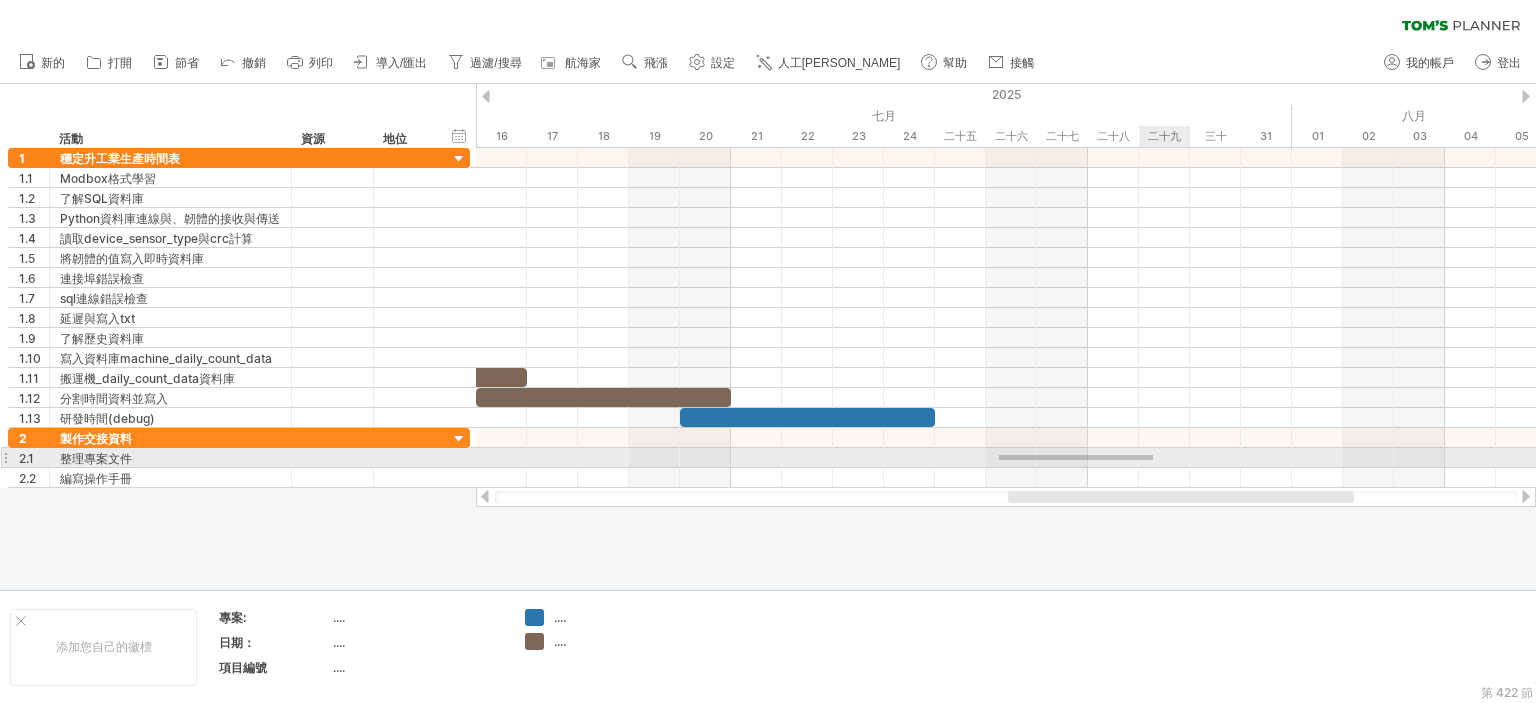 drag, startPoint x: 999, startPoint y: 455, endPoint x: 1256, endPoint y: 462, distance: 257.0953 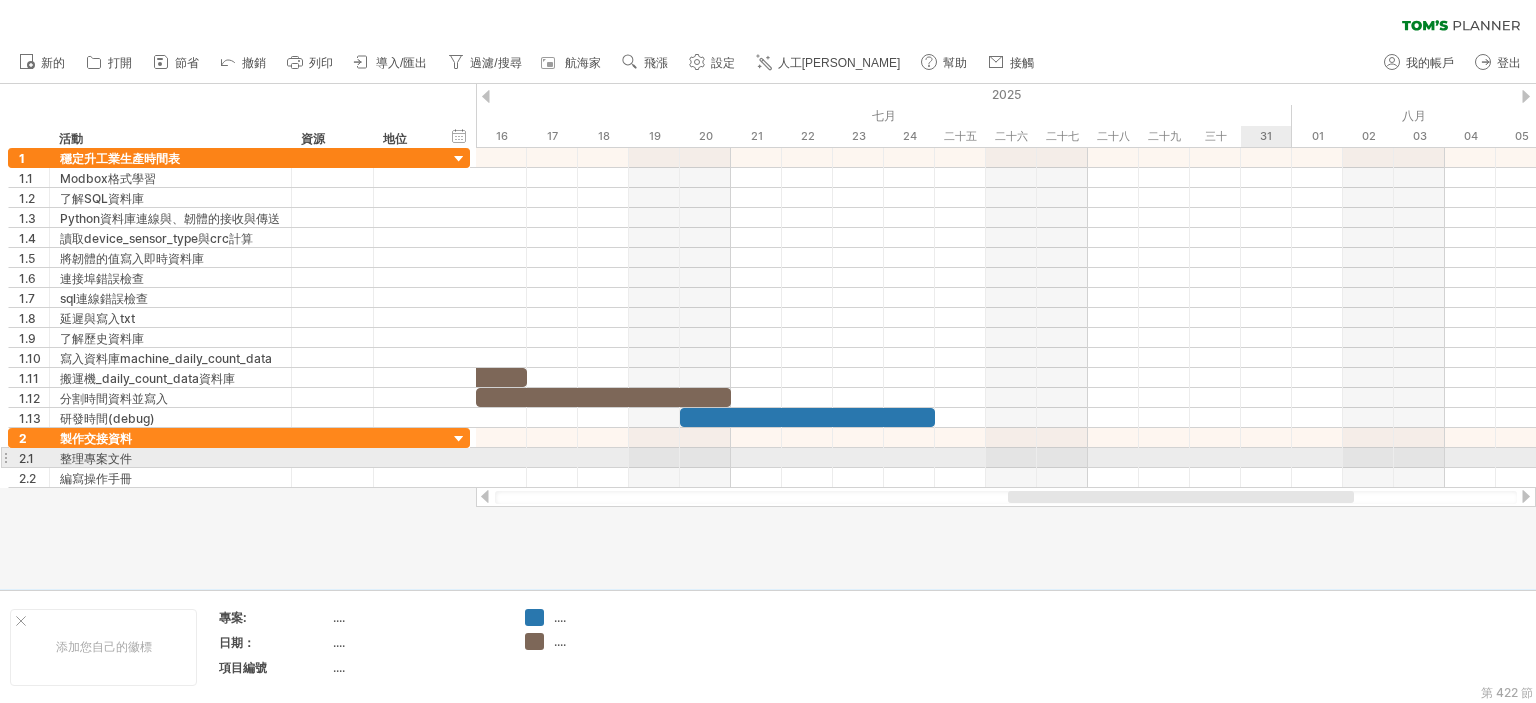 click at bounding box center [1006, 458] 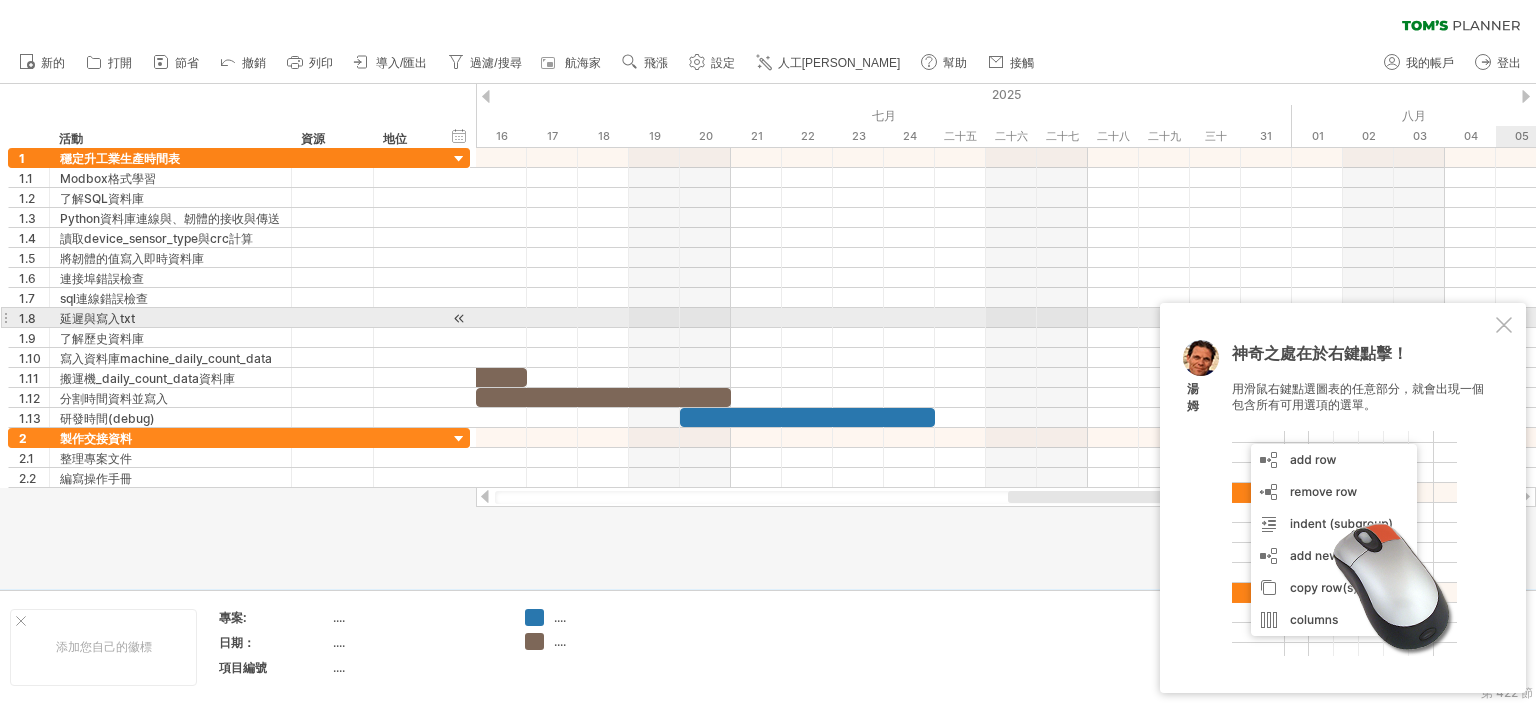 click at bounding box center [1504, 325] 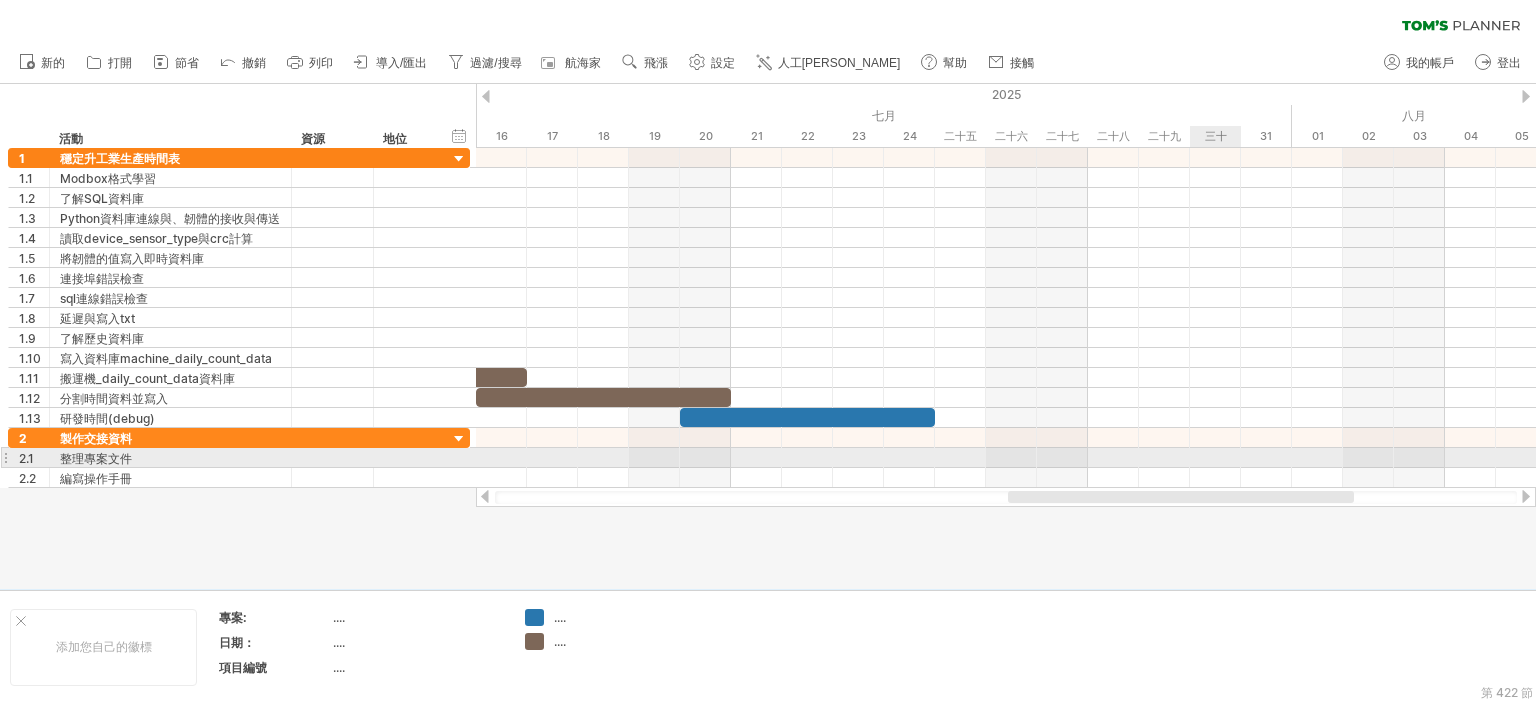 drag, startPoint x: 1004, startPoint y: 454, endPoint x: 1220, endPoint y: 463, distance: 216.18742 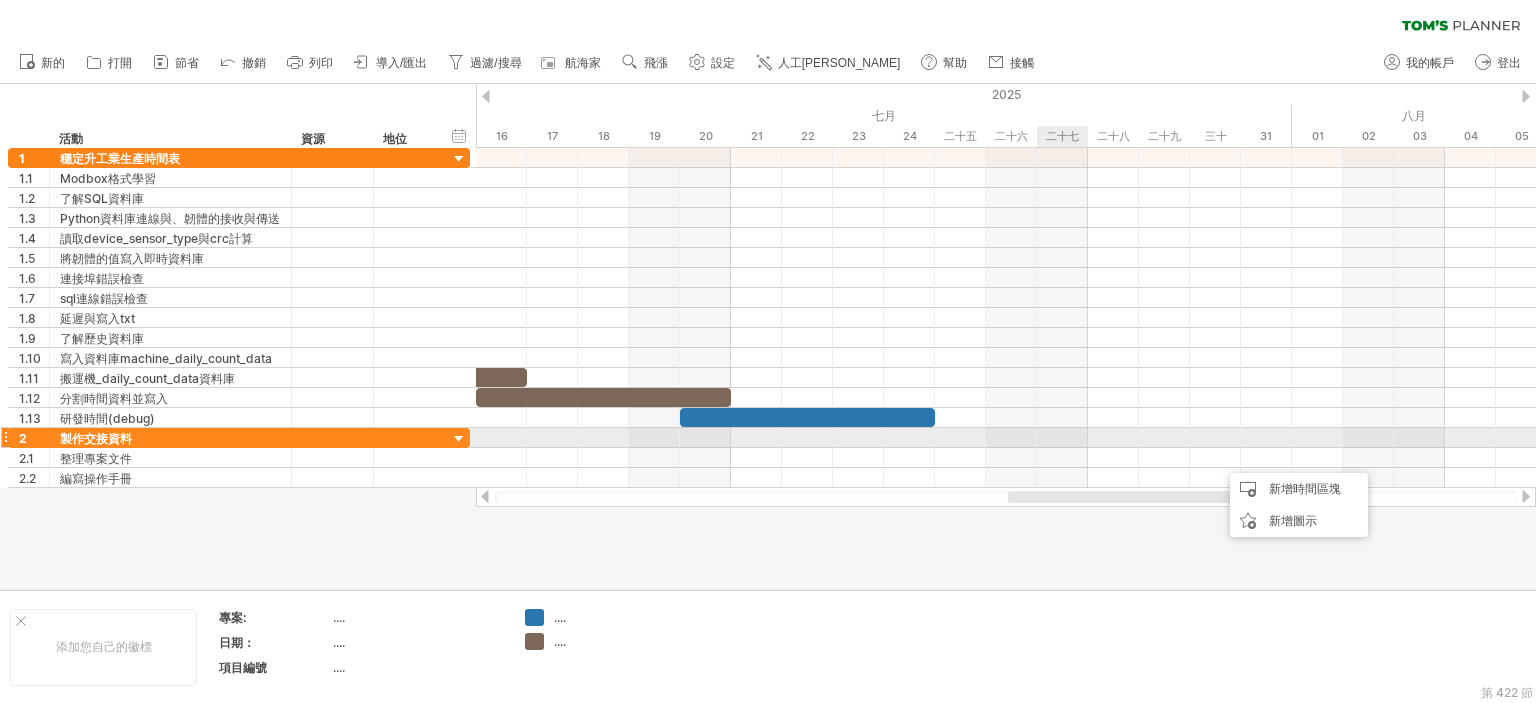 click at bounding box center [1006, 458] 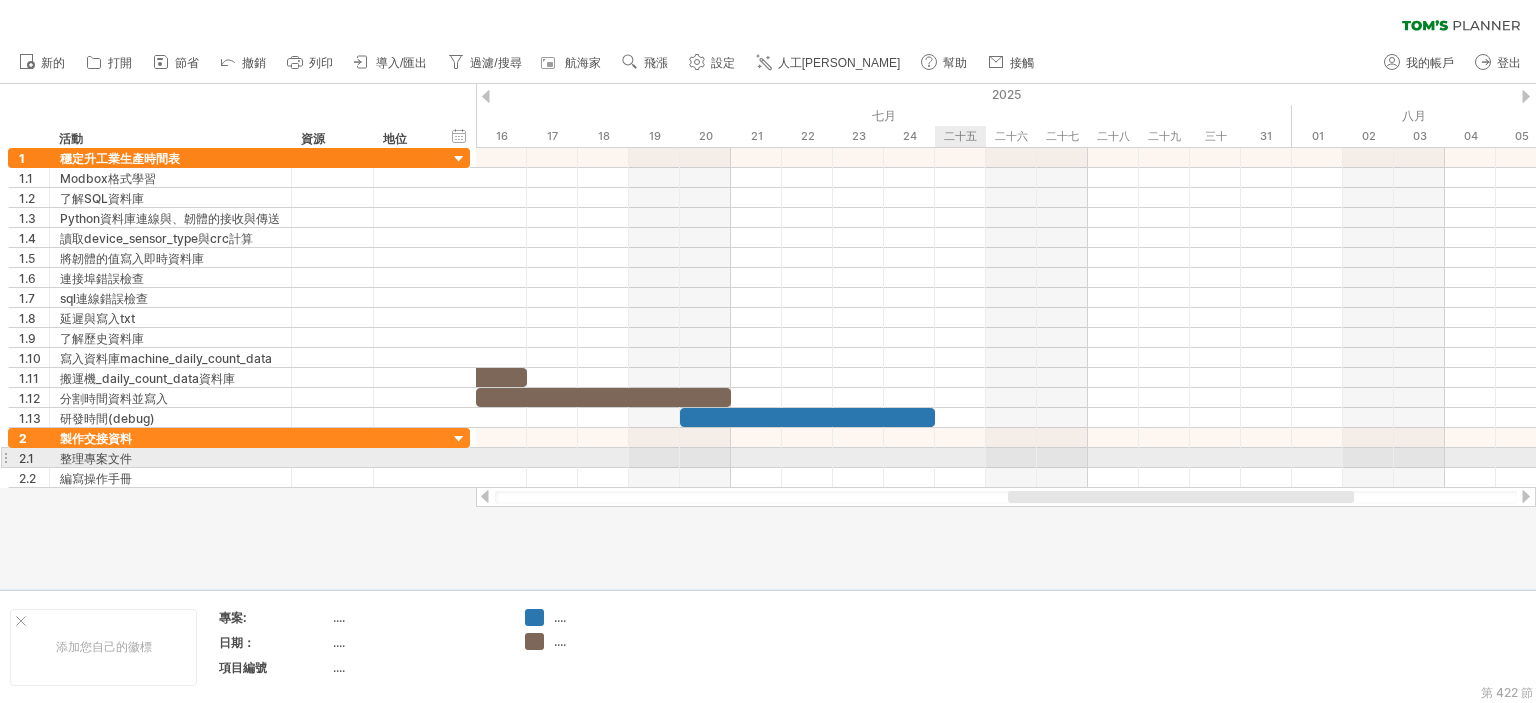 click at bounding box center (1006, 458) 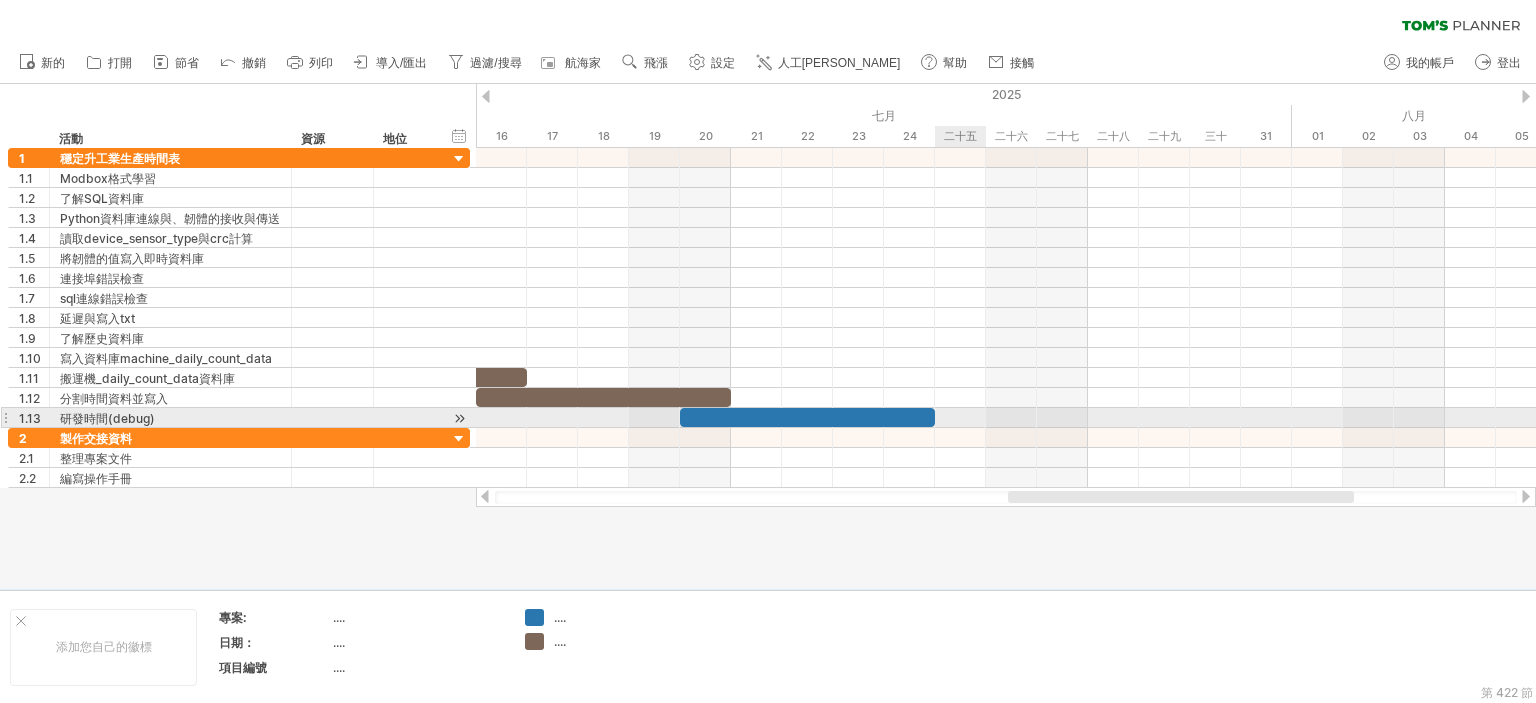 click at bounding box center [1006, 438] 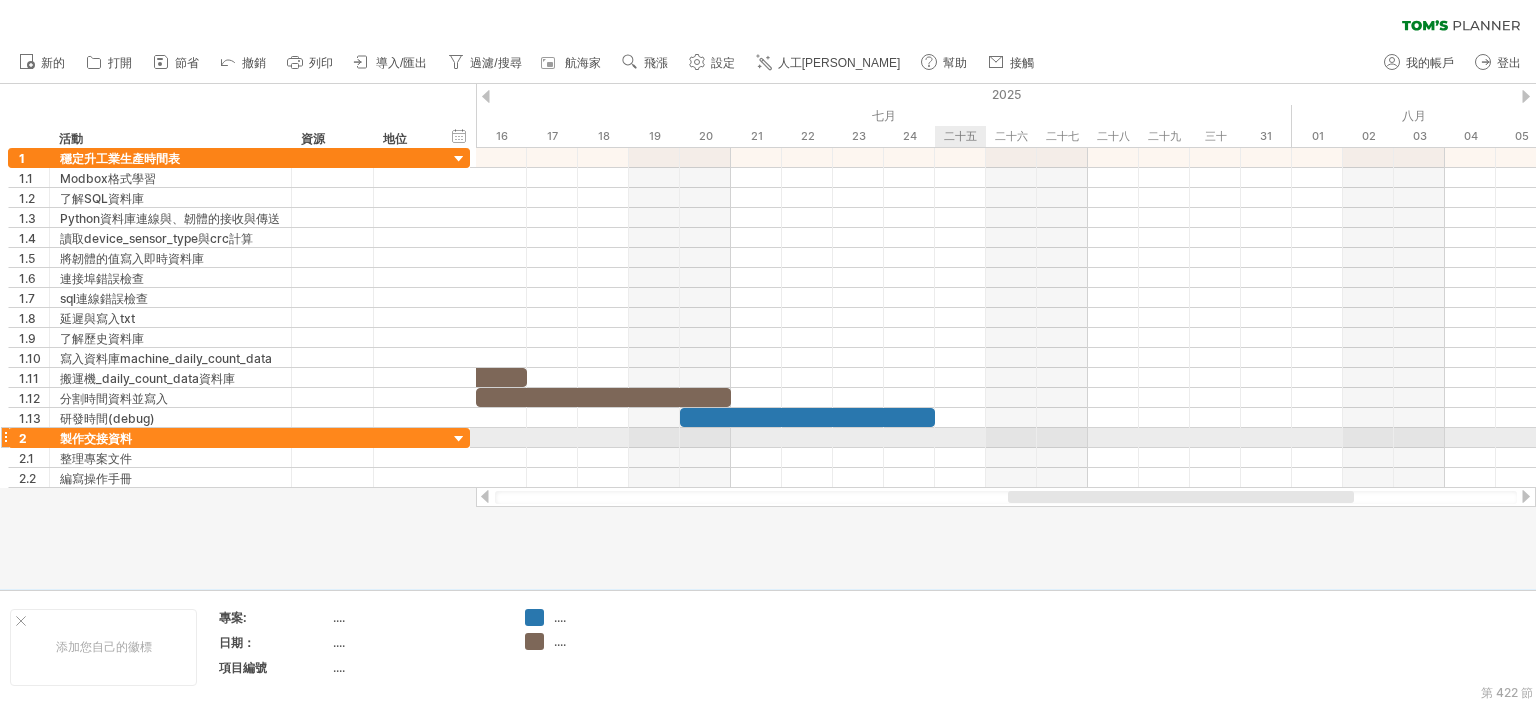 click at bounding box center (1006, 438) 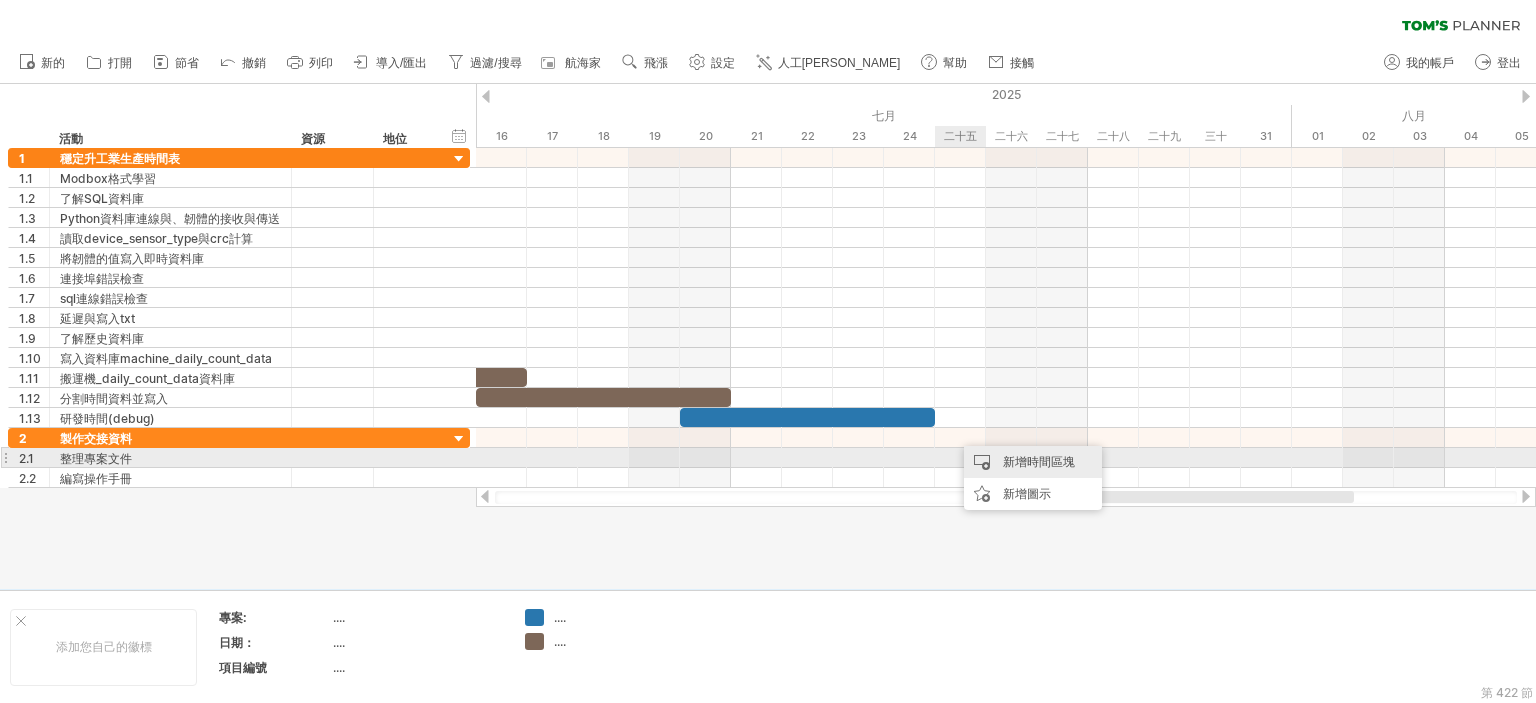 click on "新增時間區塊" at bounding box center [1033, 462] 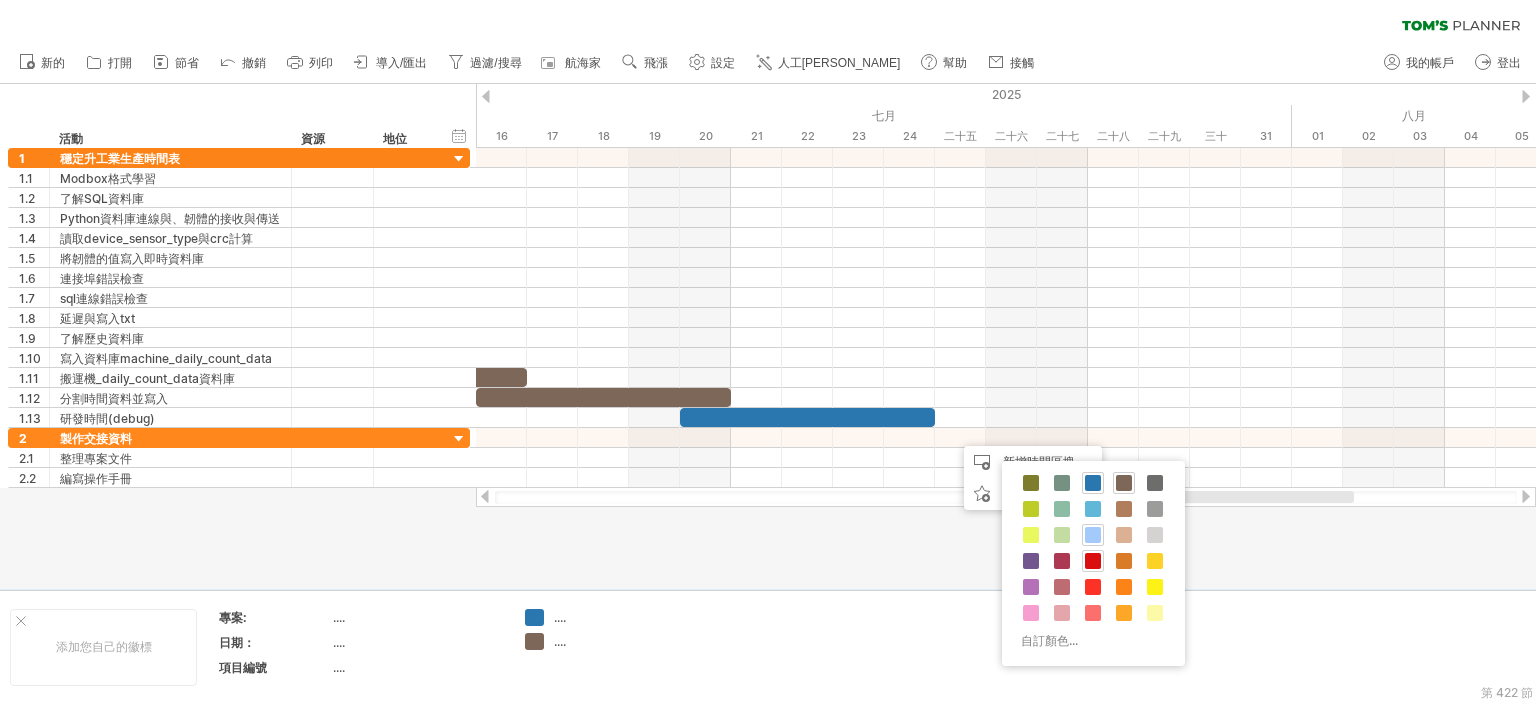 click at bounding box center (1093, 561) 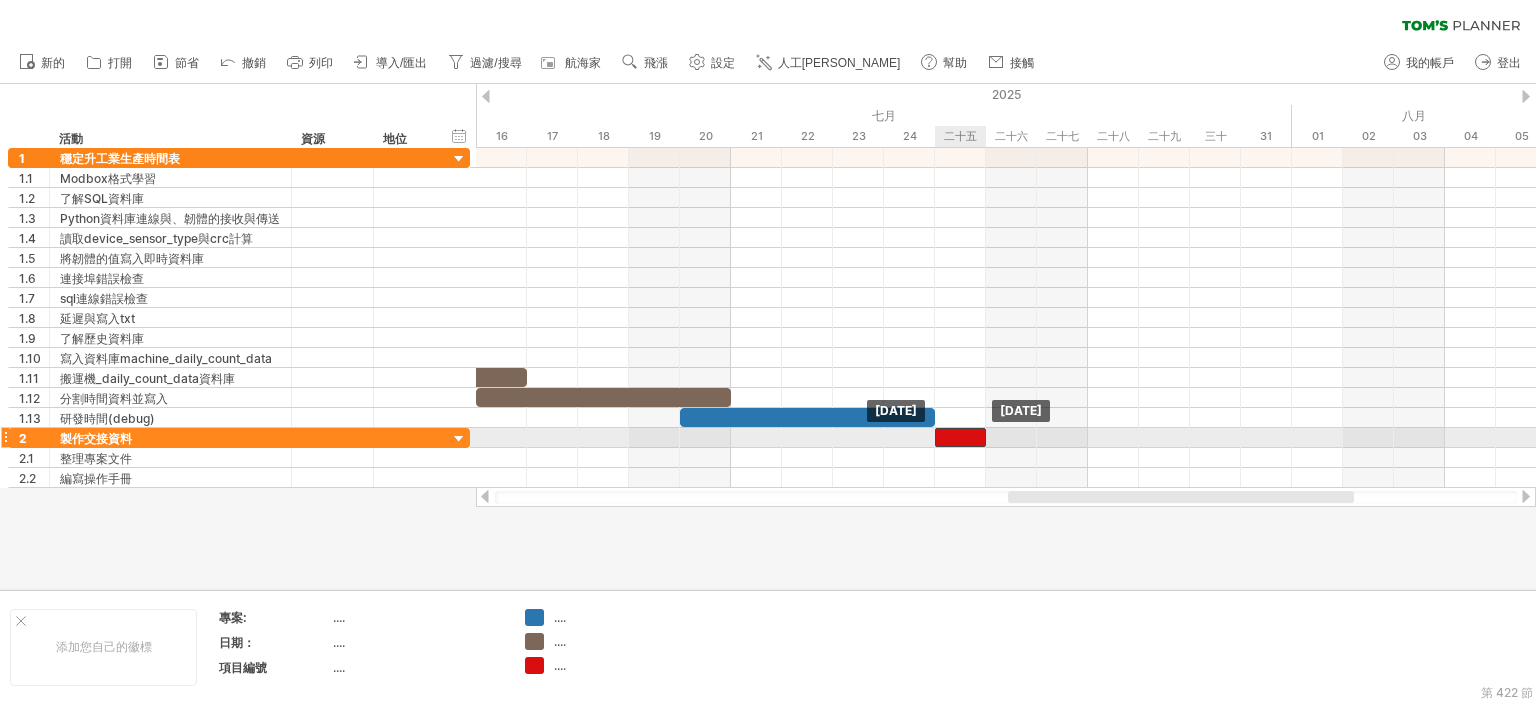 drag, startPoint x: 1000, startPoint y: 433, endPoint x: 972, endPoint y: 435, distance: 28.071337 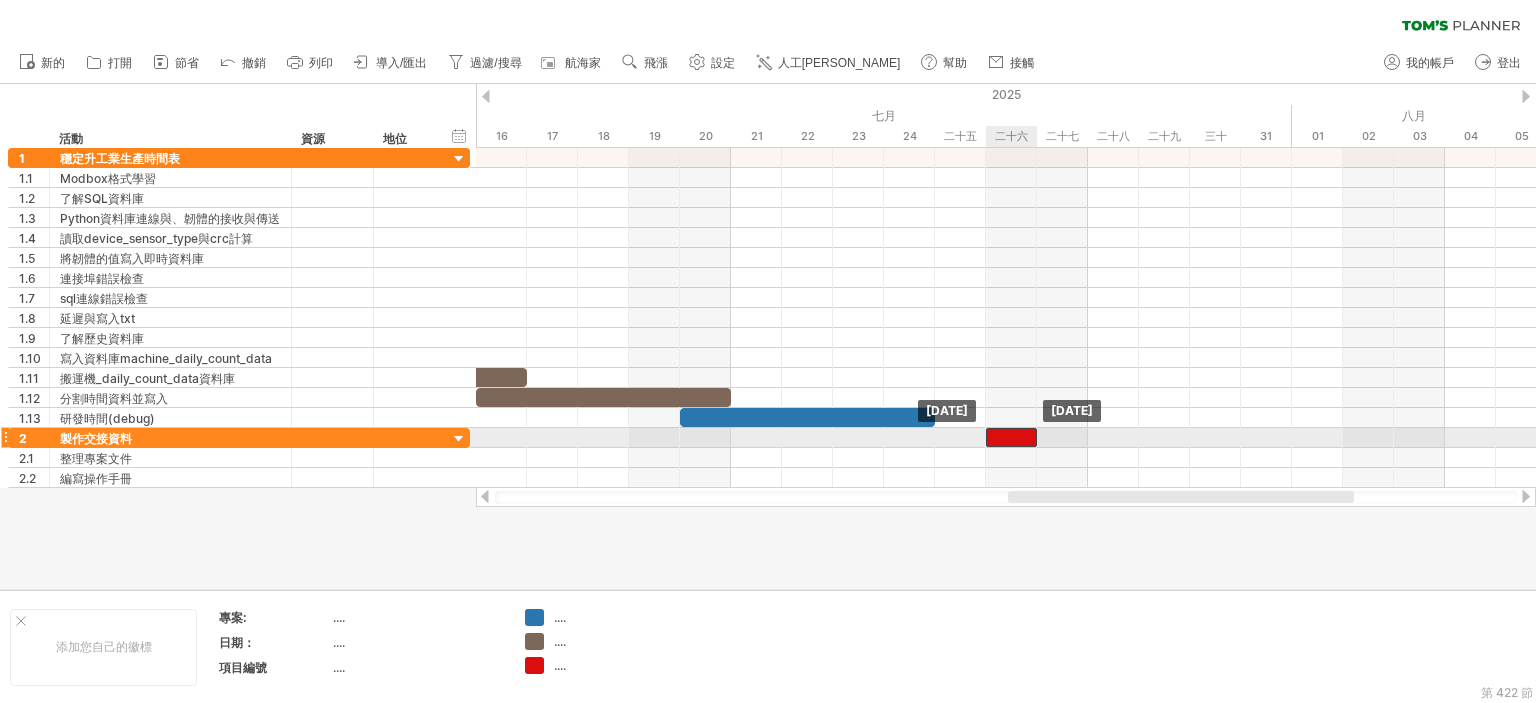 drag, startPoint x: 961, startPoint y: 435, endPoint x: 1020, endPoint y: 439, distance: 59.135437 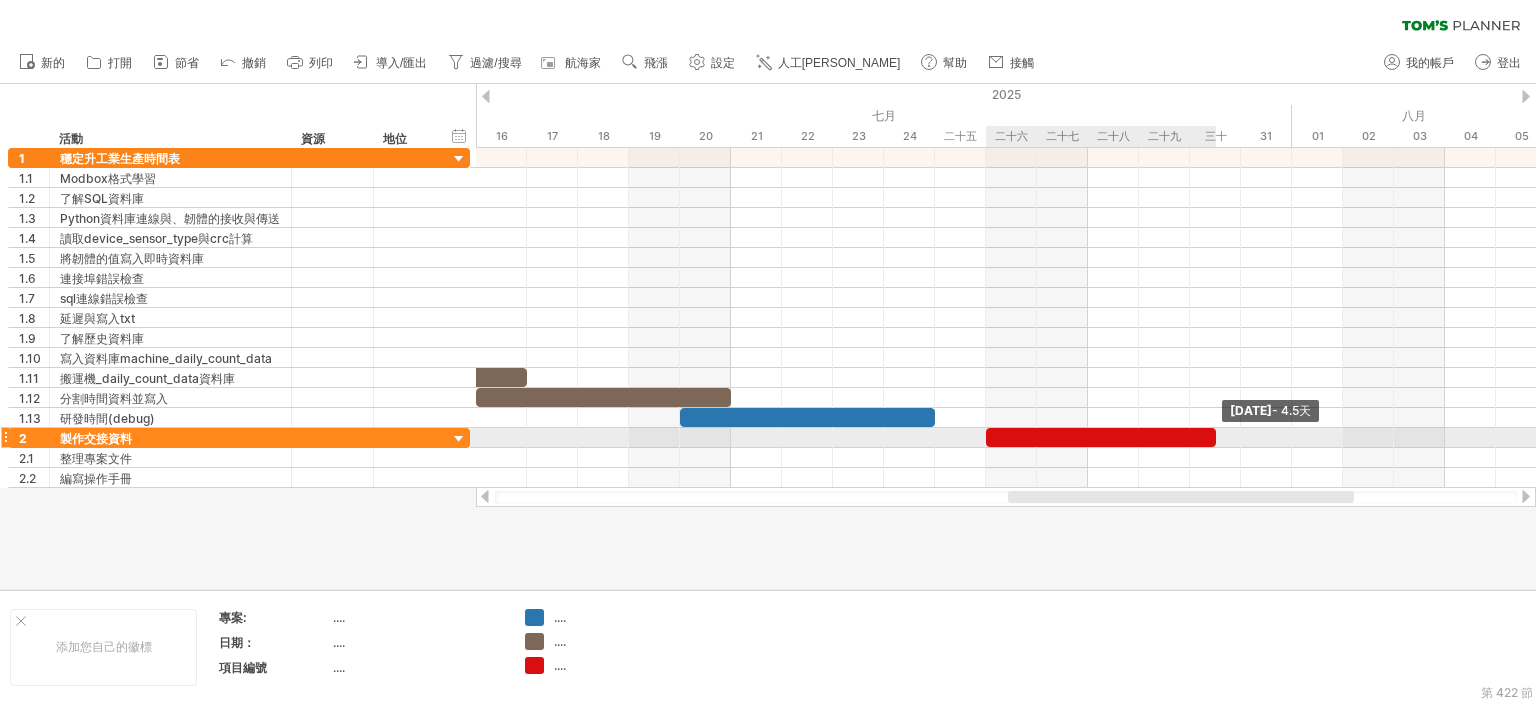 drag, startPoint x: 1038, startPoint y: 435, endPoint x: 1229, endPoint y: 435, distance: 191 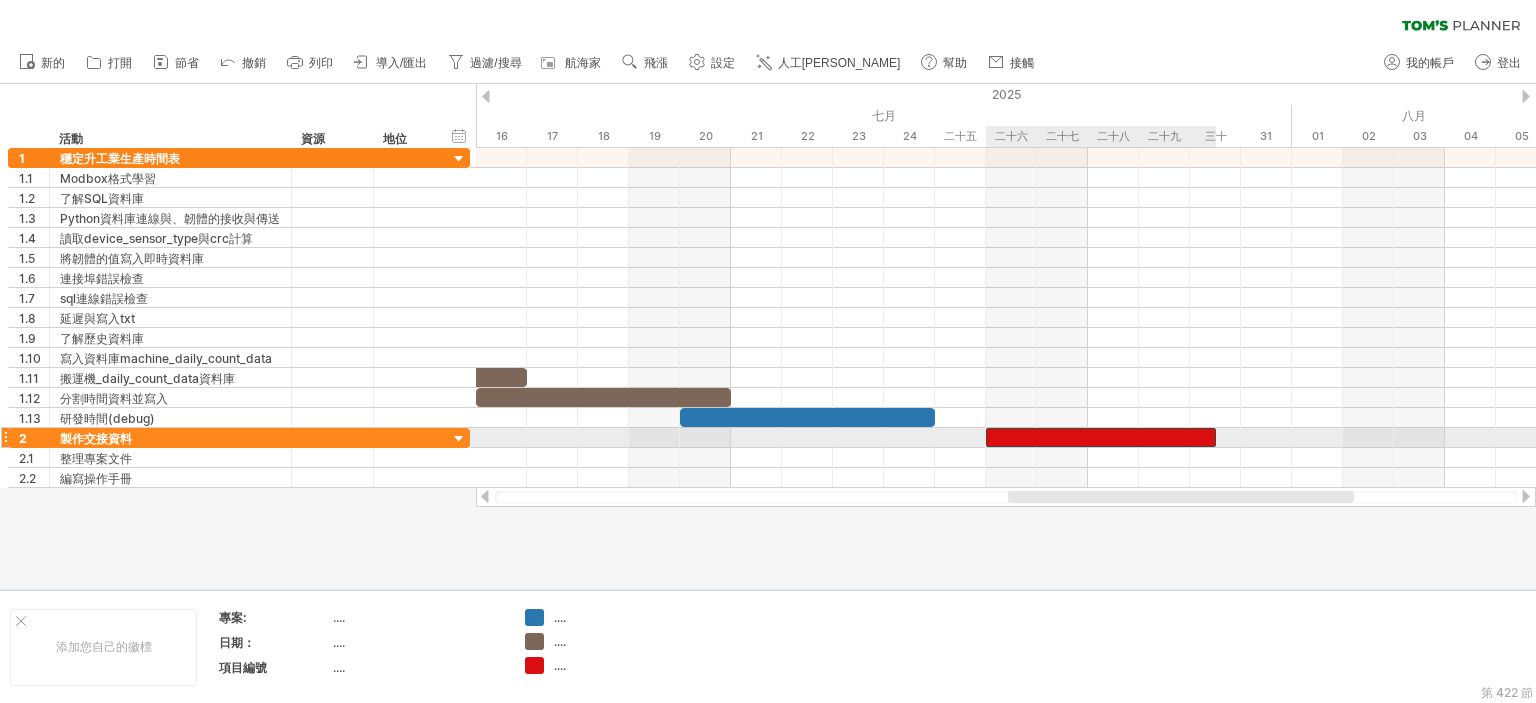 click at bounding box center [1101, 437] 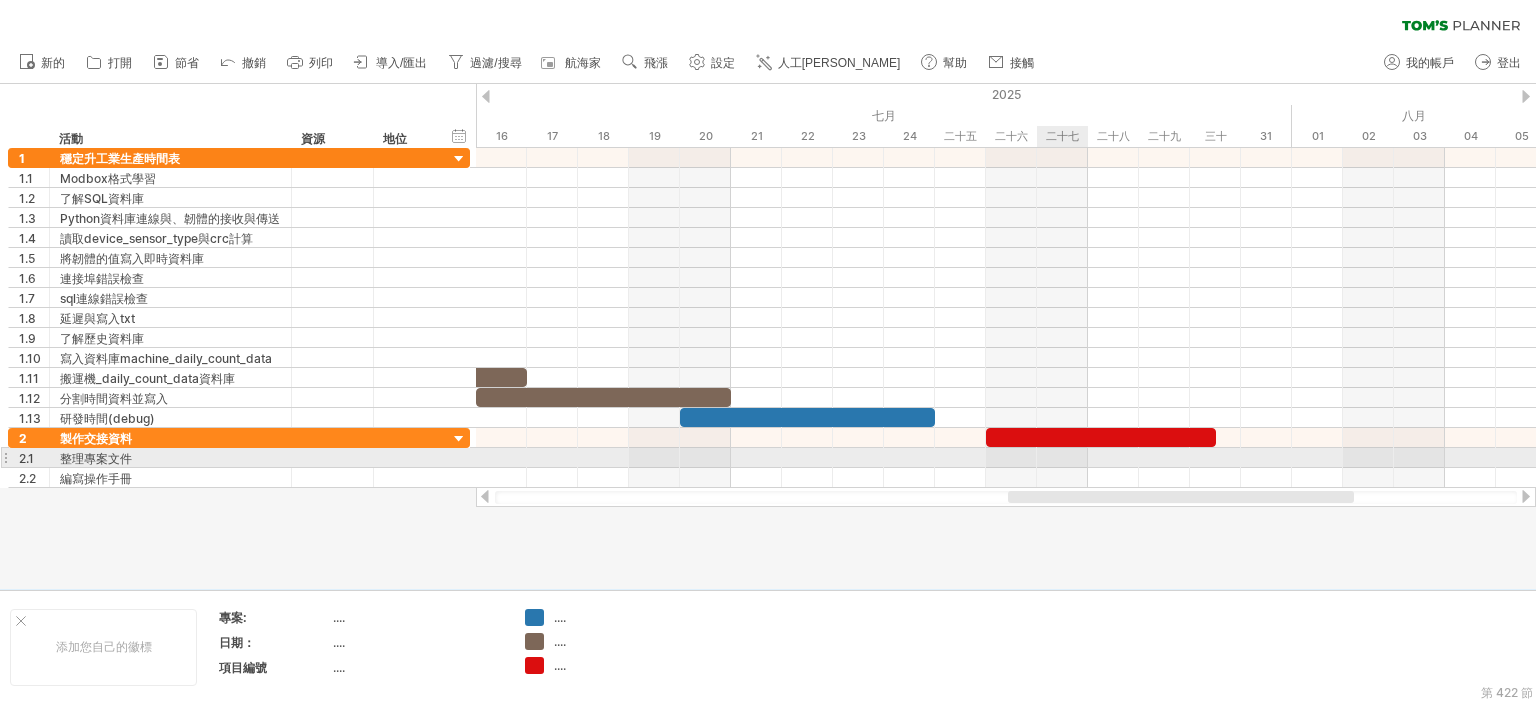 click at bounding box center (1006, 458) 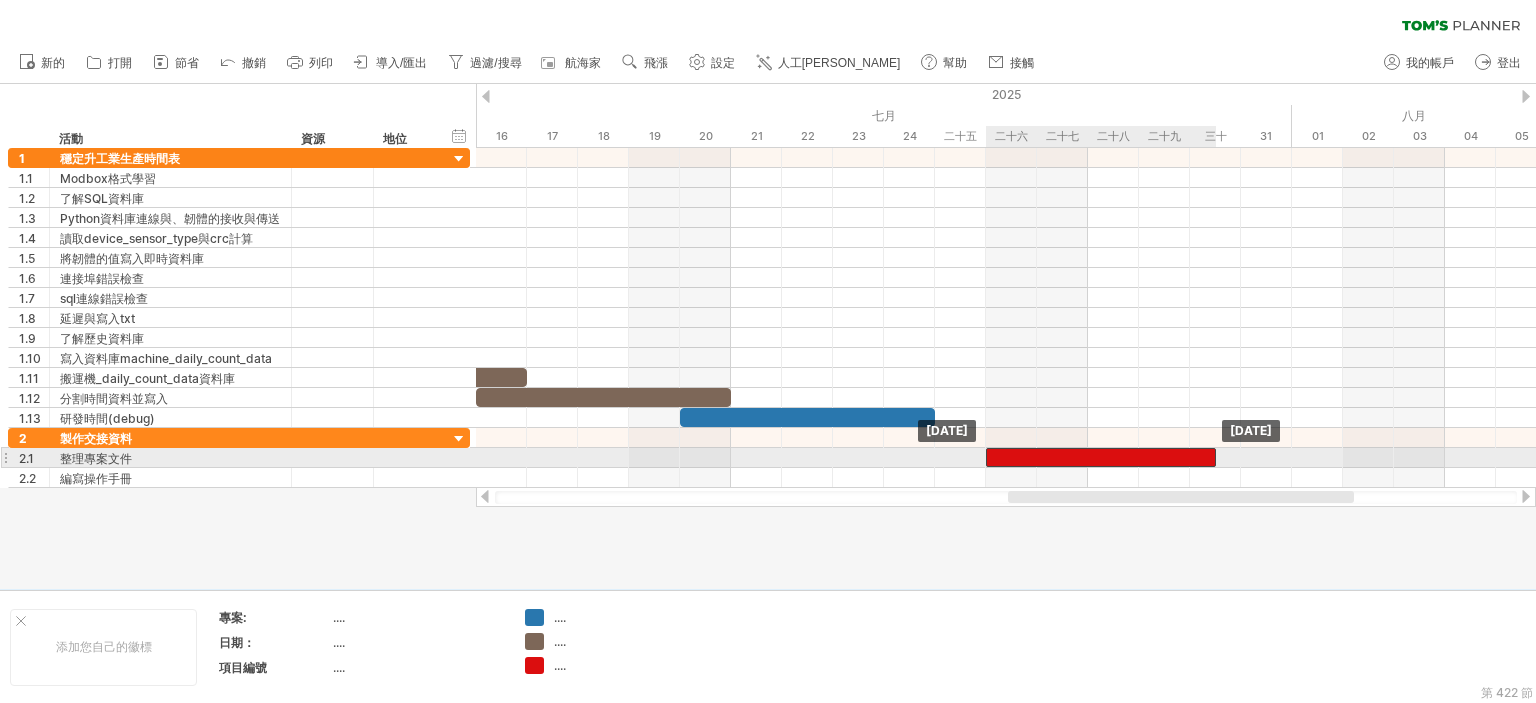 drag, startPoint x: 1020, startPoint y: 440, endPoint x: 1016, endPoint y: 460, distance: 20.396078 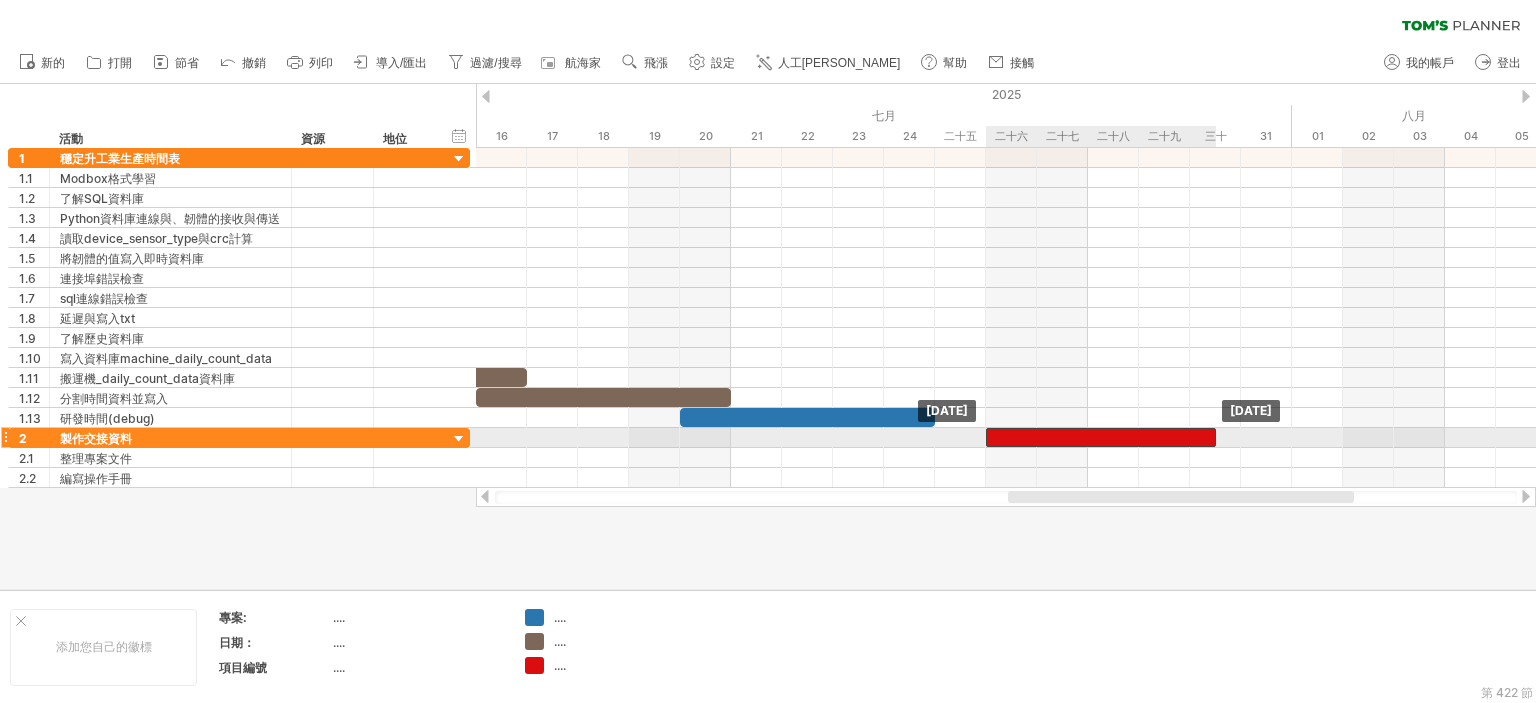 drag, startPoint x: 1014, startPoint y: 450, endPoint x: 1018, endPoint y: 435, distance: 15.524175 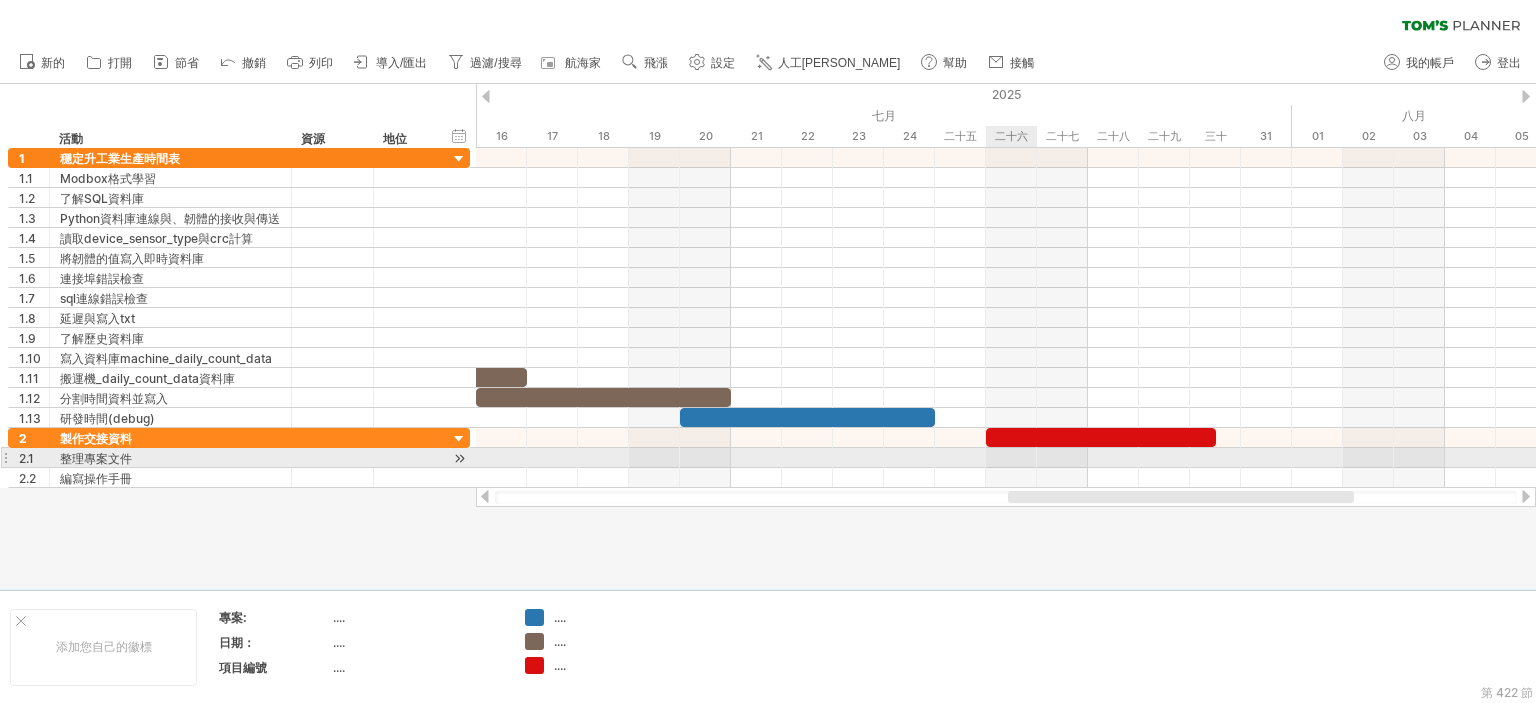click at bounding box center [1006, 458] 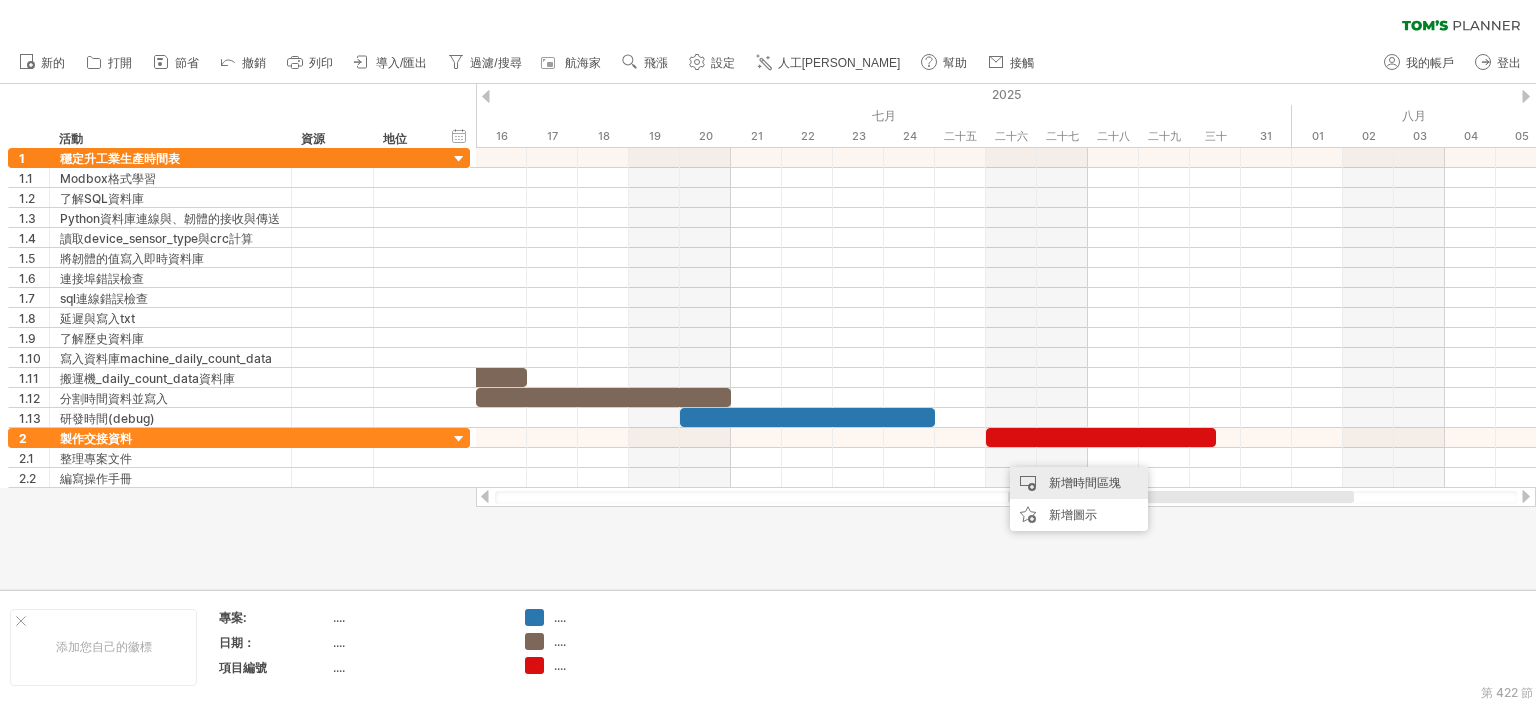 click on "新增時間區塊" at bounding box center [1079, 483] 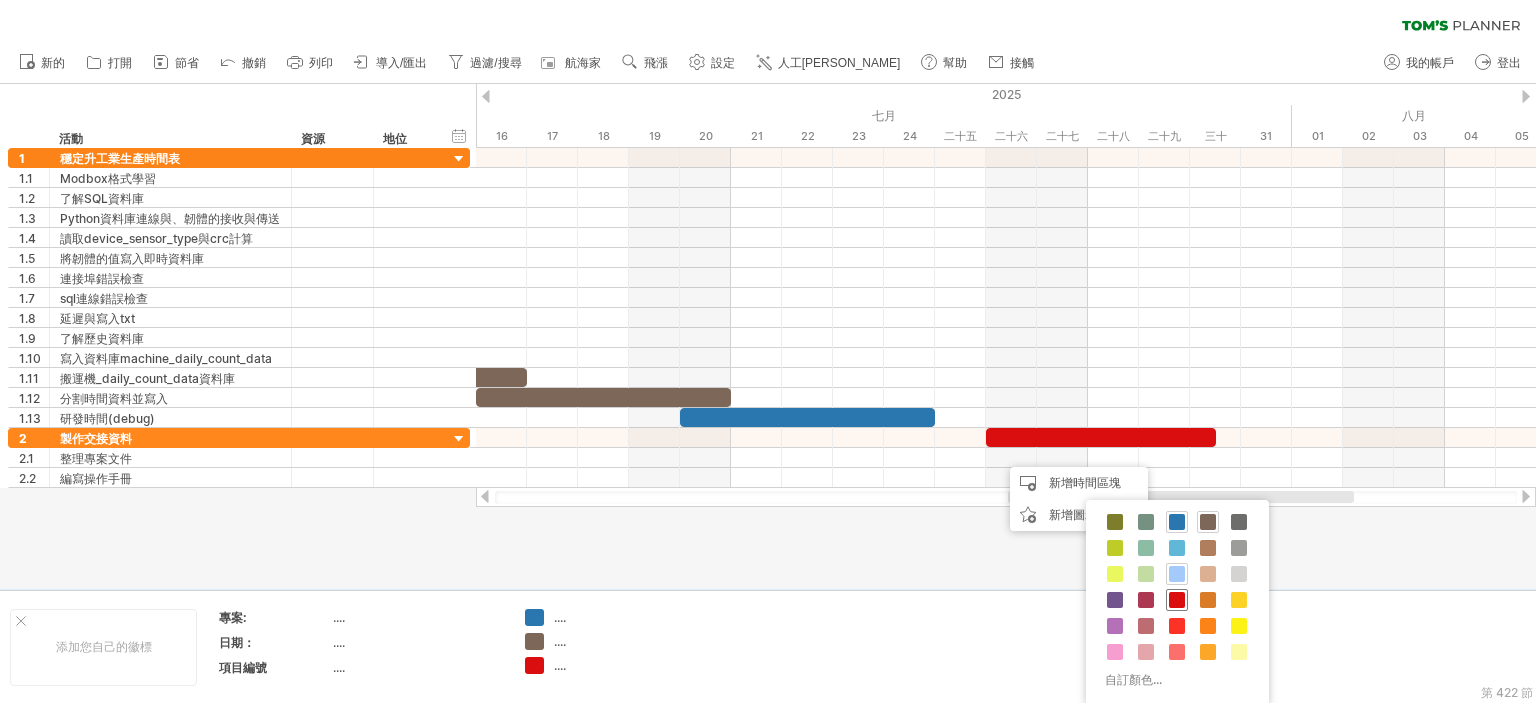 click at bounding box center [1177, 600] 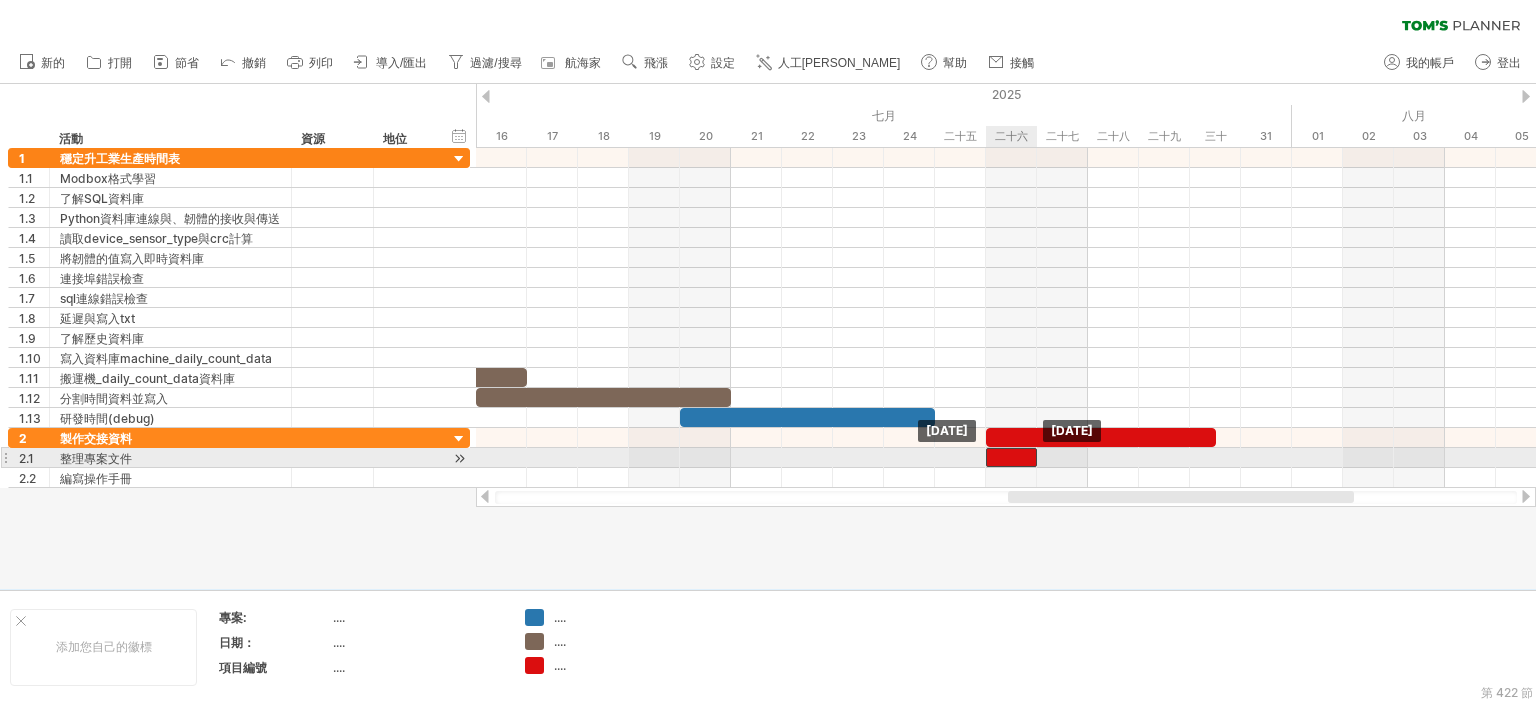 drag, startPoint x: 1054, startPoint y: 459, endPoint x: 1027, endPoint y: 457, distance: 27.073973 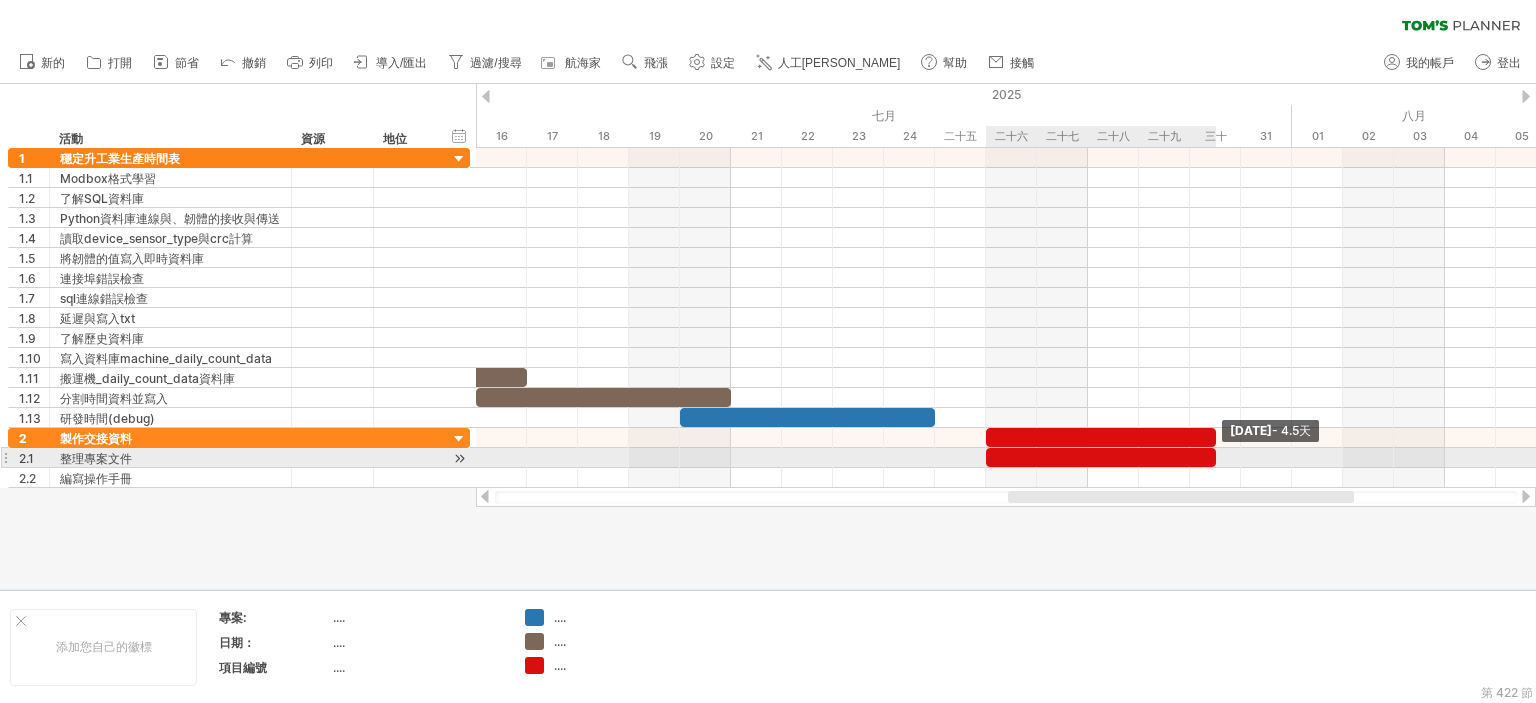drag, startPoint x: 1039, startPoint y: 454, endPoint x: 1210, endPoint y: 459, distance: 171.07309 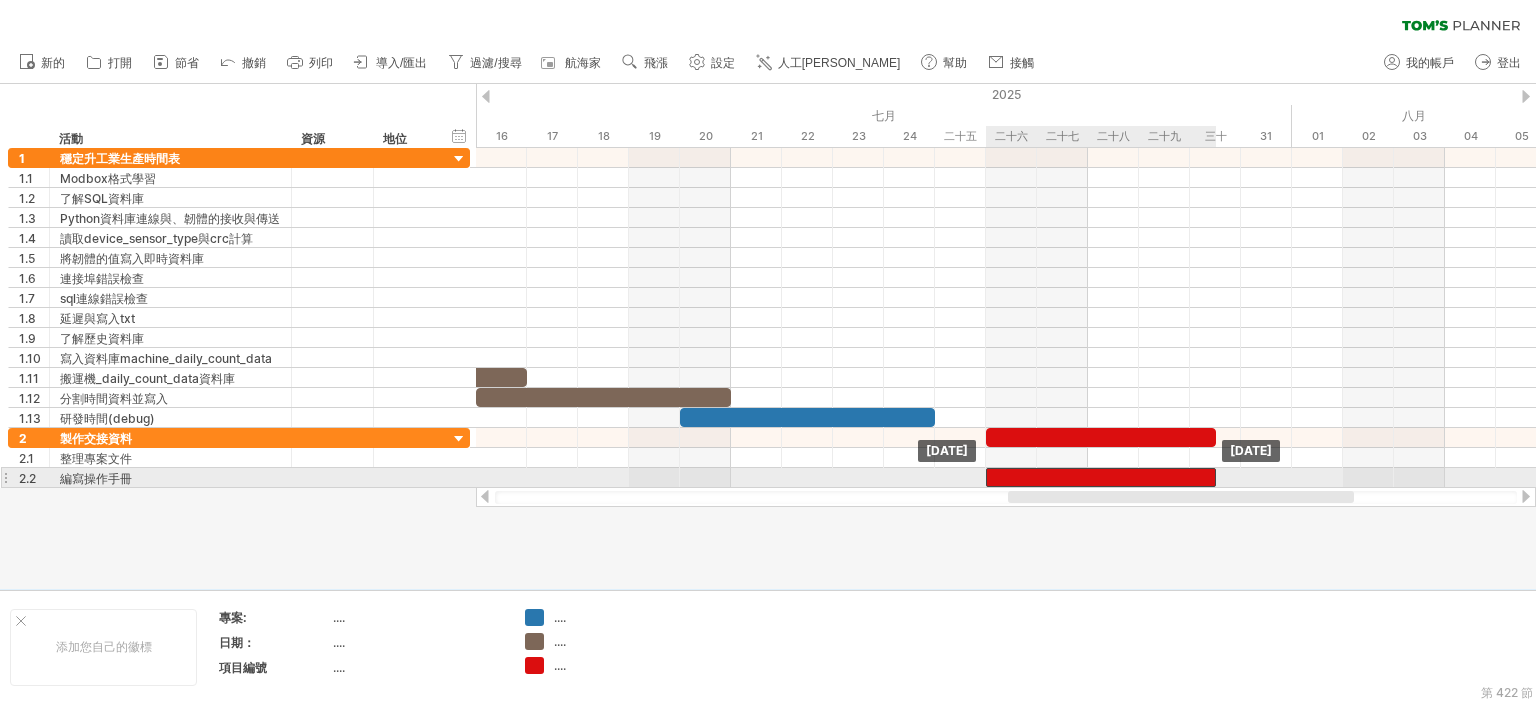 drag, startPoint x: 1039, startPoint y: 459, endPoint x: 1029, endPoint y: 444, distance: 18.027756 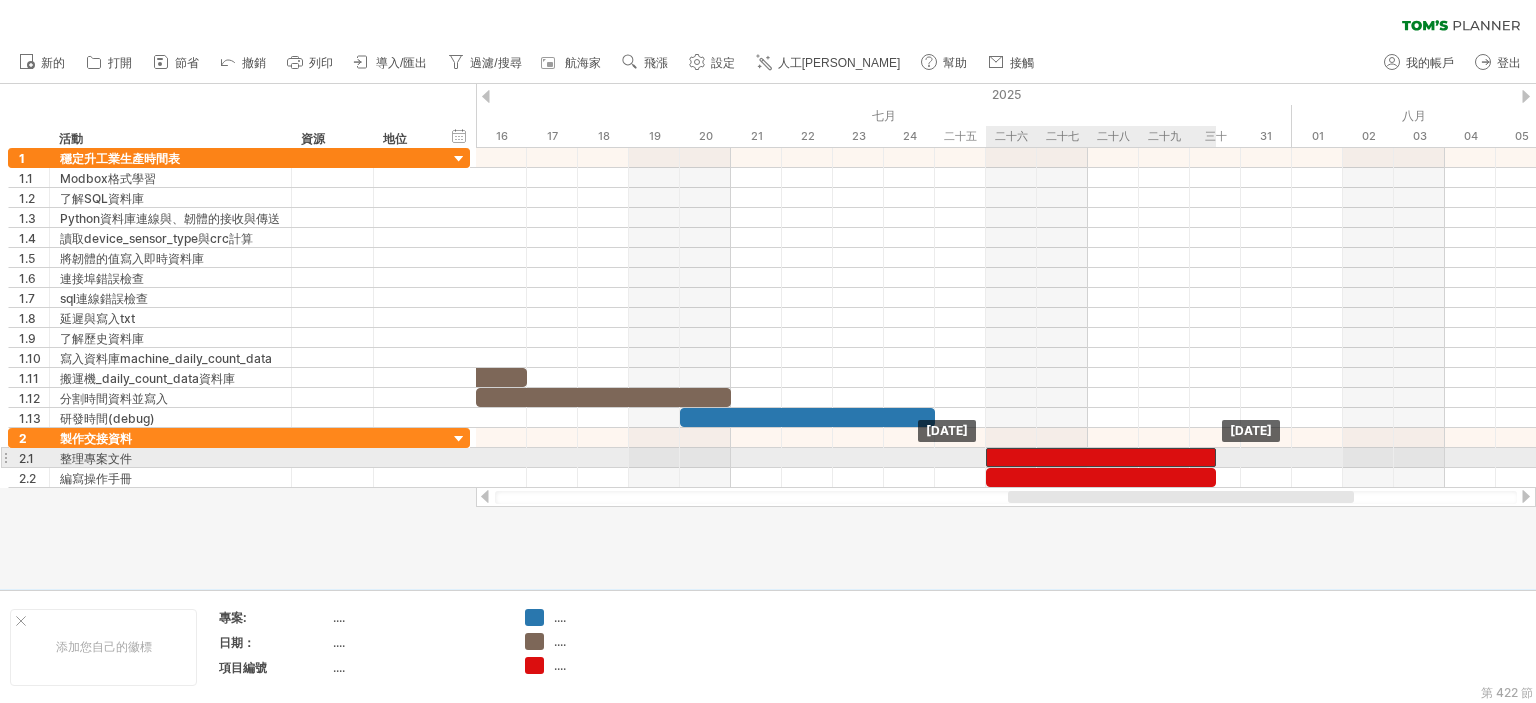 drag, startPoint x: 1028, startPoint y: 437, endPoint x: 1027, endPoint y: 460, distance: 23.021729 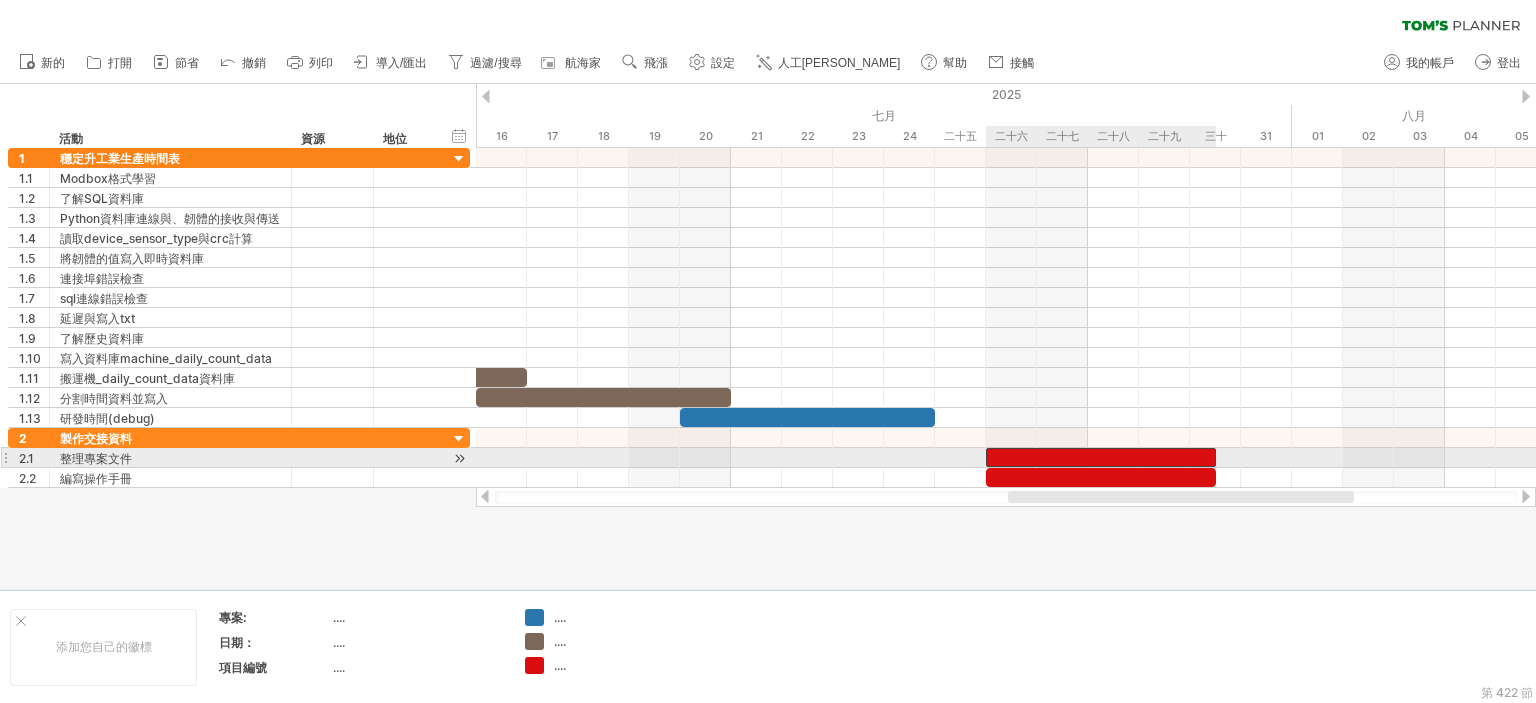 click at bounding box center [1101, 457] 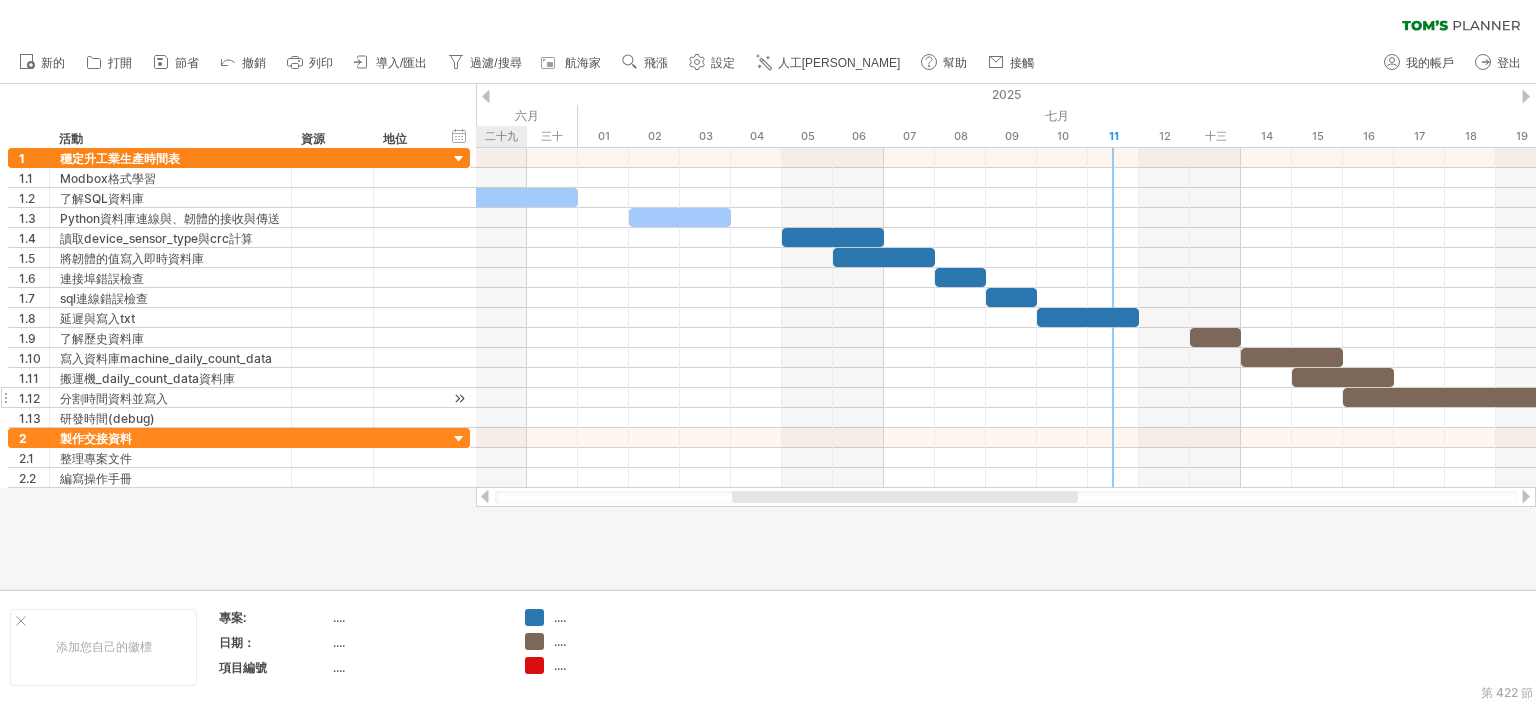 drag, startPoint x: 1172, startPoint y: 497, endPoint x: 404, endPoint y: 404, distance: 773.61035 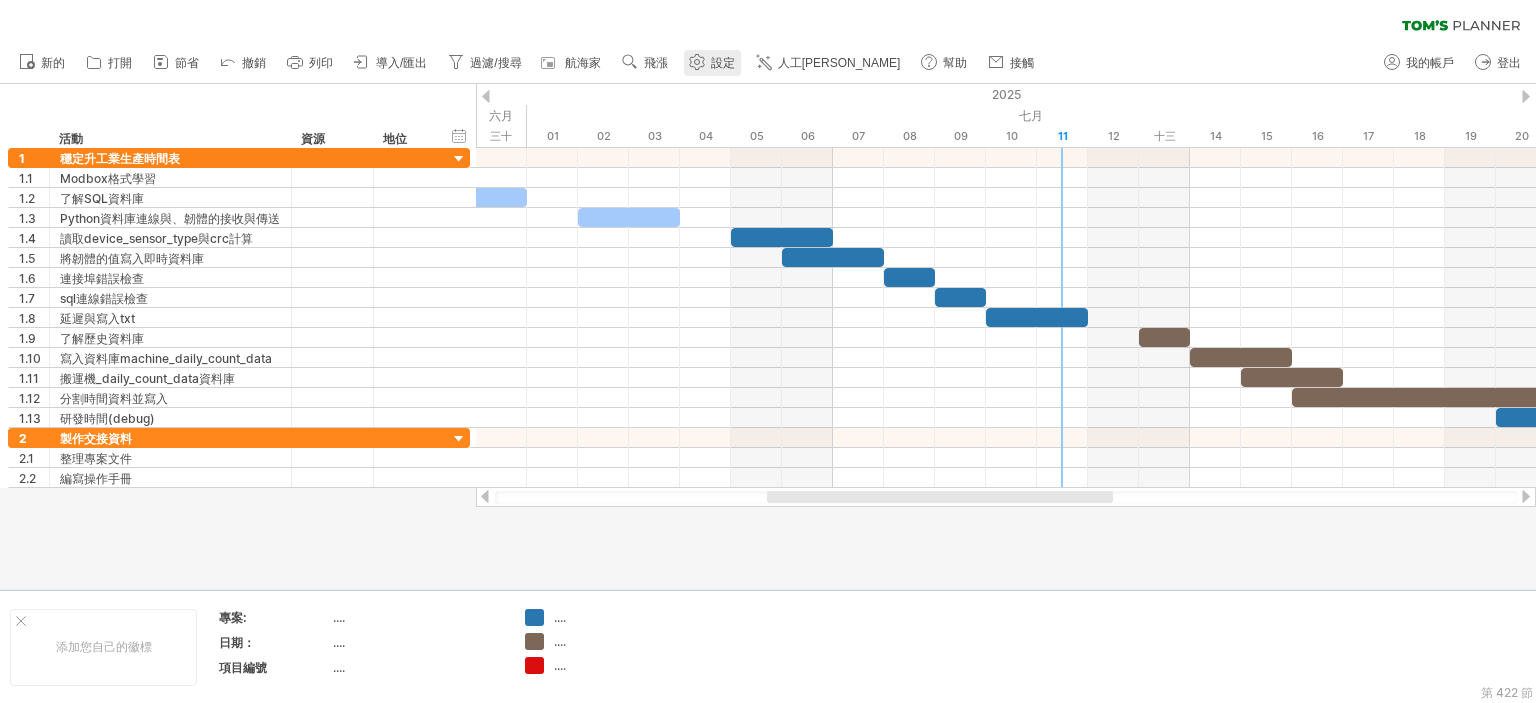 click on "設定" at bounding box center (723, 63) 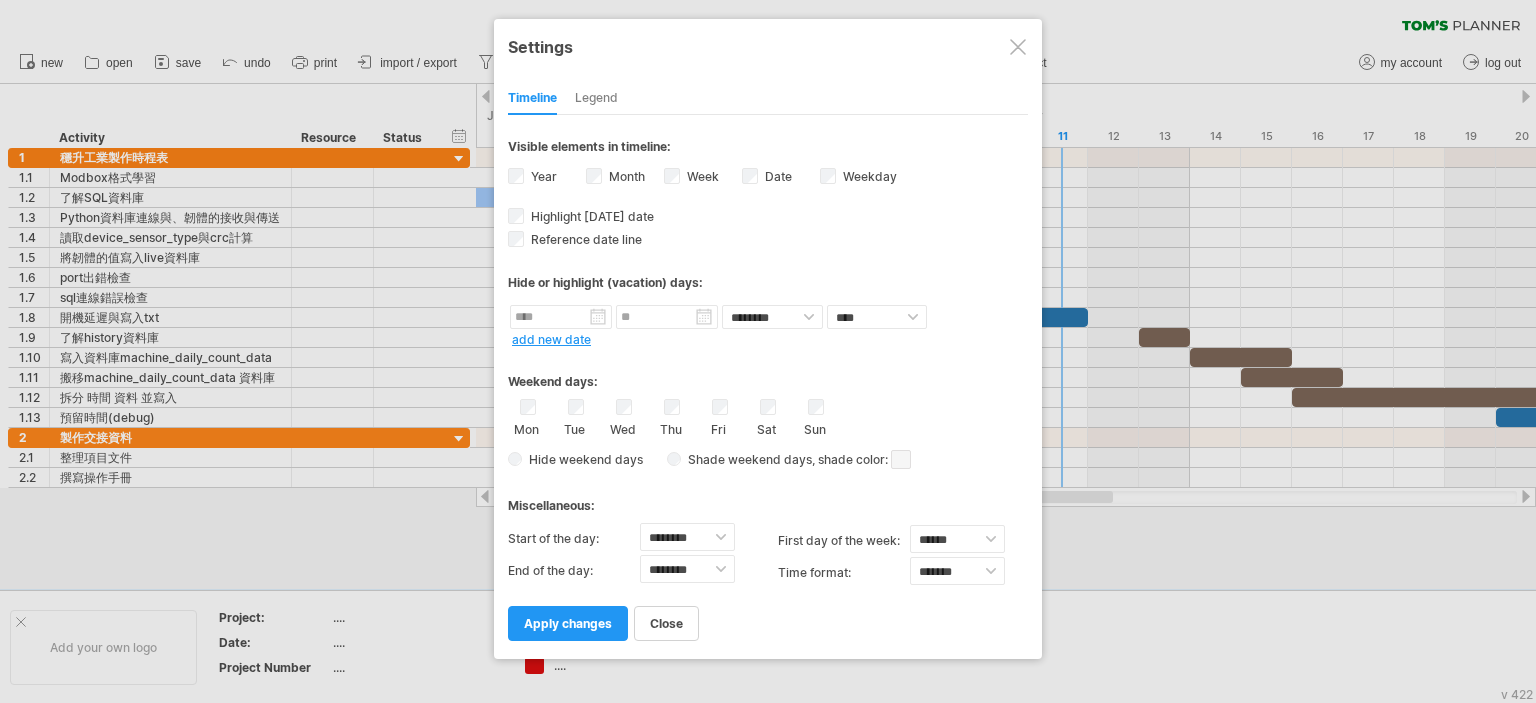 click at bounding box center [1018, 47] 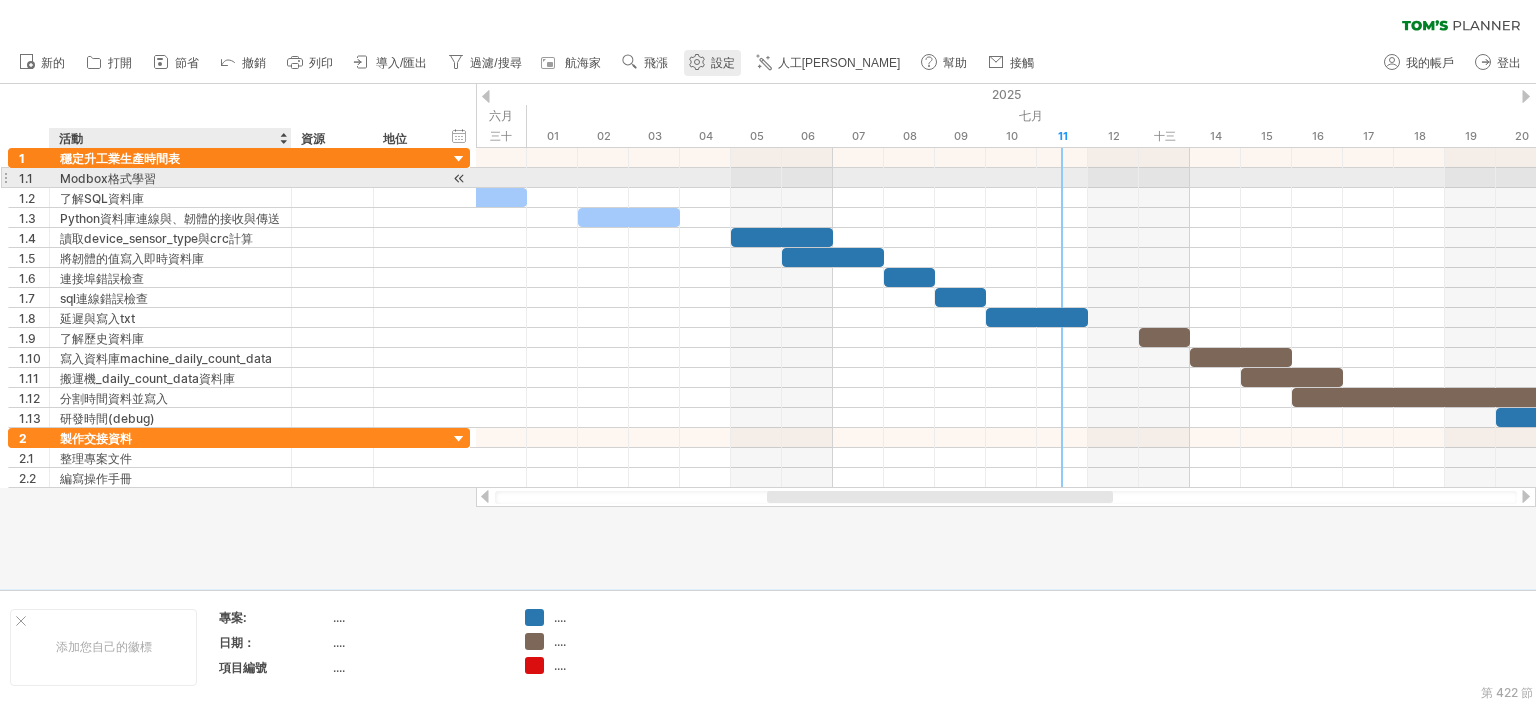click on "Modbox格式學習" at bounding box center [108, 178] 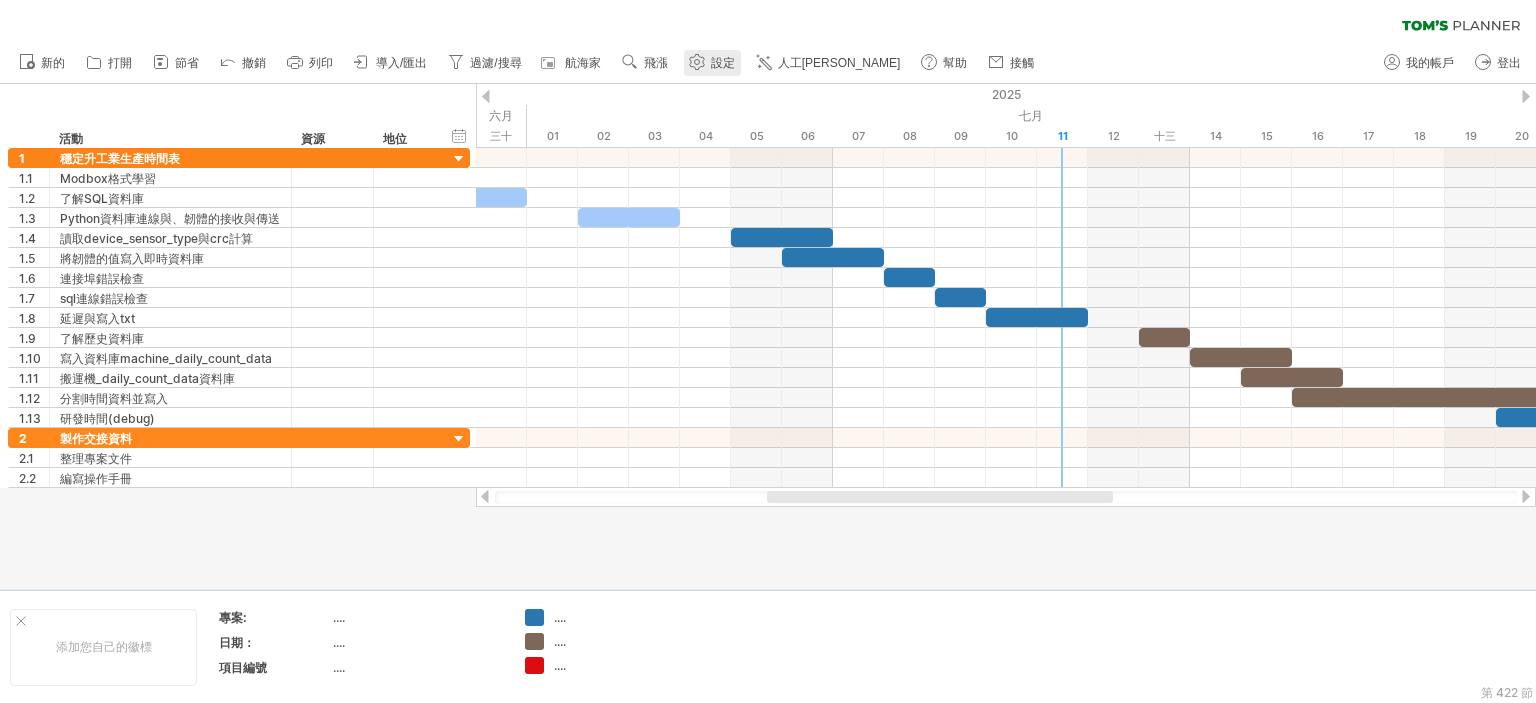 click 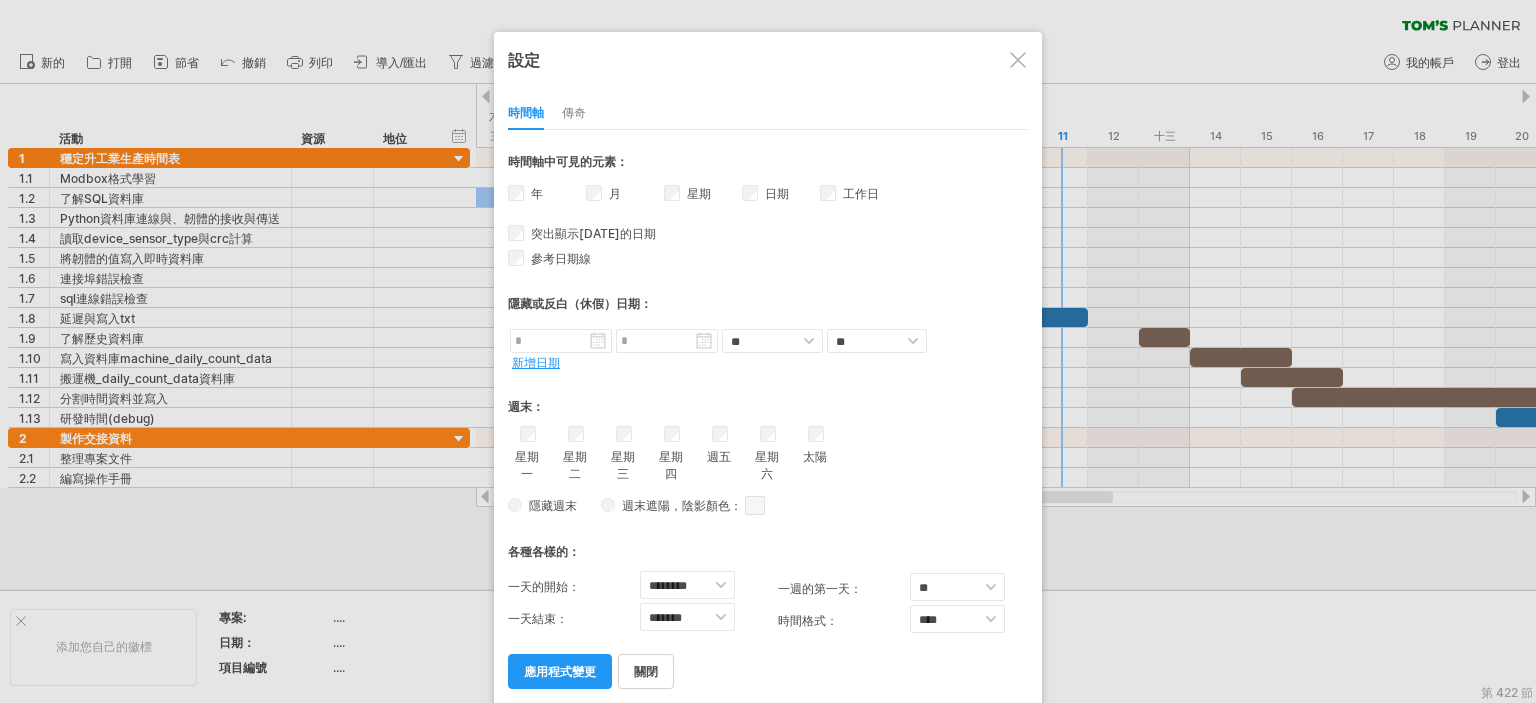 click on "時間軸
傳奇" at bounding box center (768, 108) 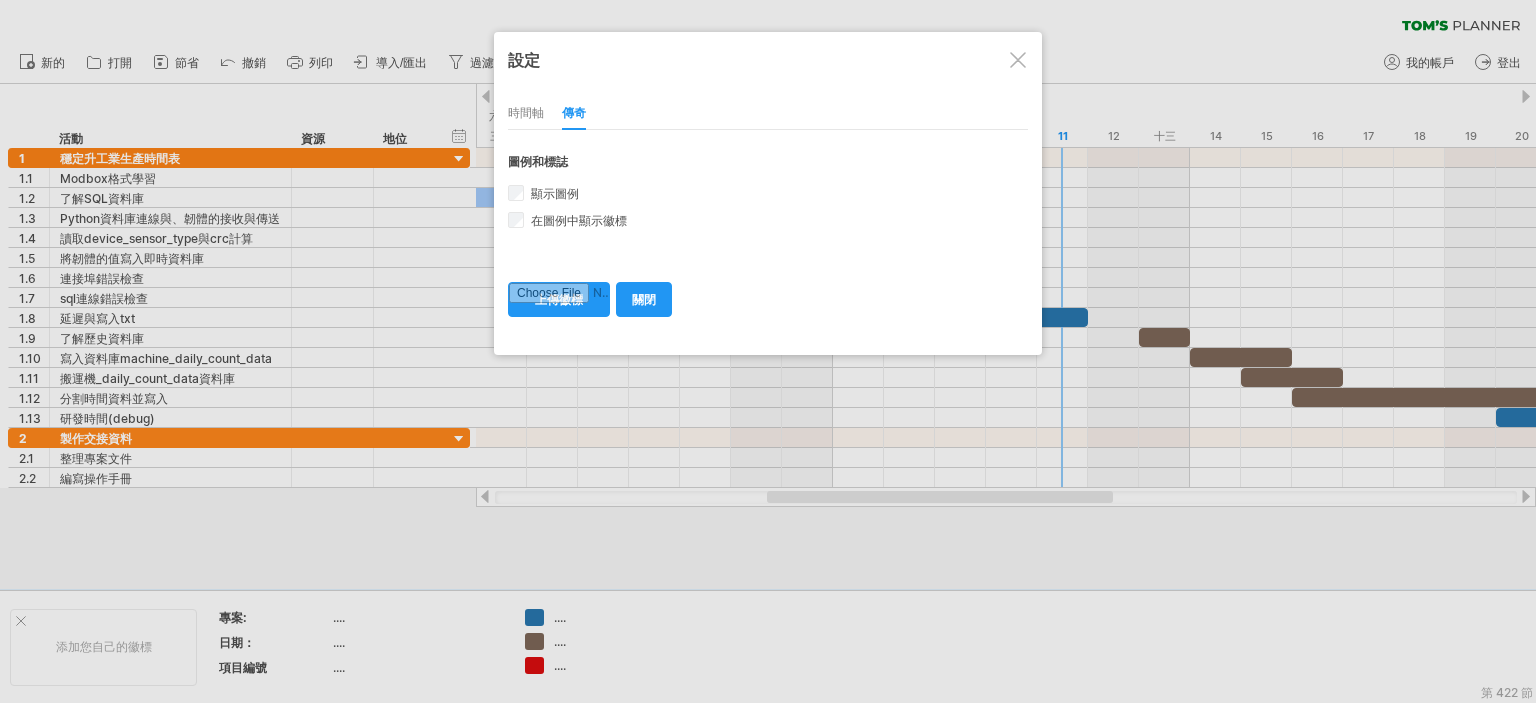 click at bounding box center [1018, 60] 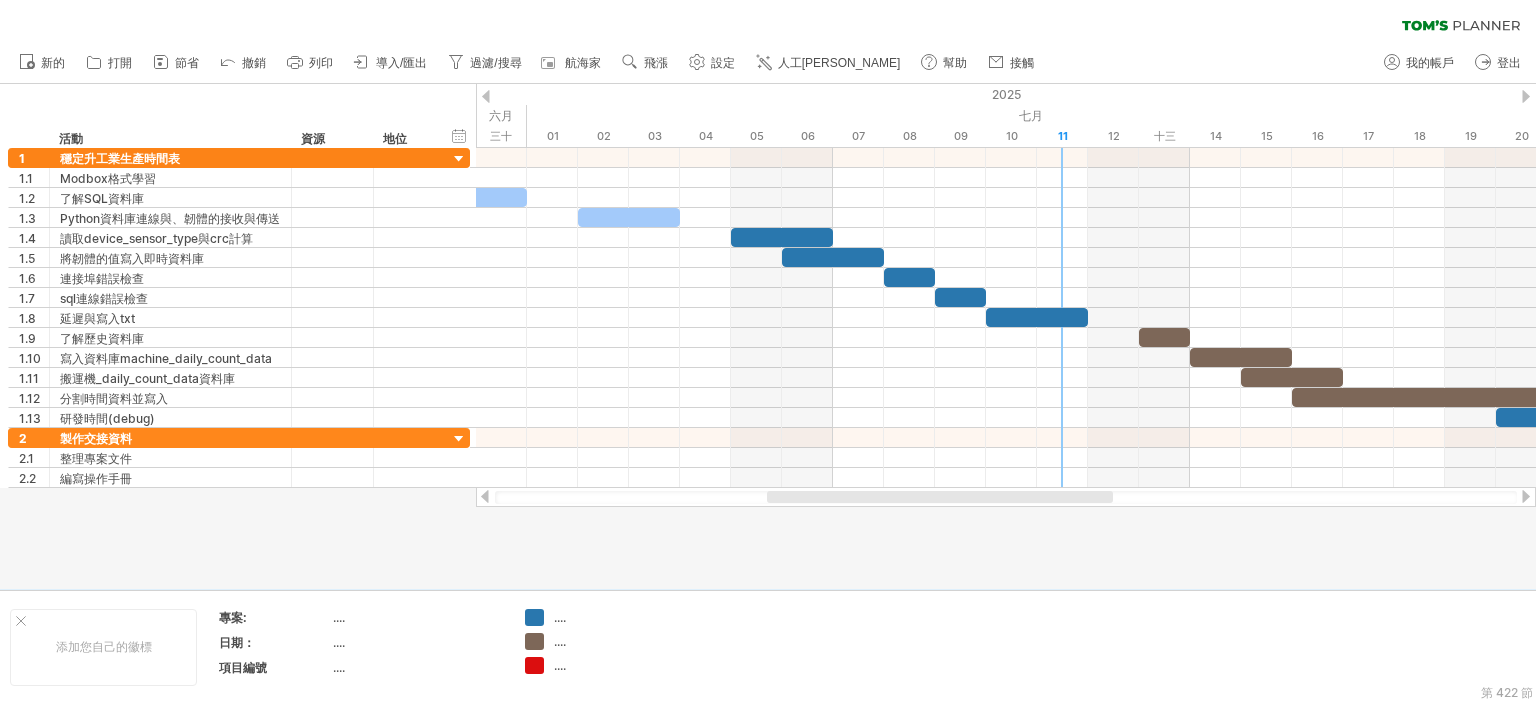 click on "設定" at bounding box center (723, 63) 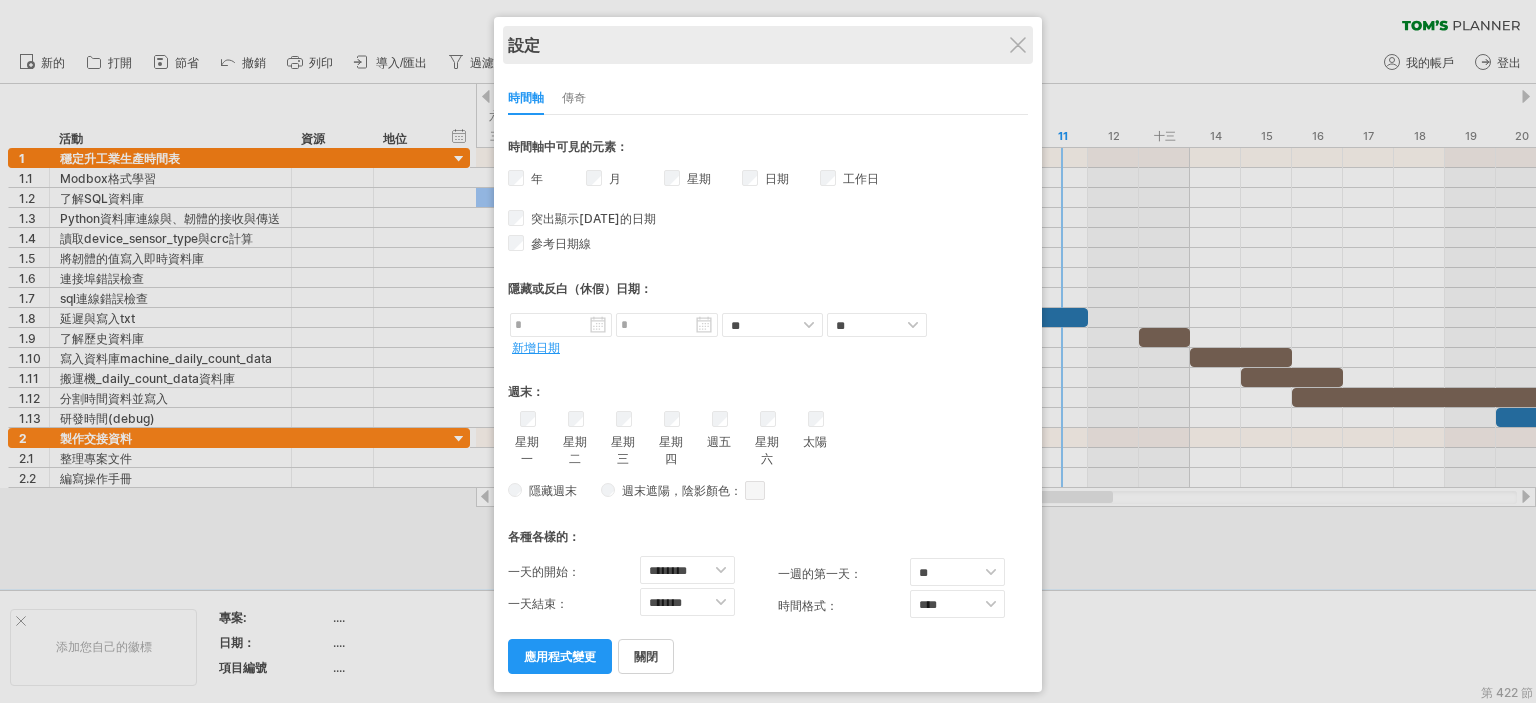 click on "設定" at bounding box center (768, 45) 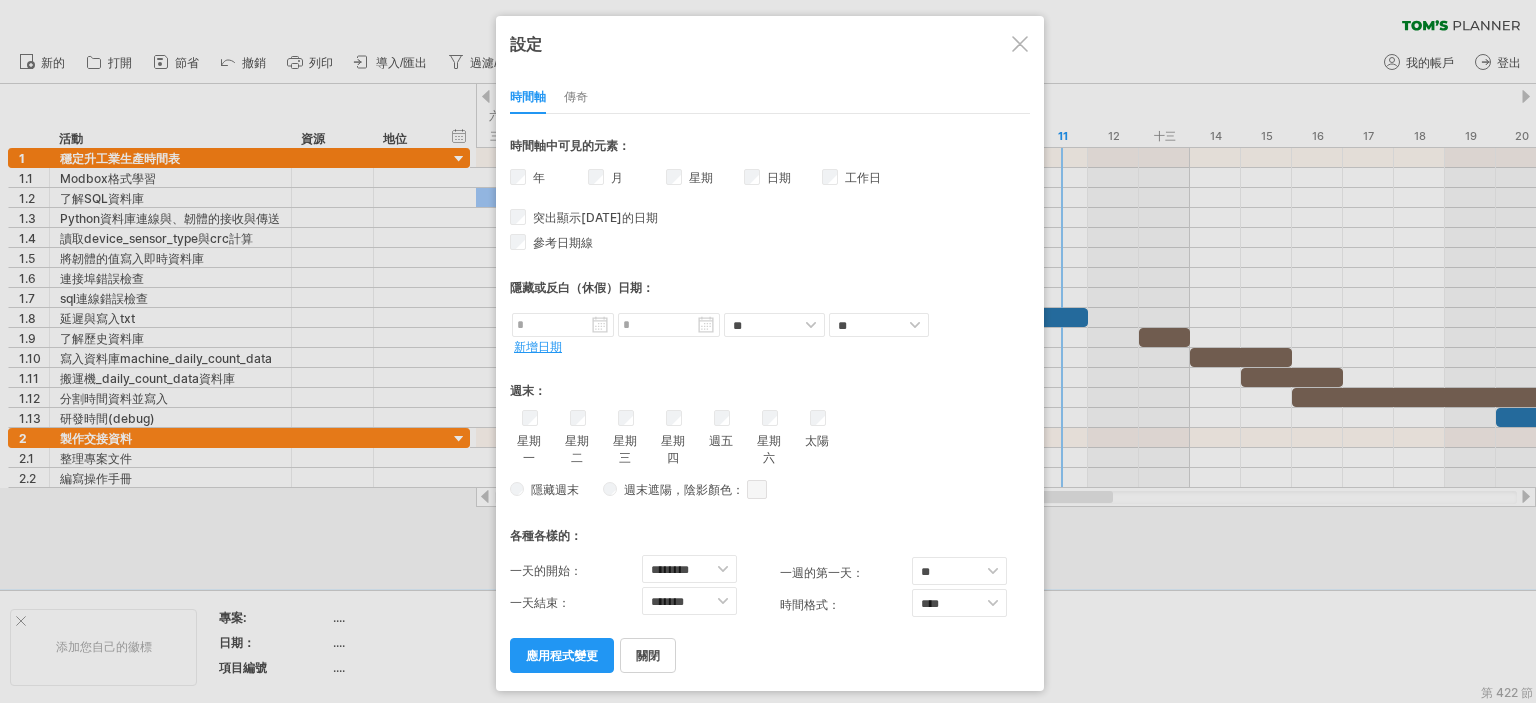 click at bounding box center [1020, 44] 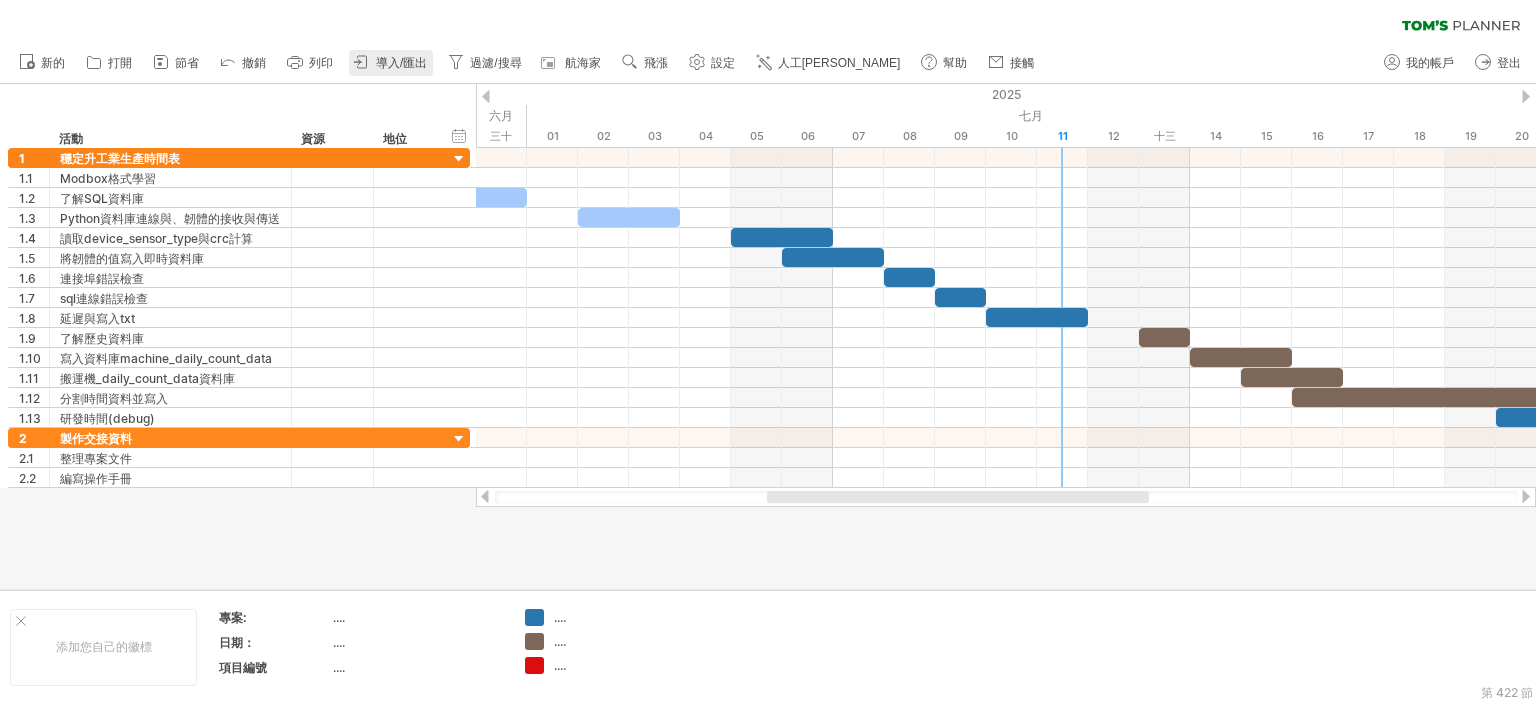 click on "導入/匯出" at bounding box center [401, 63] 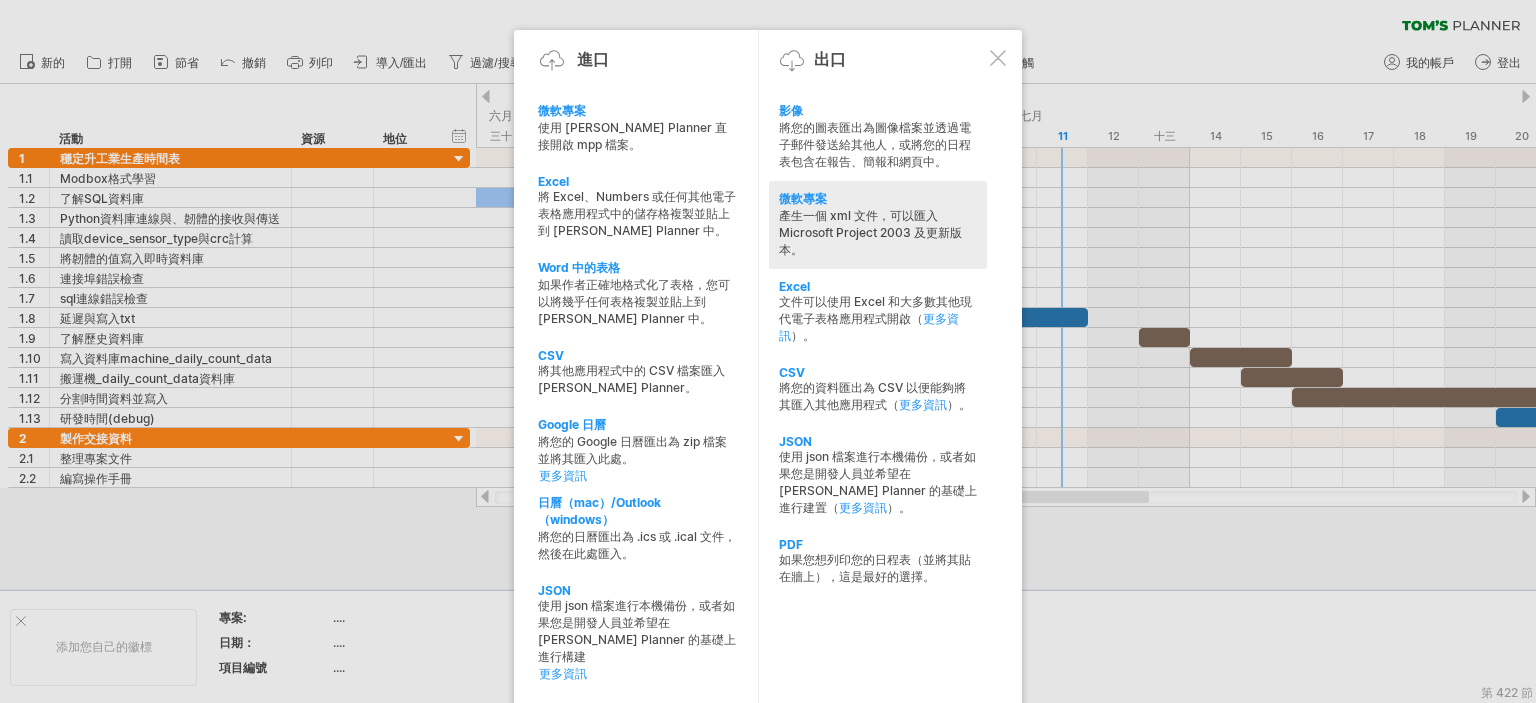 click on "微軟專案" at bounding box center (803, 198) 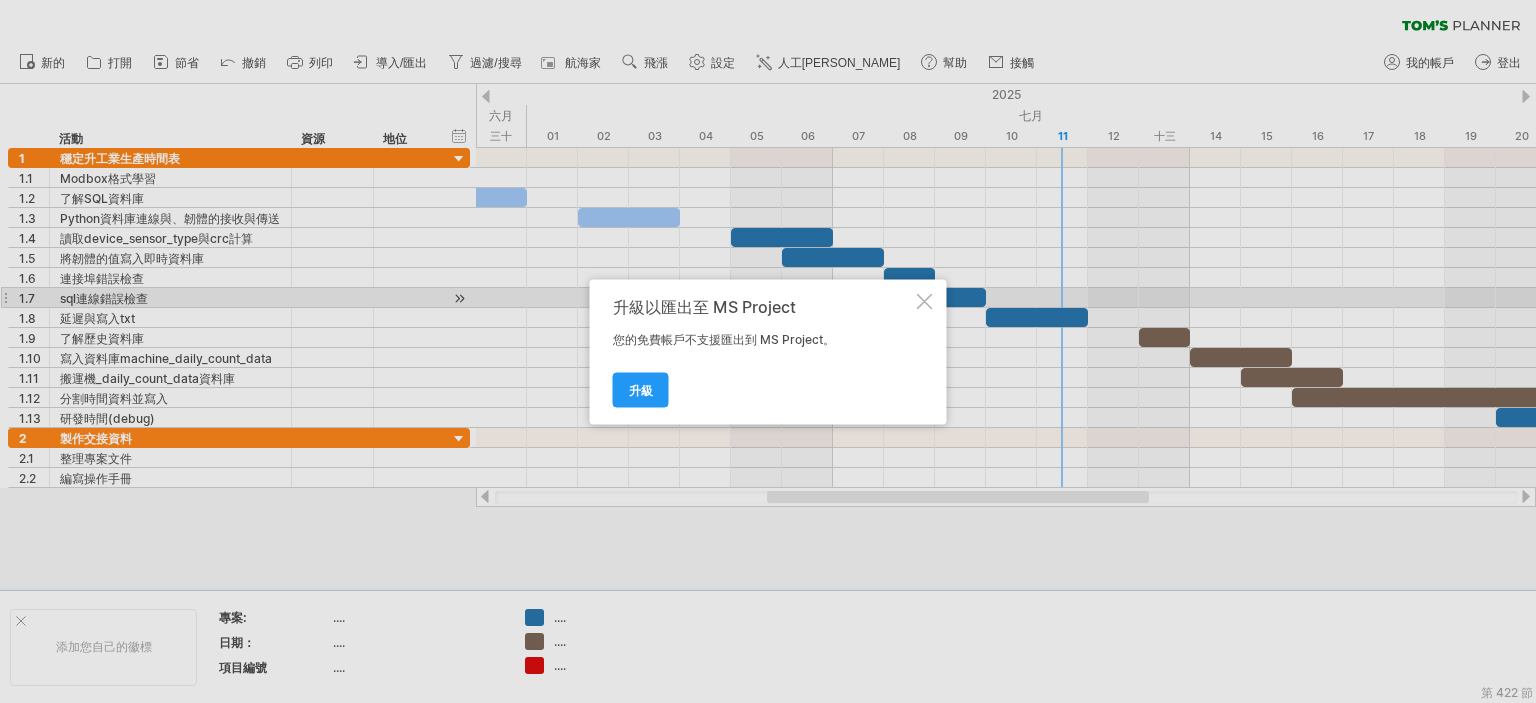 click on "升級以匯出至 MS Project 您的免費帳戶不支援匯出到 MS Project。 升級" at bounding box center [768, 351] 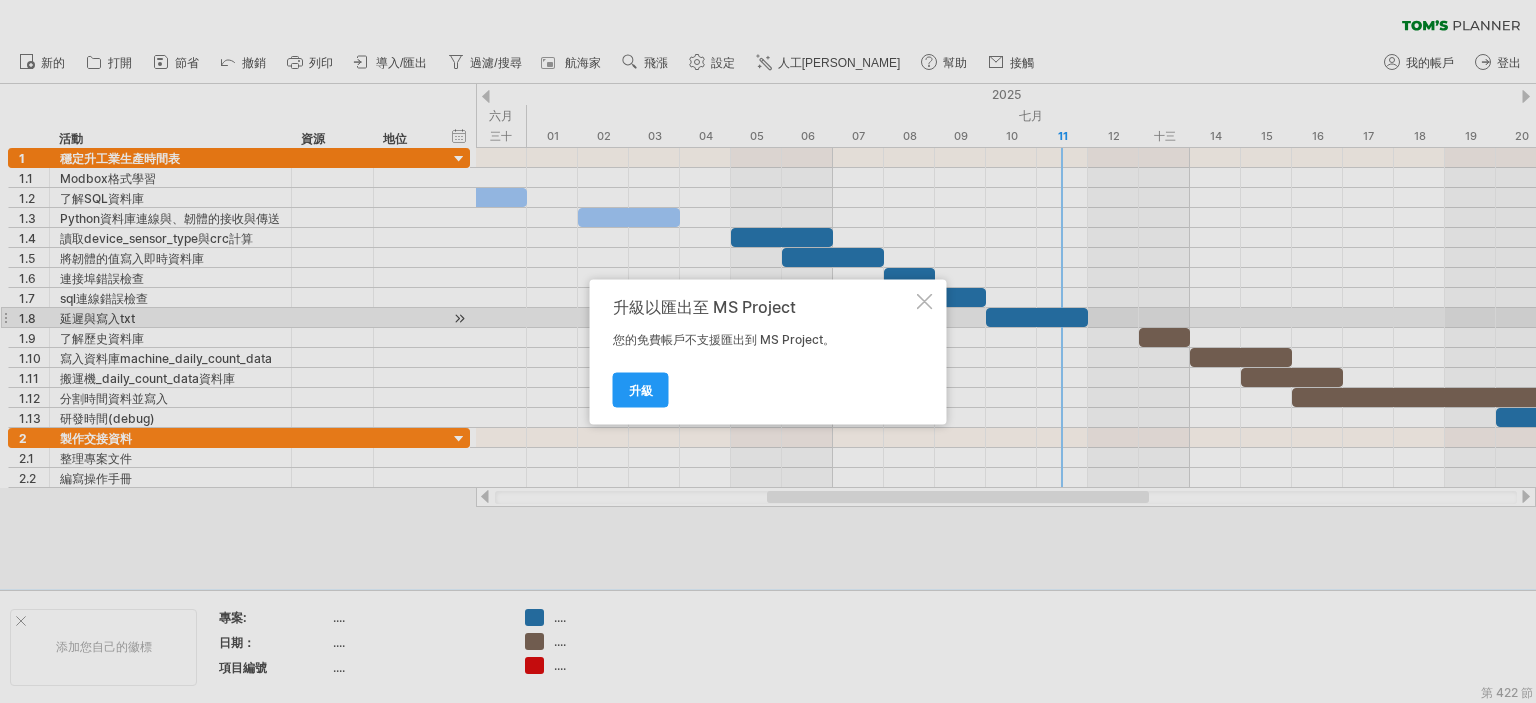 click on "升級以匯出至 MS Project 您的免費帳戶不支援匯出到 MS Project。 升級" at bounding box center [768, 351] 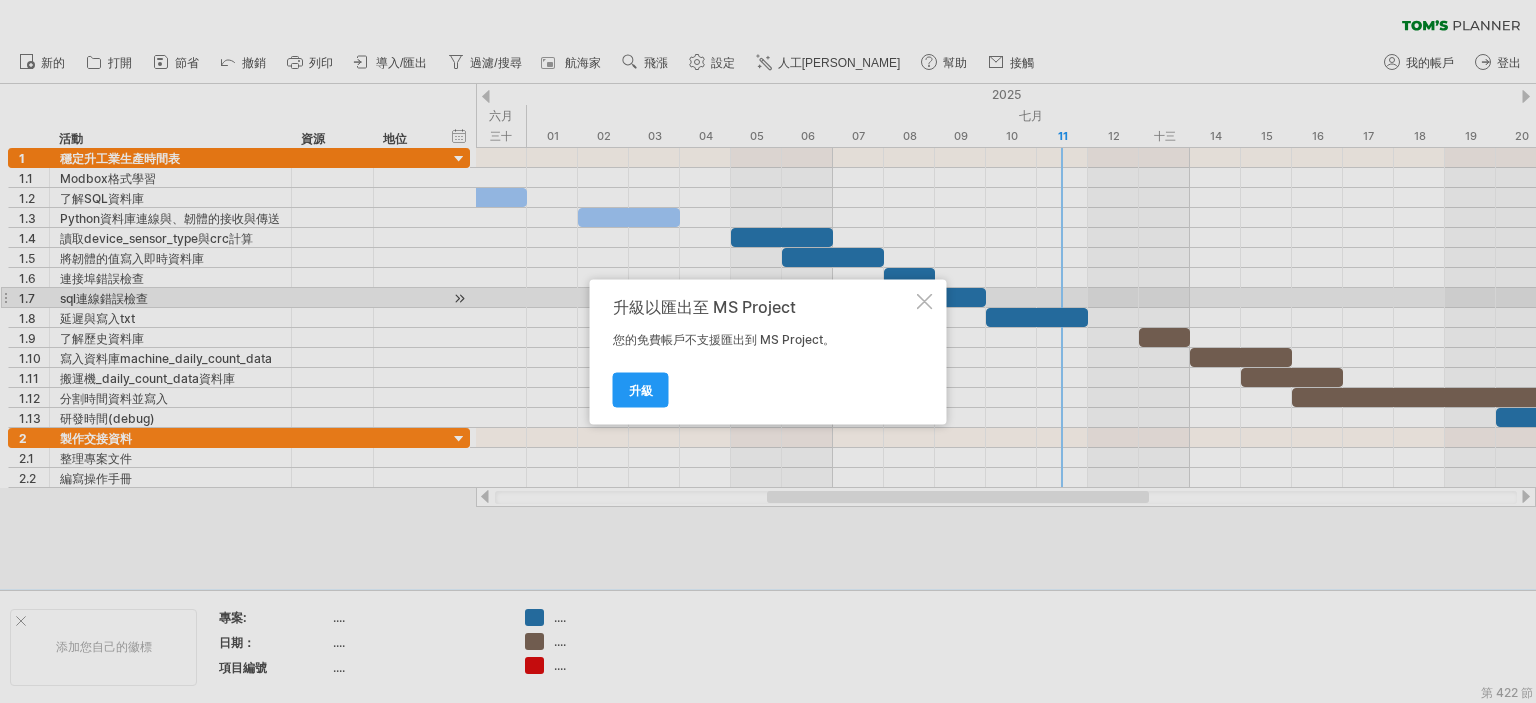 click on "升級以匯出至 MS Project 您的免費帳戶不支援匯出到 MS Project。 升級" at bounding box center [768, 351] 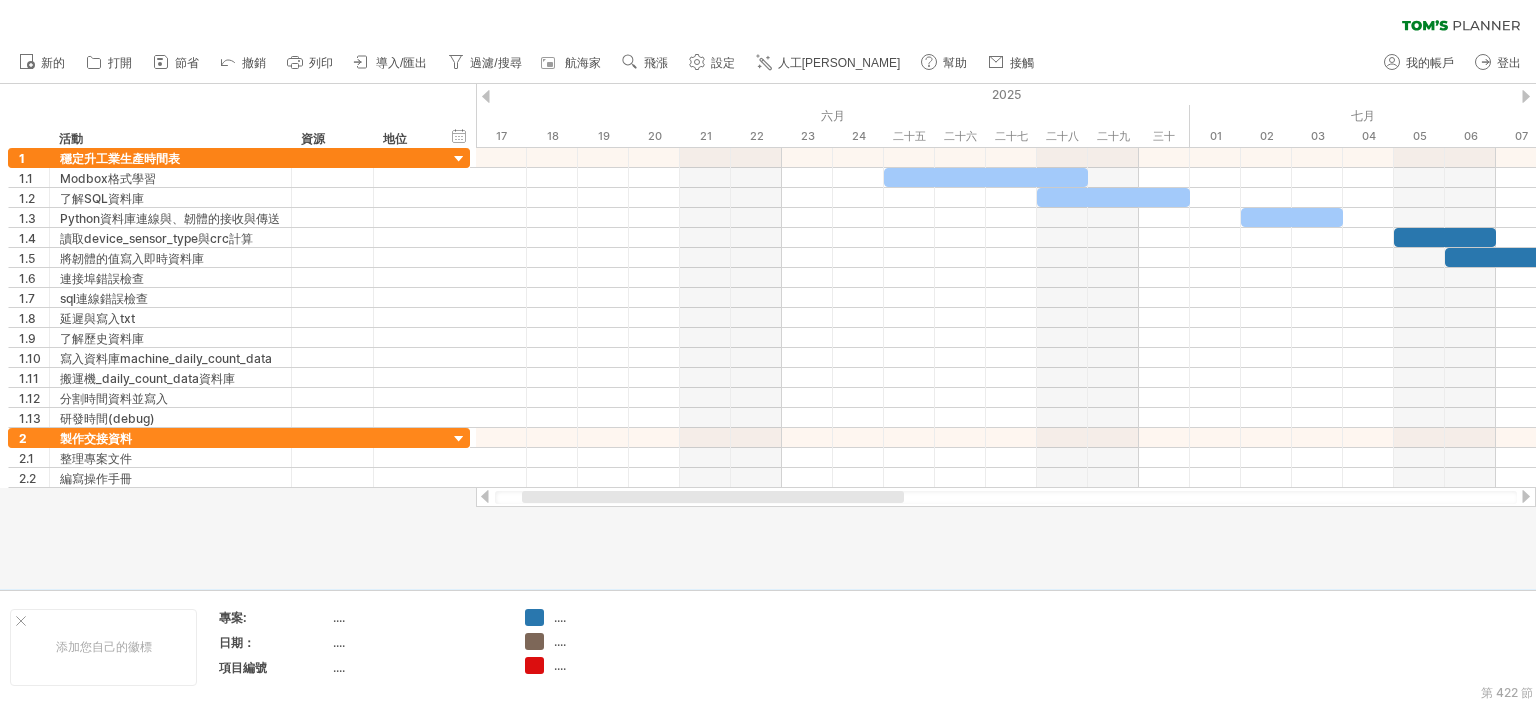 drag, startPoint x: 863, startPoint y: 499, endPoint x: 534, endPoint y: 483, distance: 329.38882 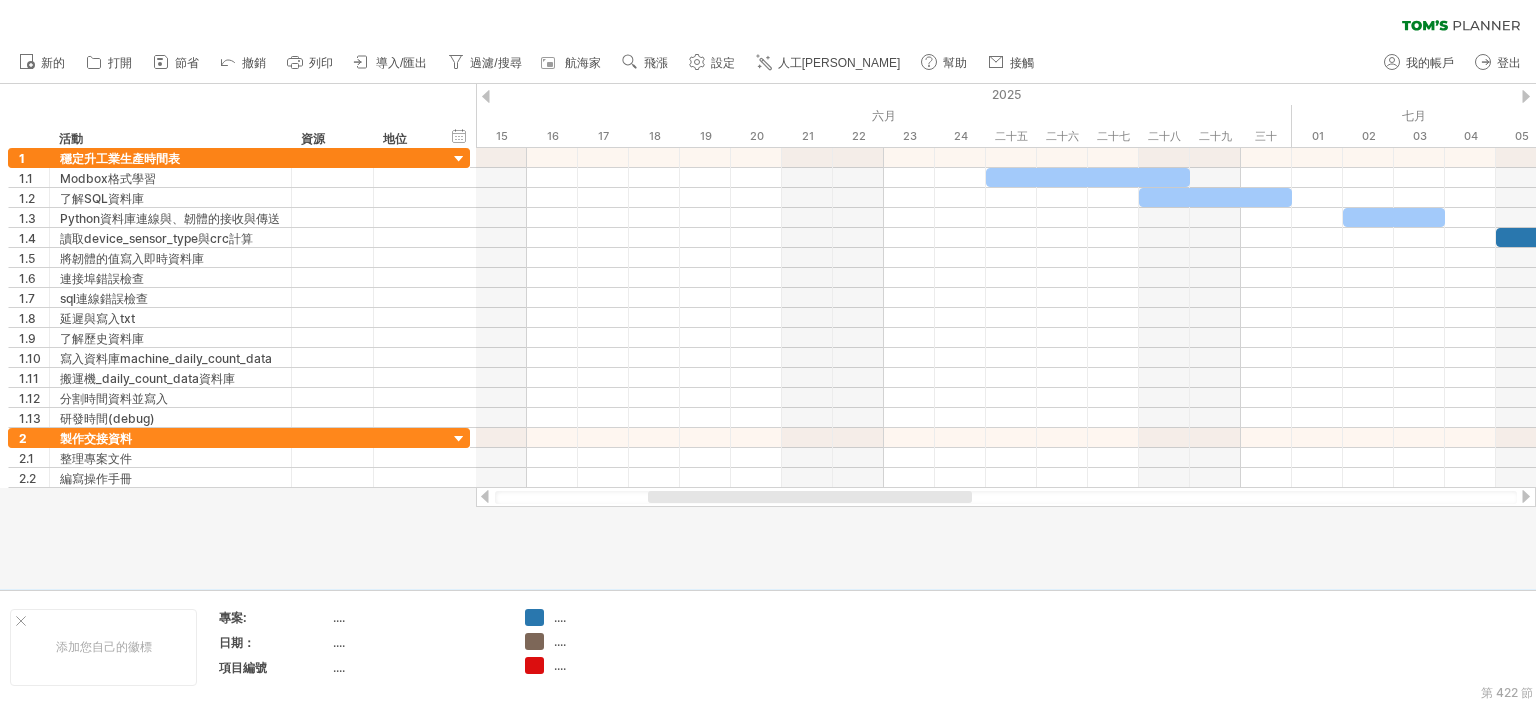 drag, startPoint x: 1224, startPoint y: 34, endPoint x: 1184, endPoint y: 53, distance: 44.28318 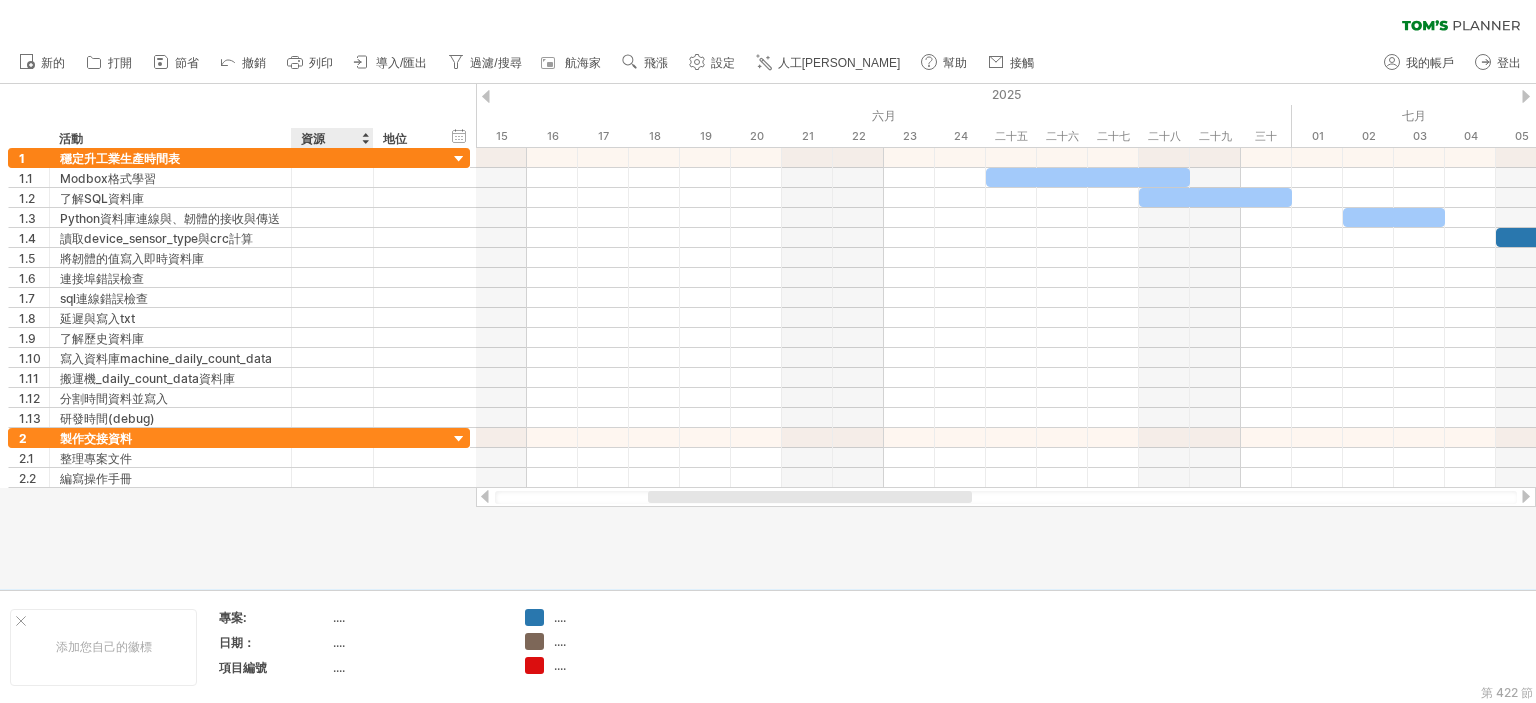 click on "資源" at bounding box center [331, 138] 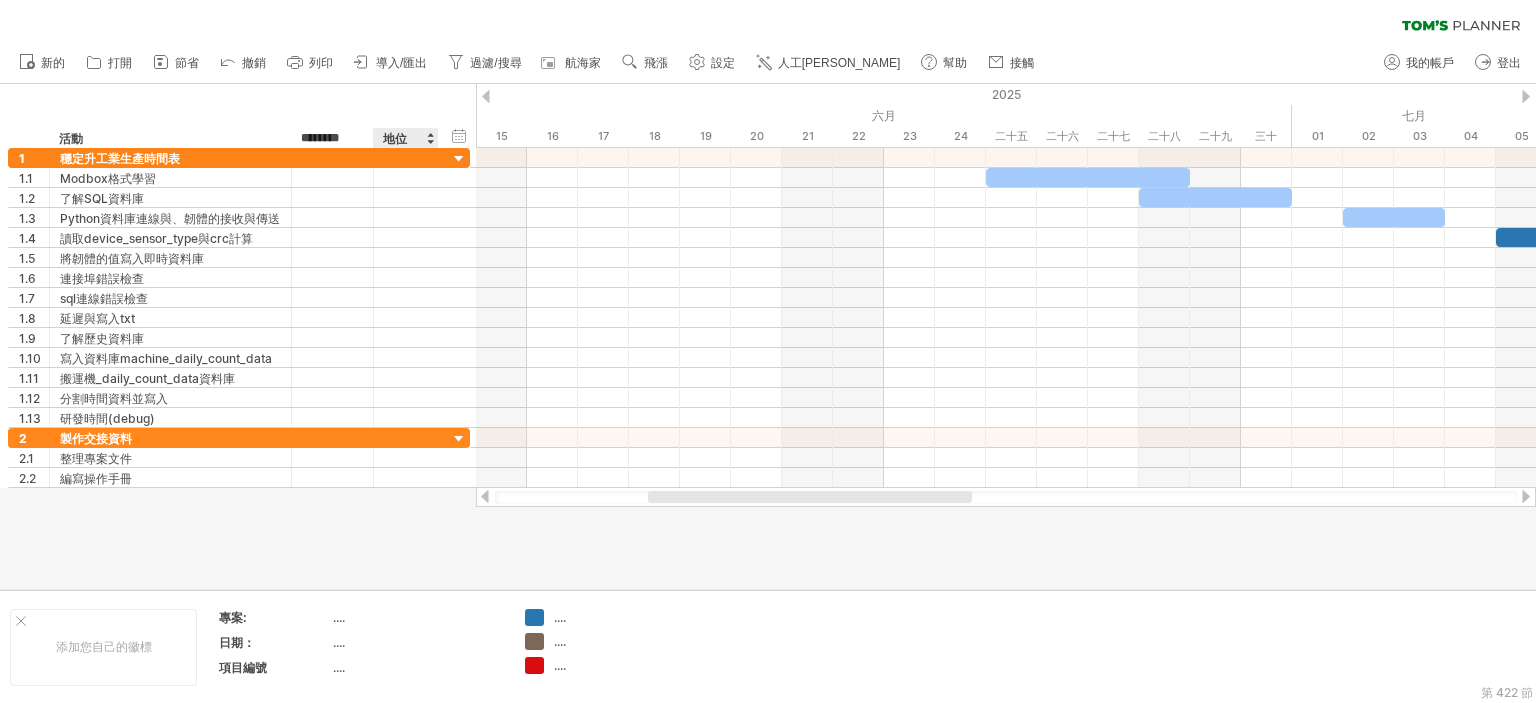 click on "地位" at bounding box center [395, 138] 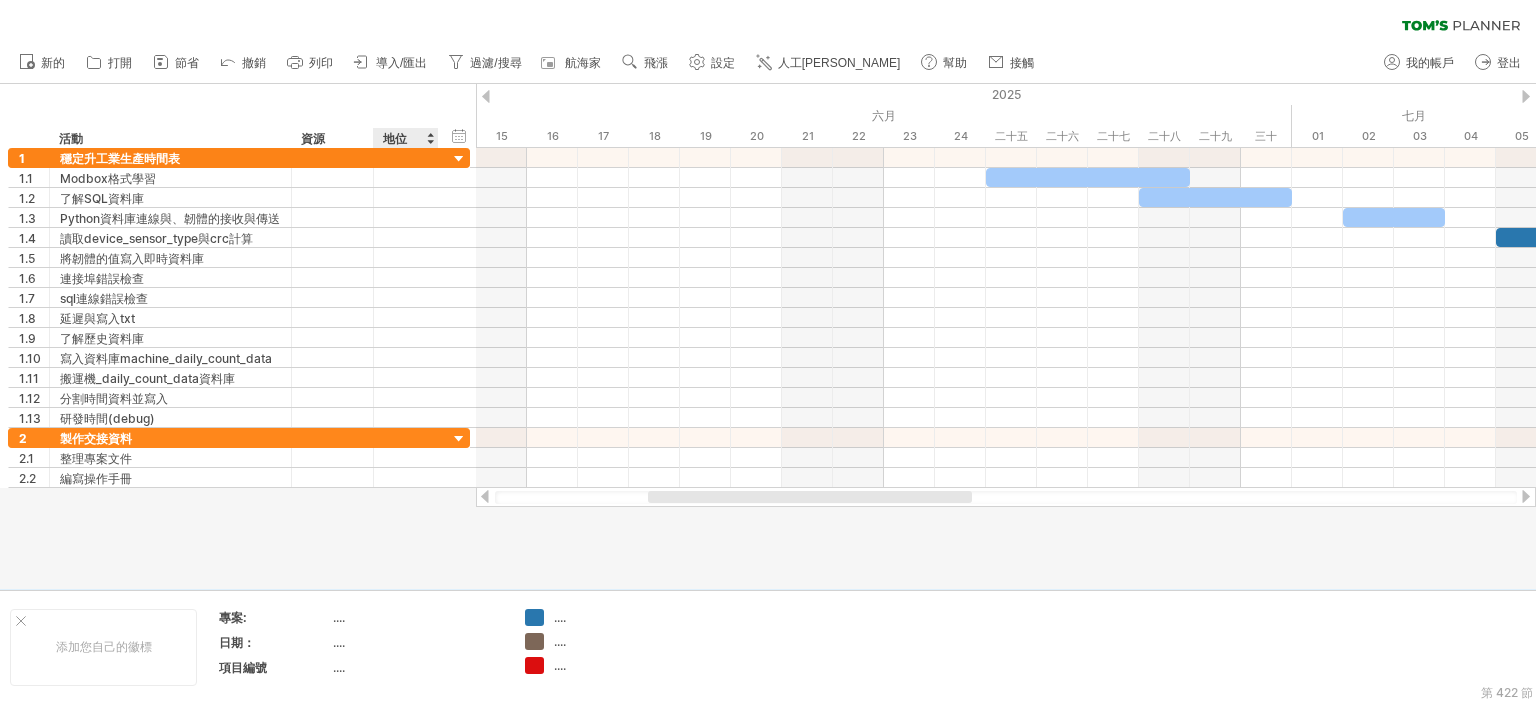 click on "地位" at bounding box center [395, 138] 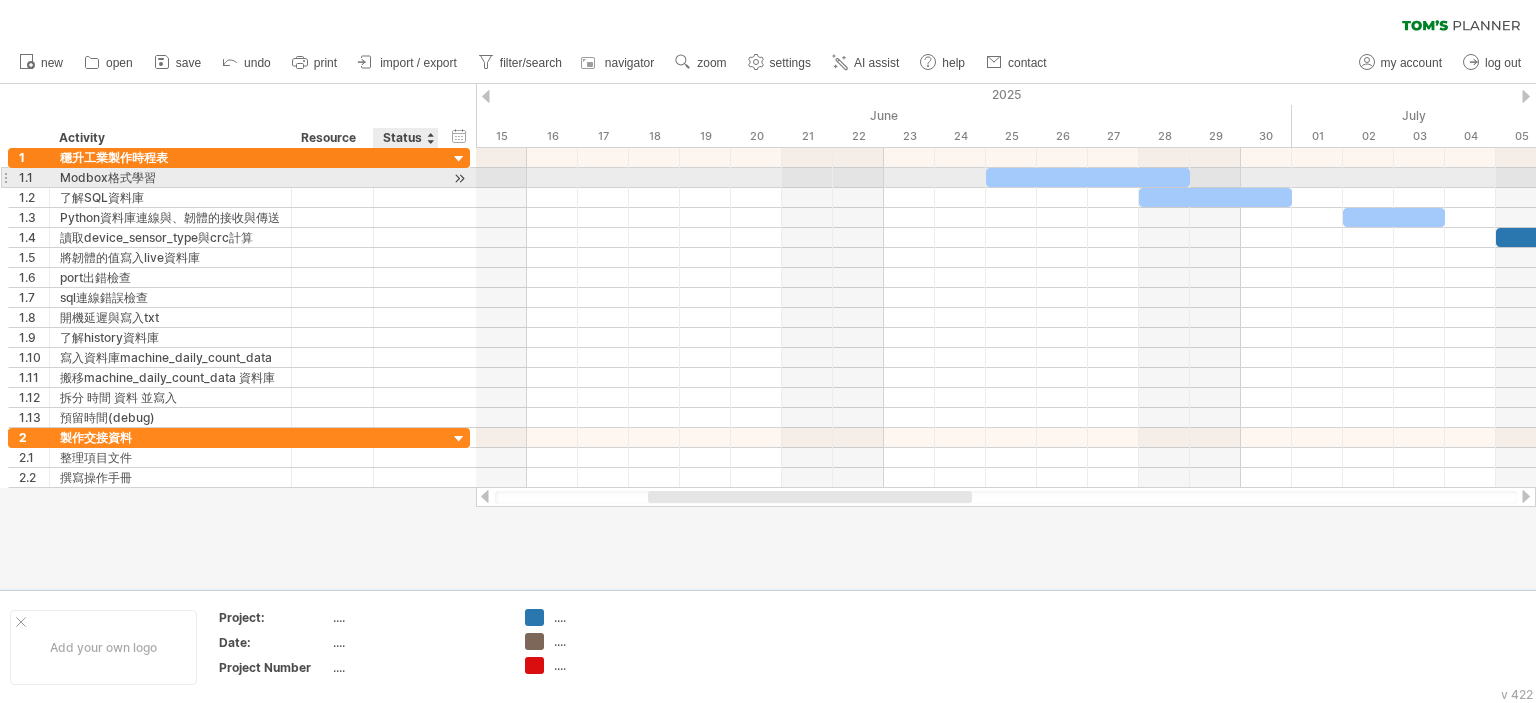 click at bounding box center (406, 177) 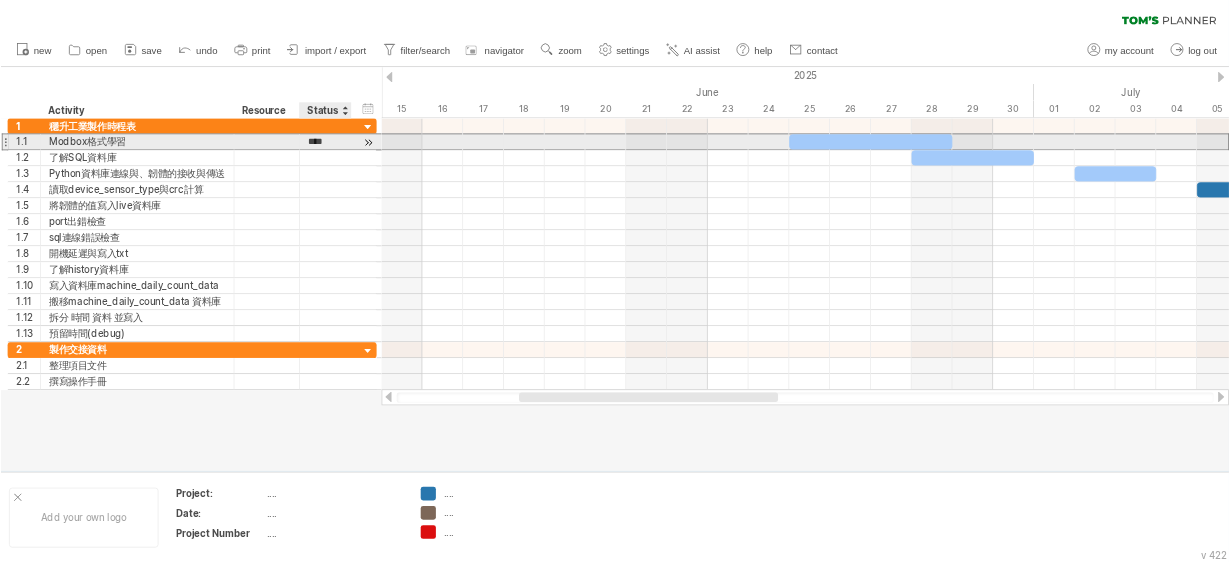 scroll, scrollTop: 0, scrollLeft: 0, axis: both 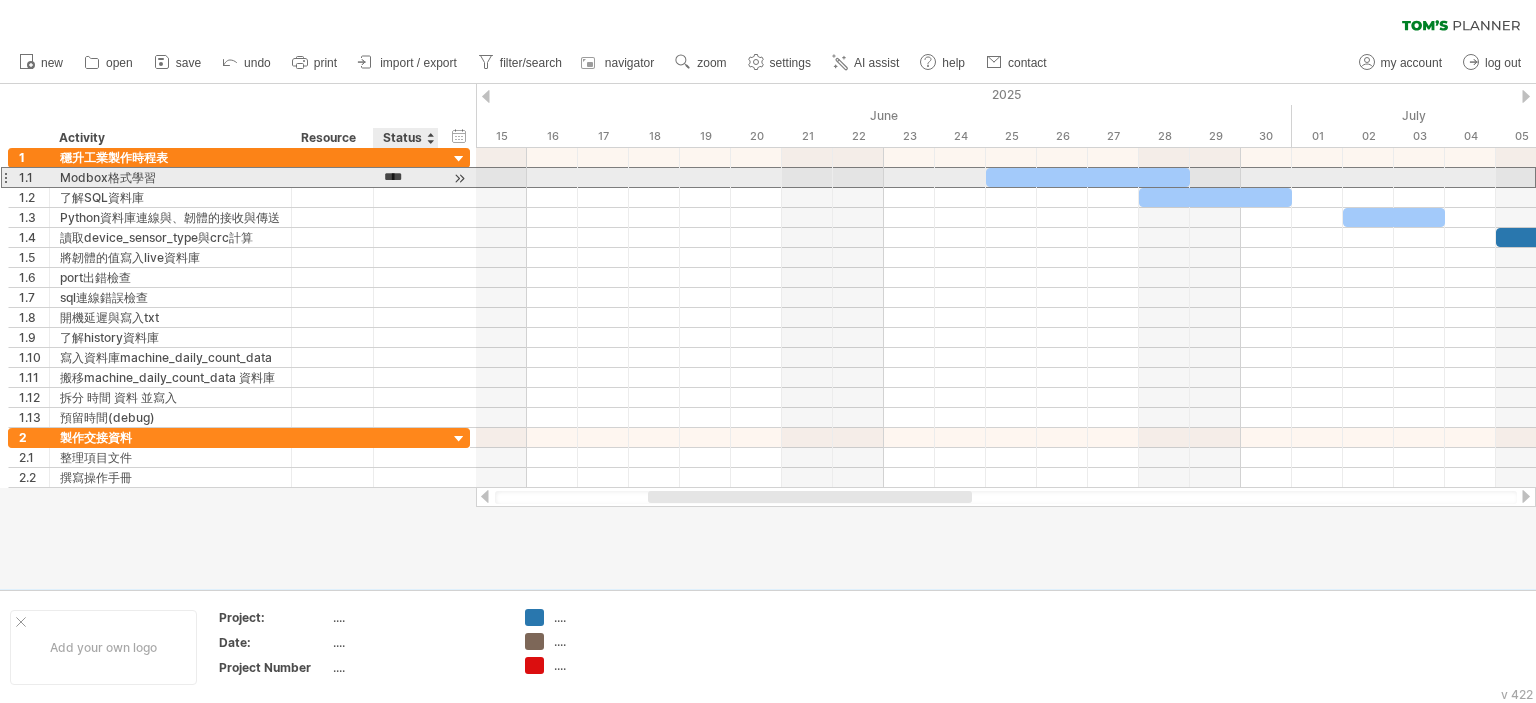 type on "***" 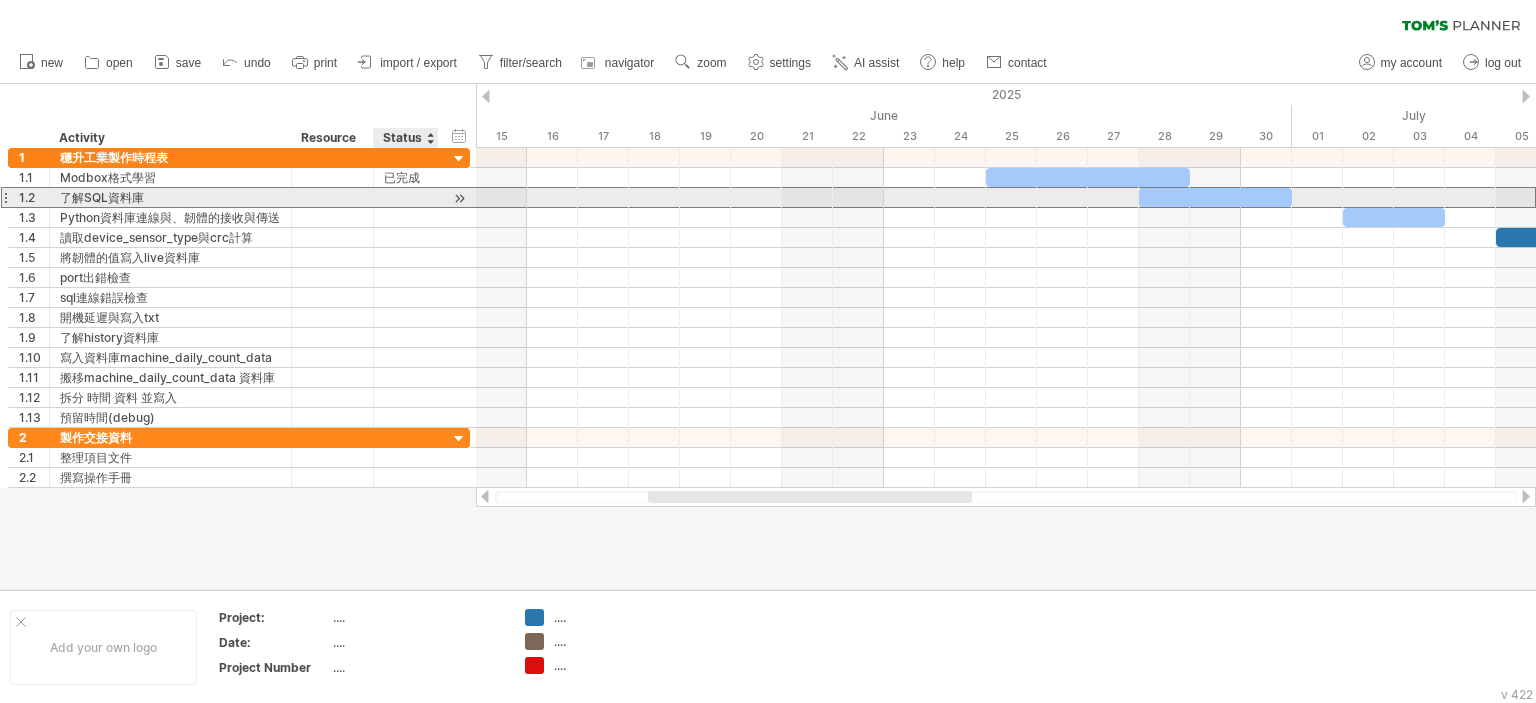 click at bounding box center [406, 197] 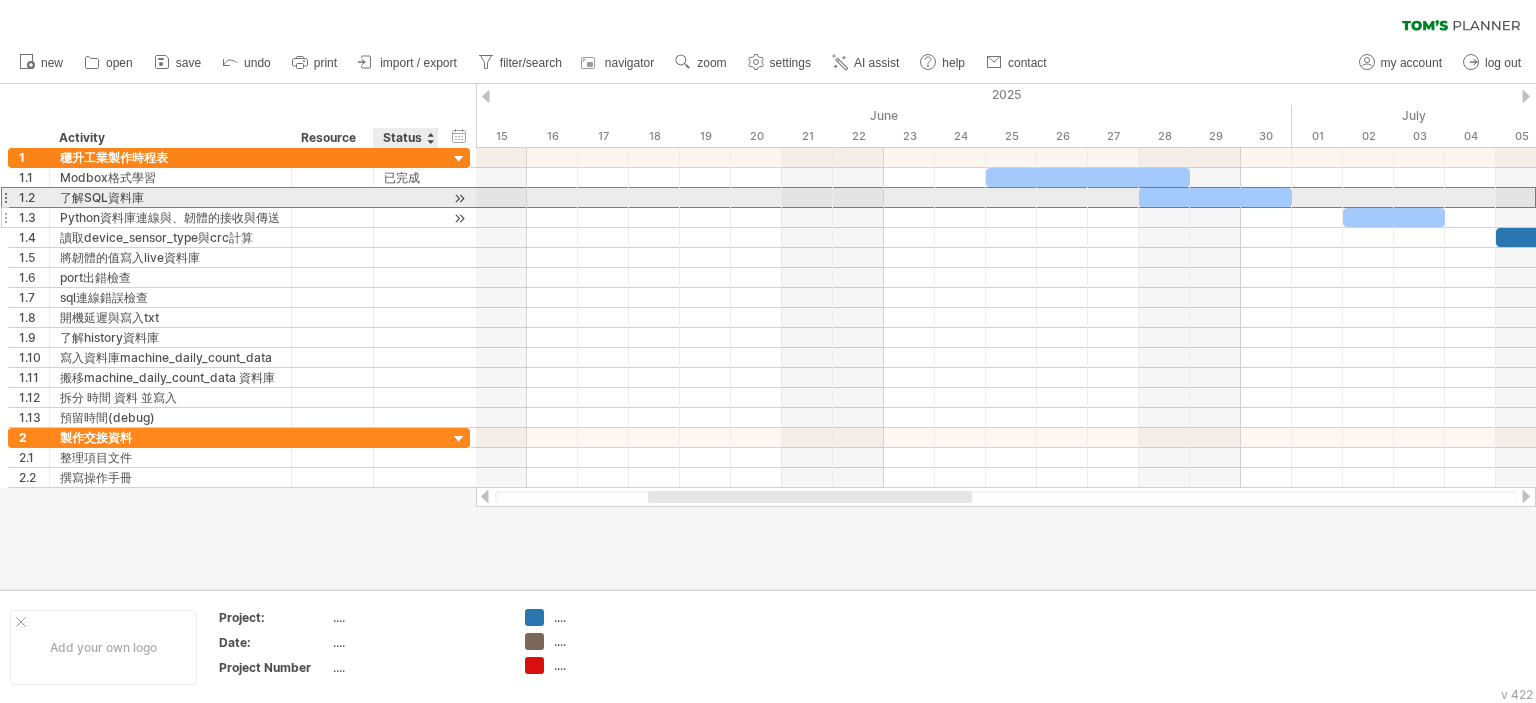 paste on "***" 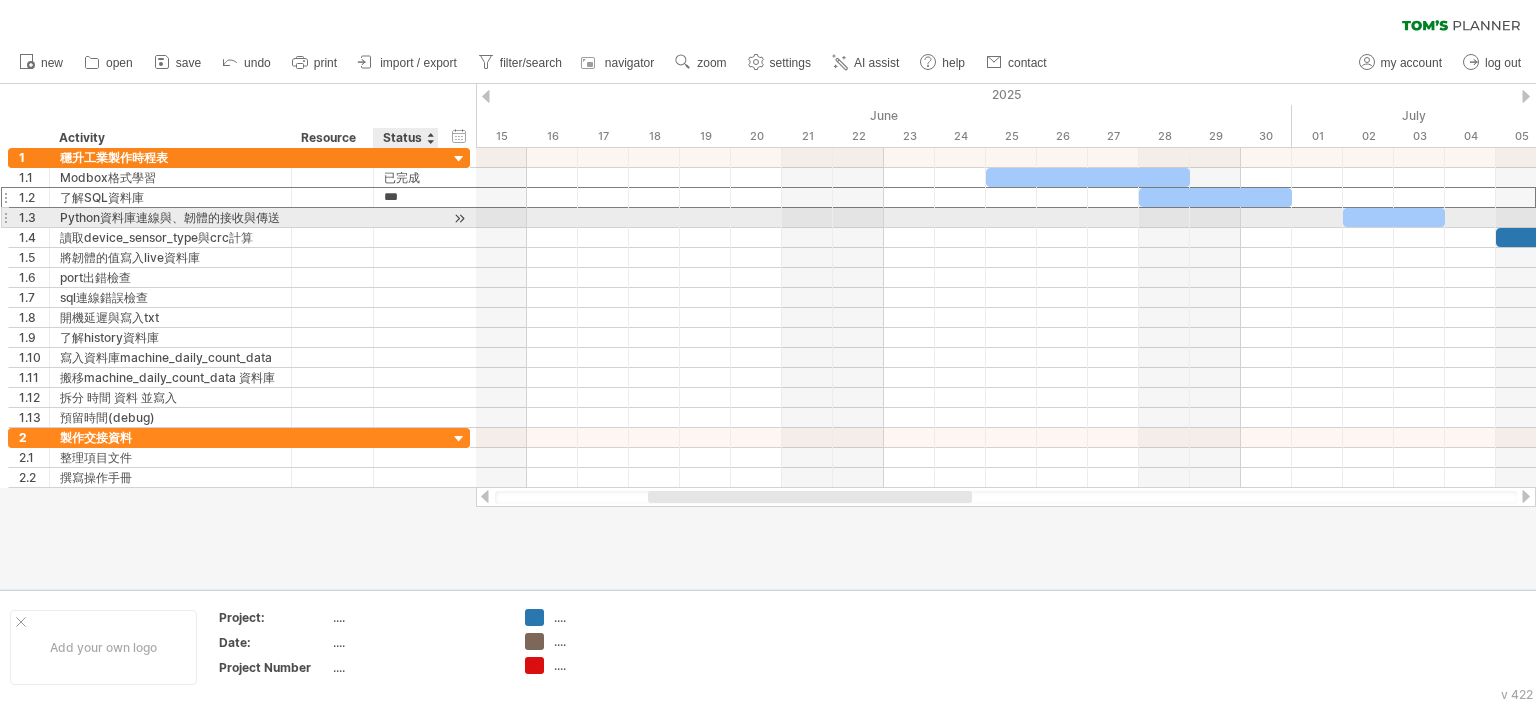 click at bounding box center [406, 217] 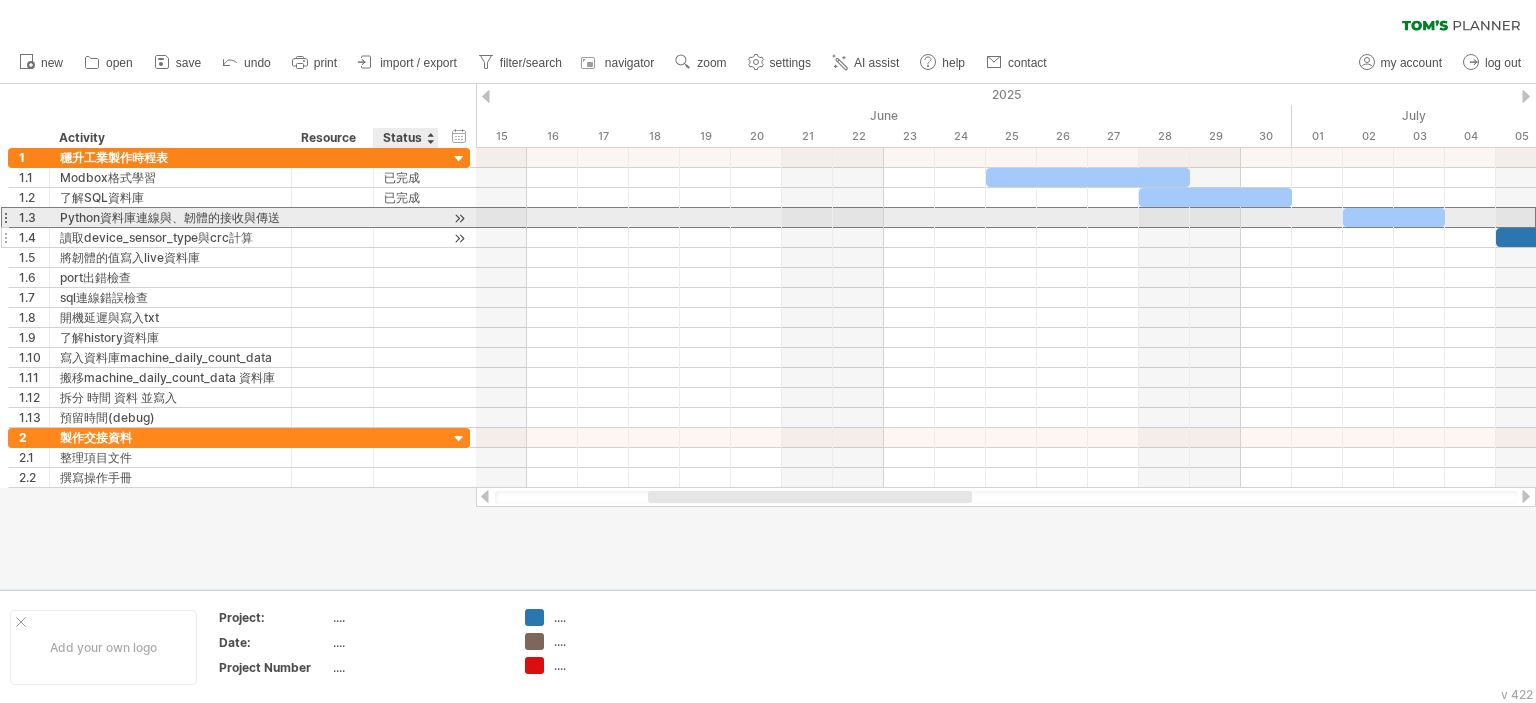 paste on "***" 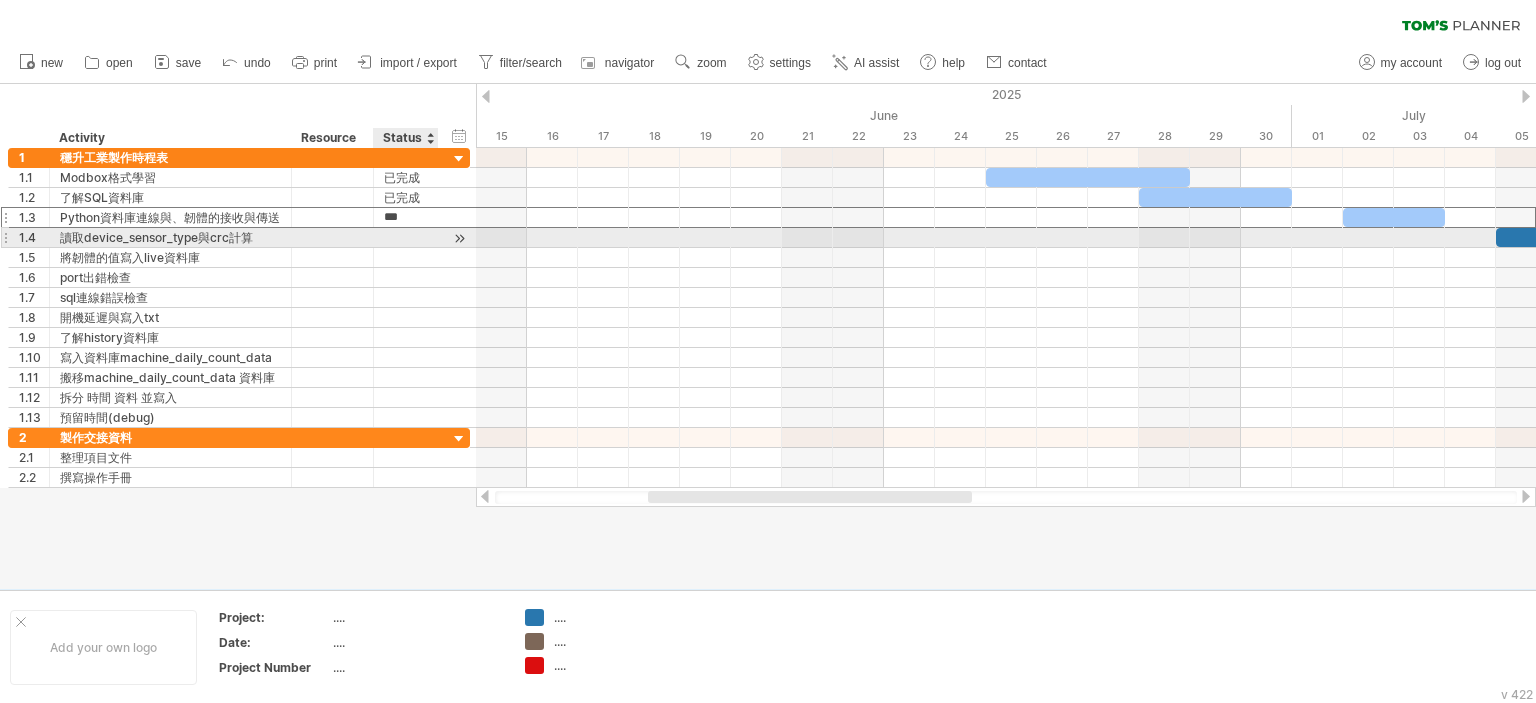 click at bounding box center (406, 237) 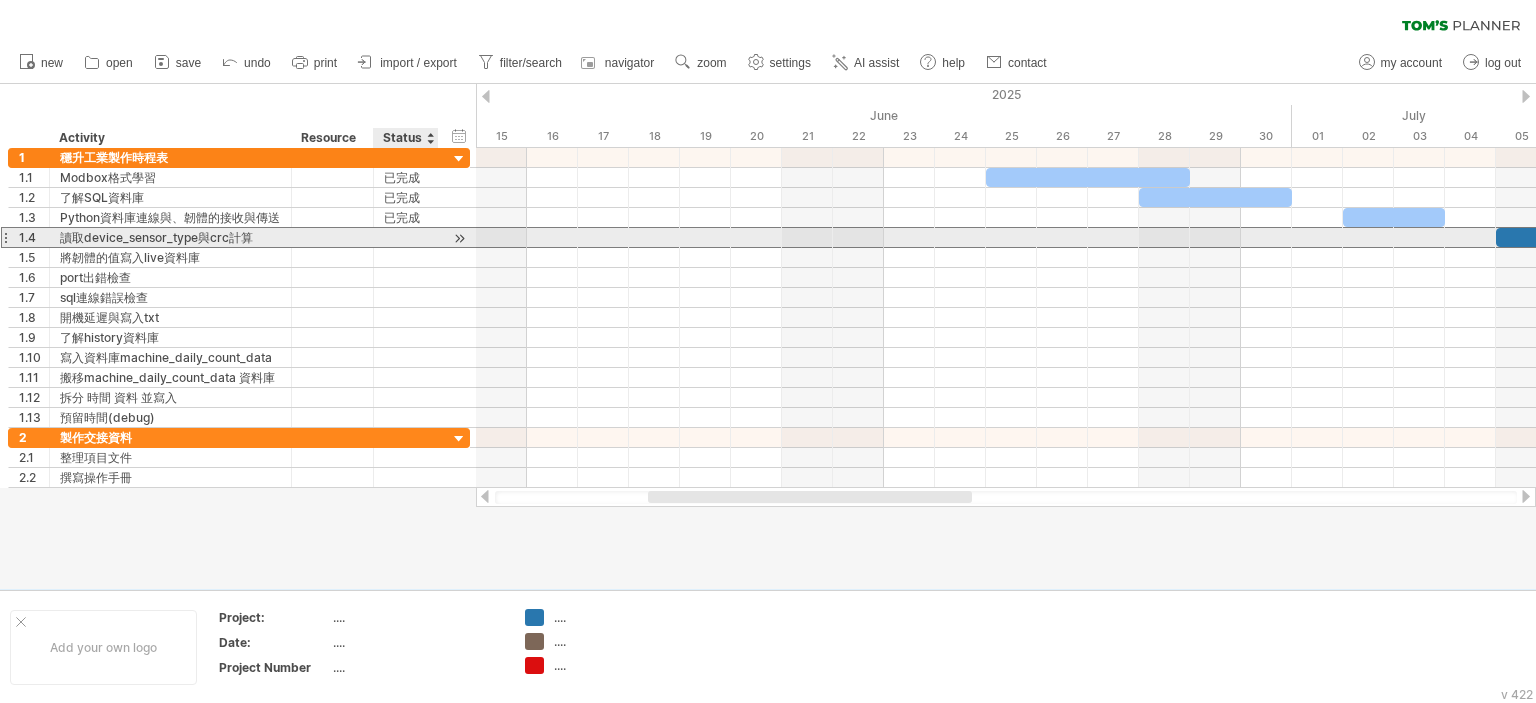paste on "***" 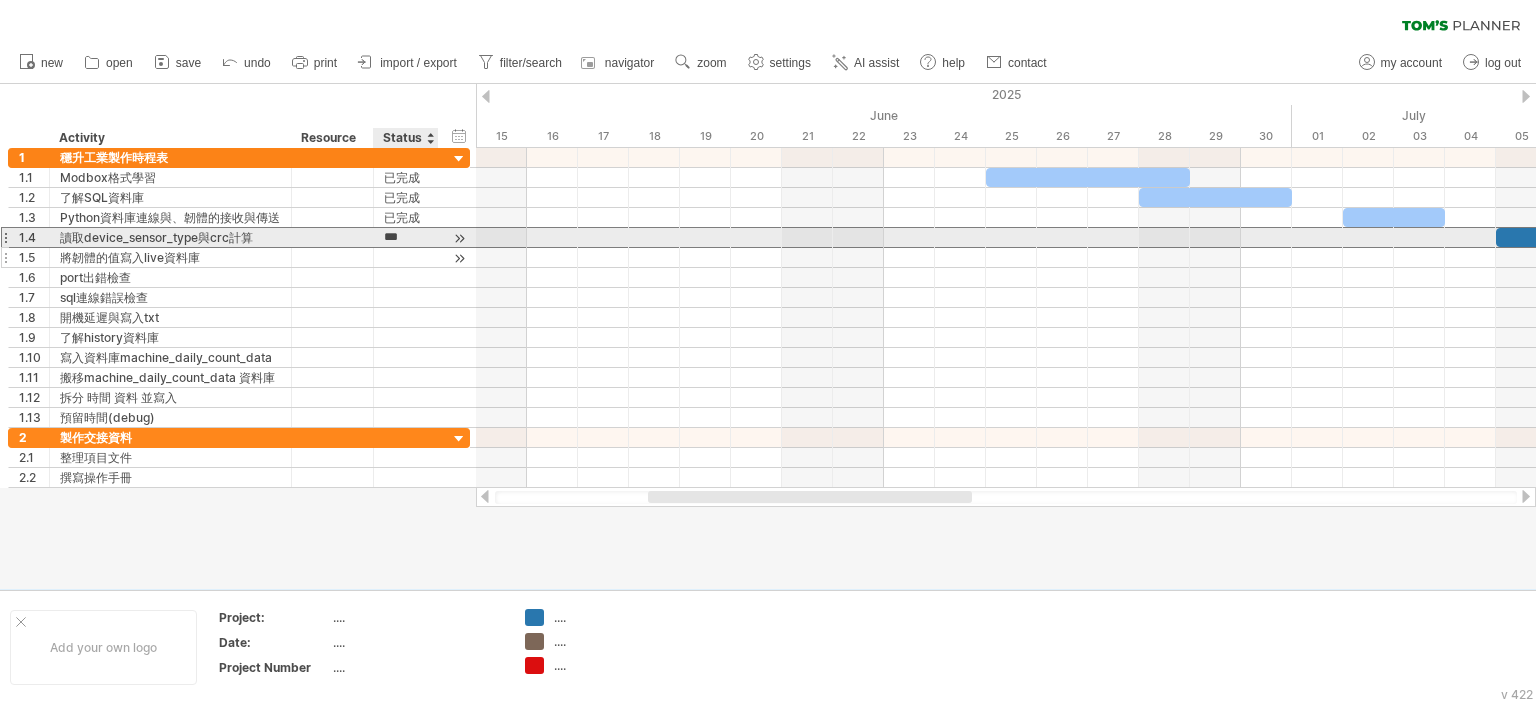 click at bounding box center [406, 257] 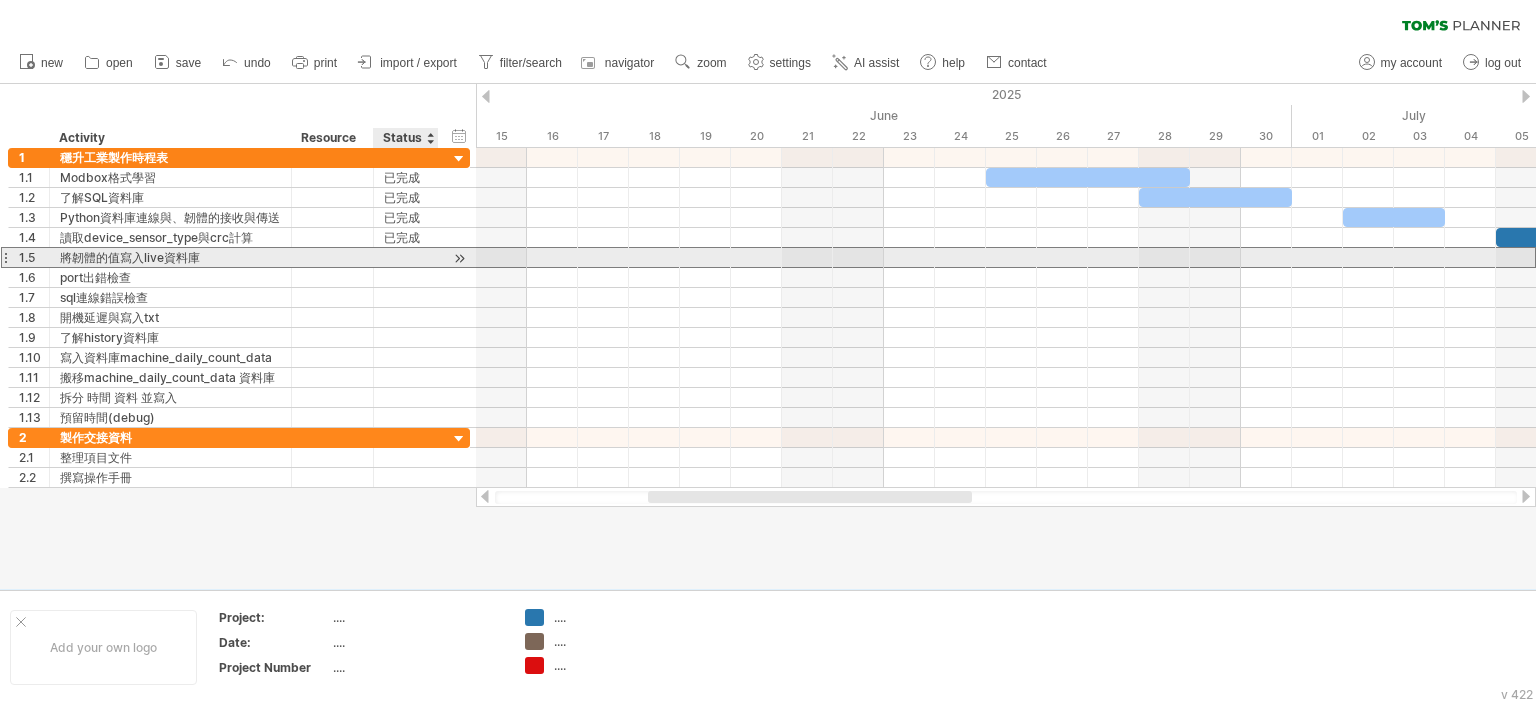 paste on "***" 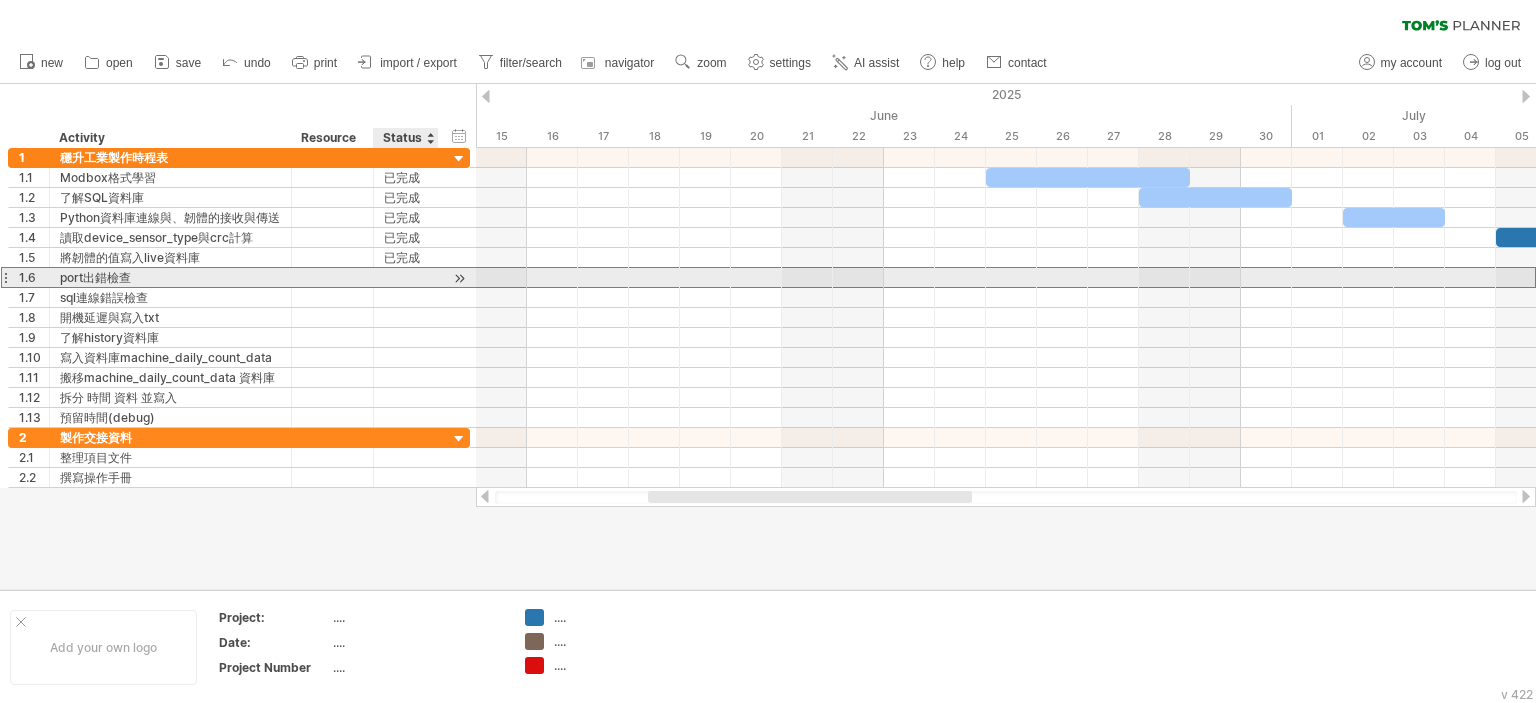 click at bounding box center (406, 277) 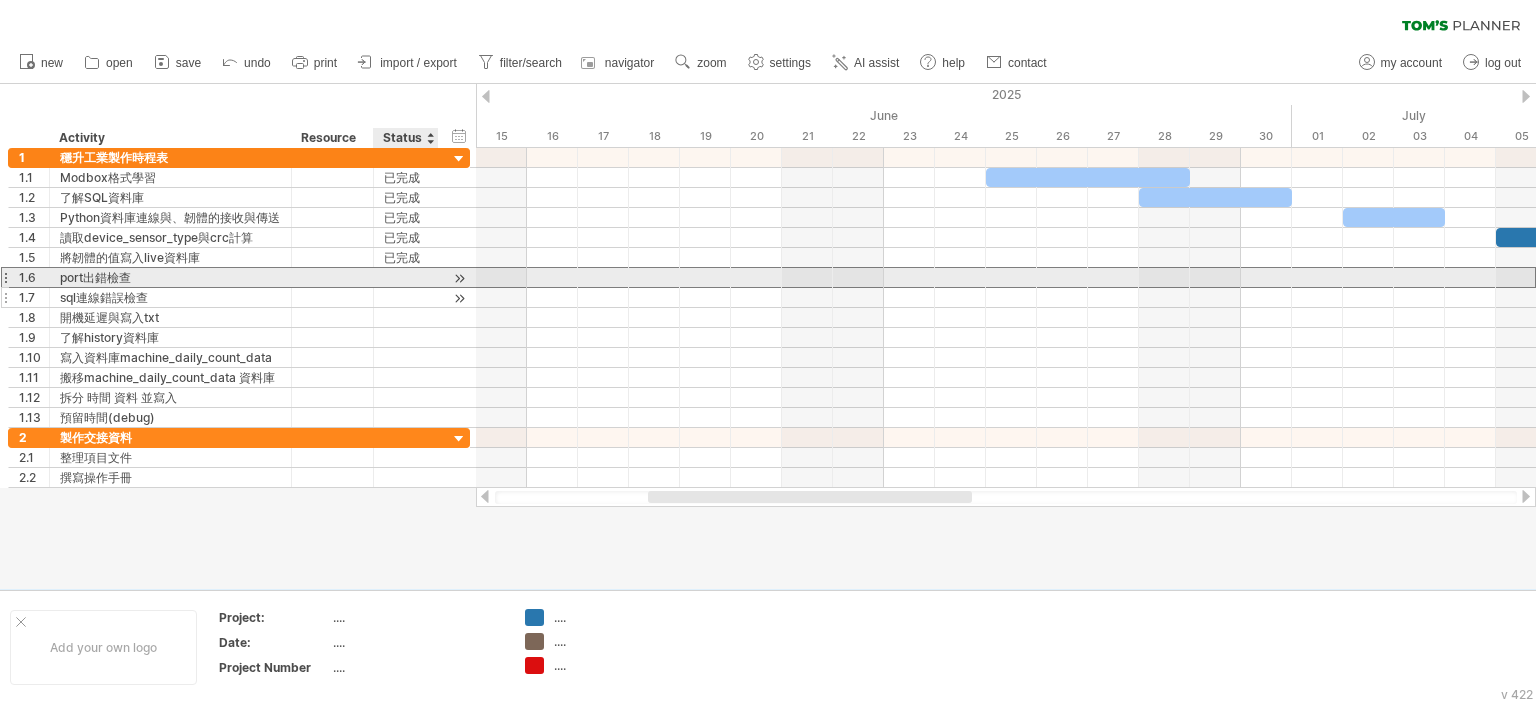 paste on "***" 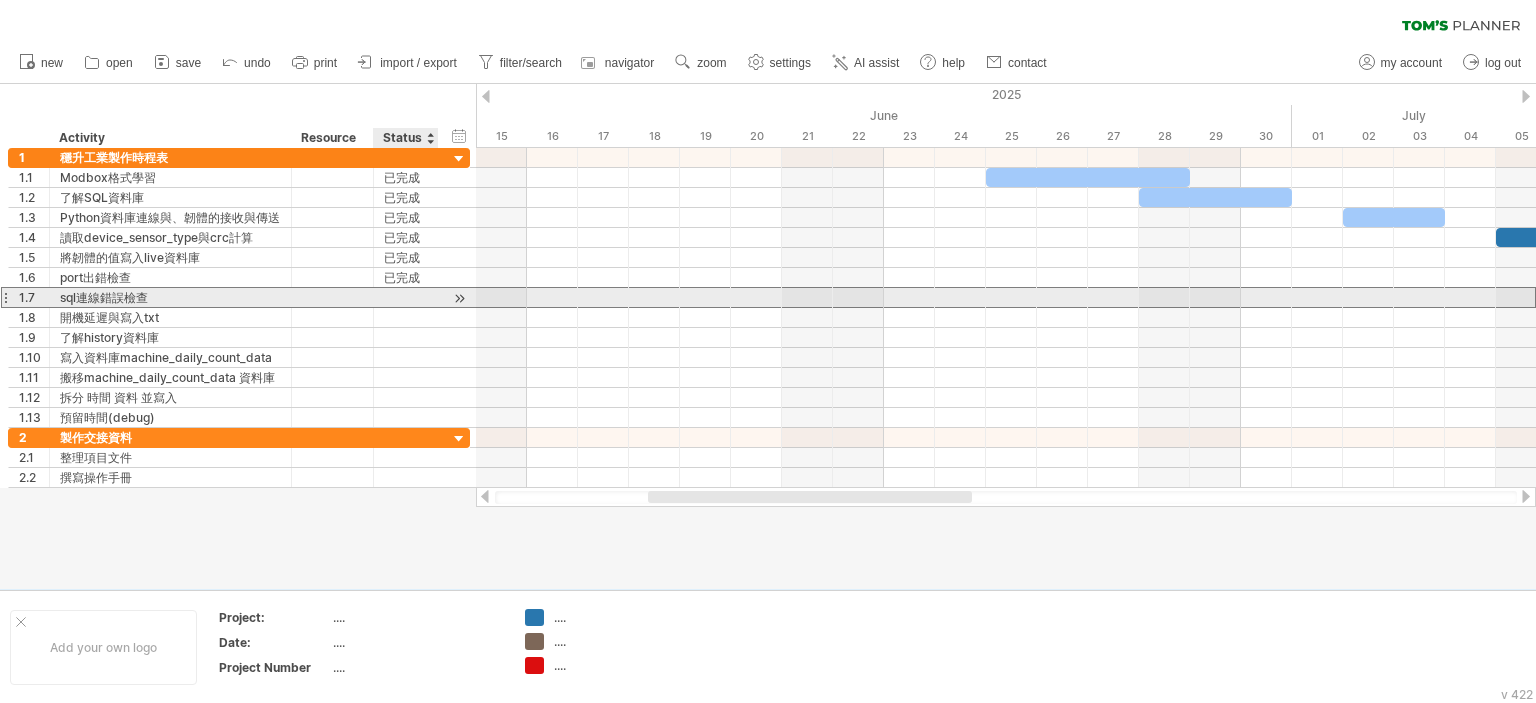click at bounding box center [406, 297] 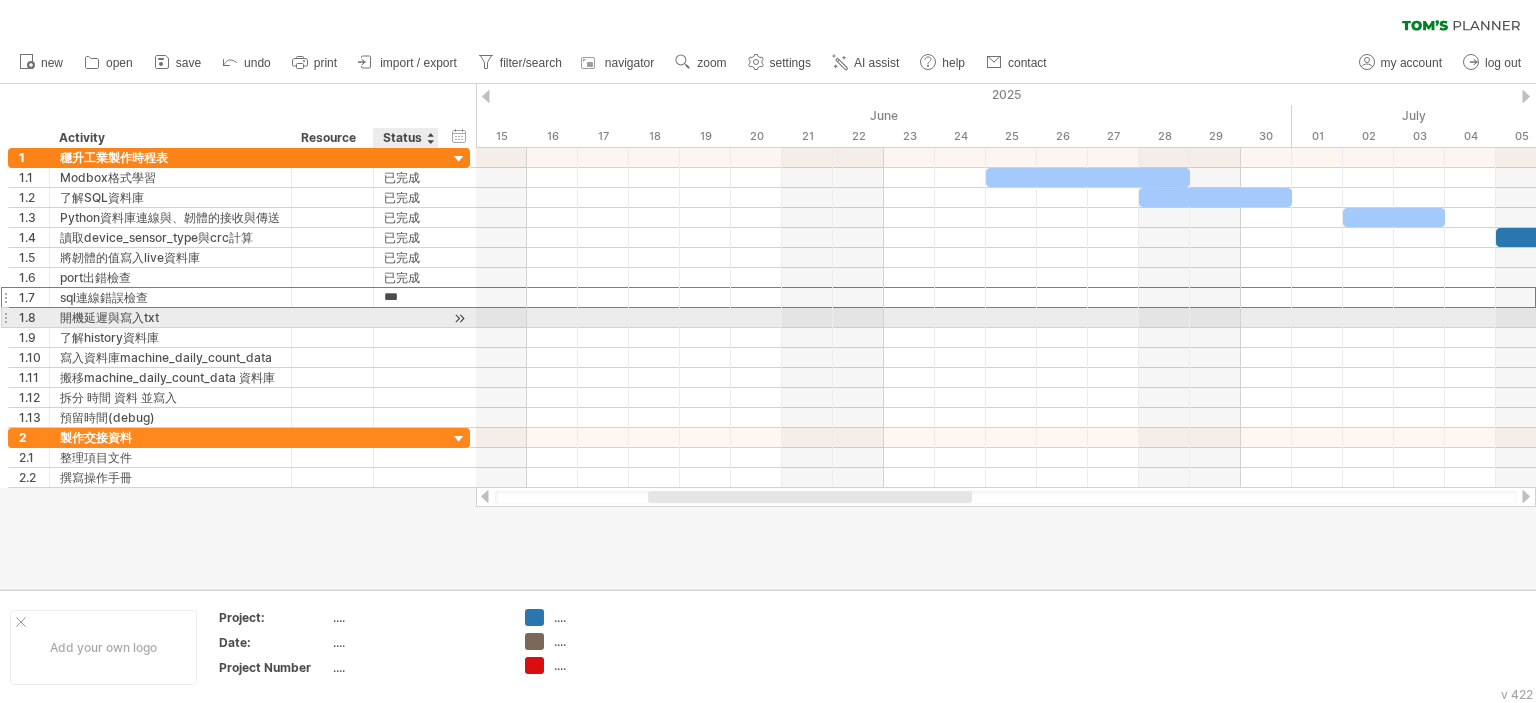 click at bounding box center (406, 317) 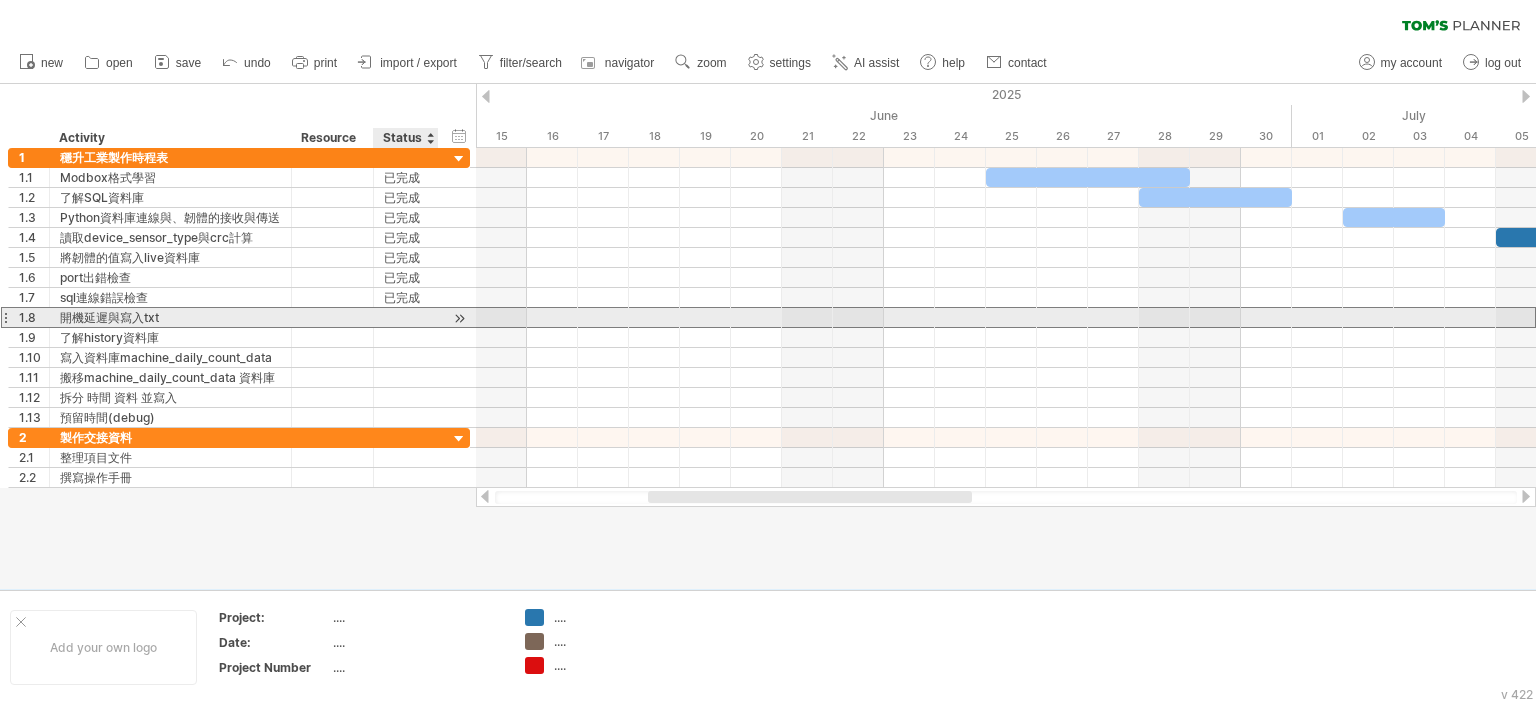 paste on "***" 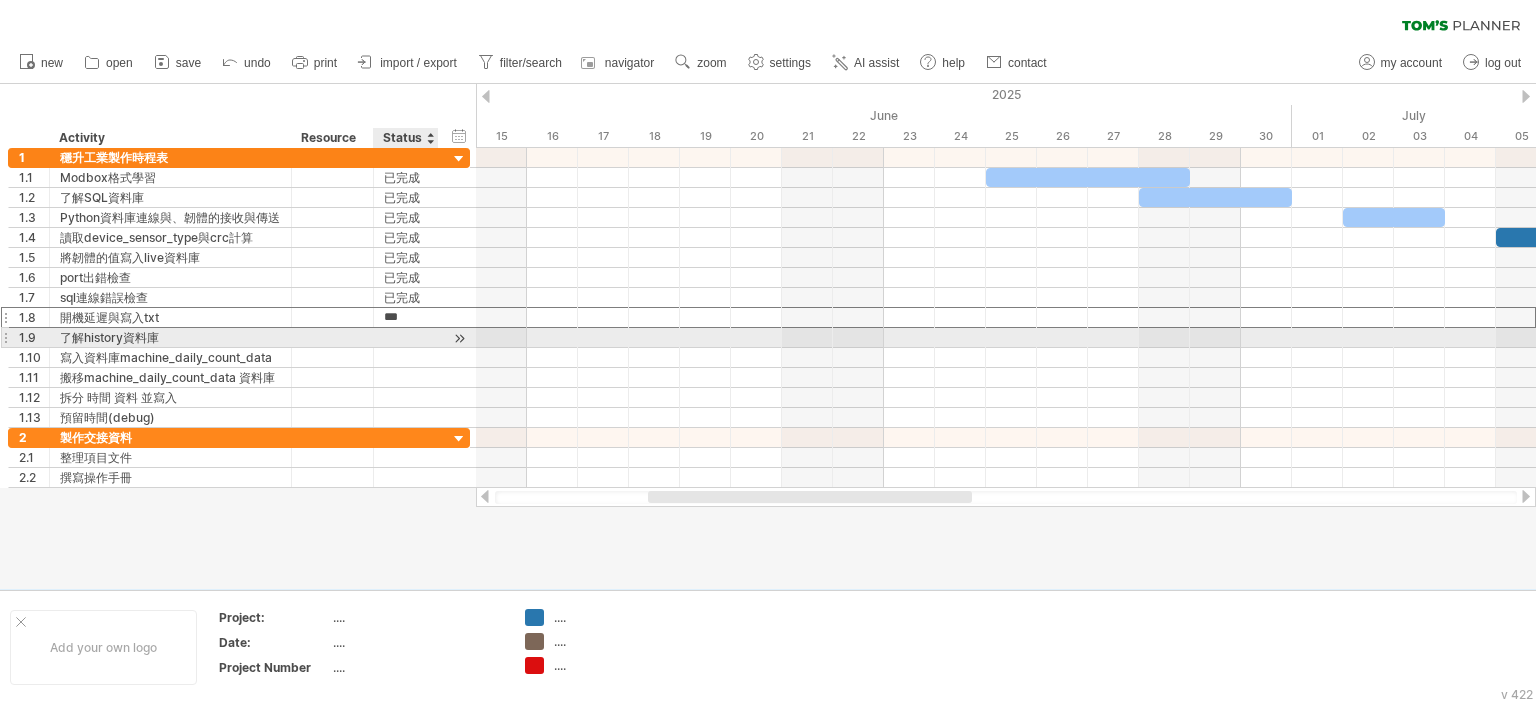 click at bounding box center (406, 337) 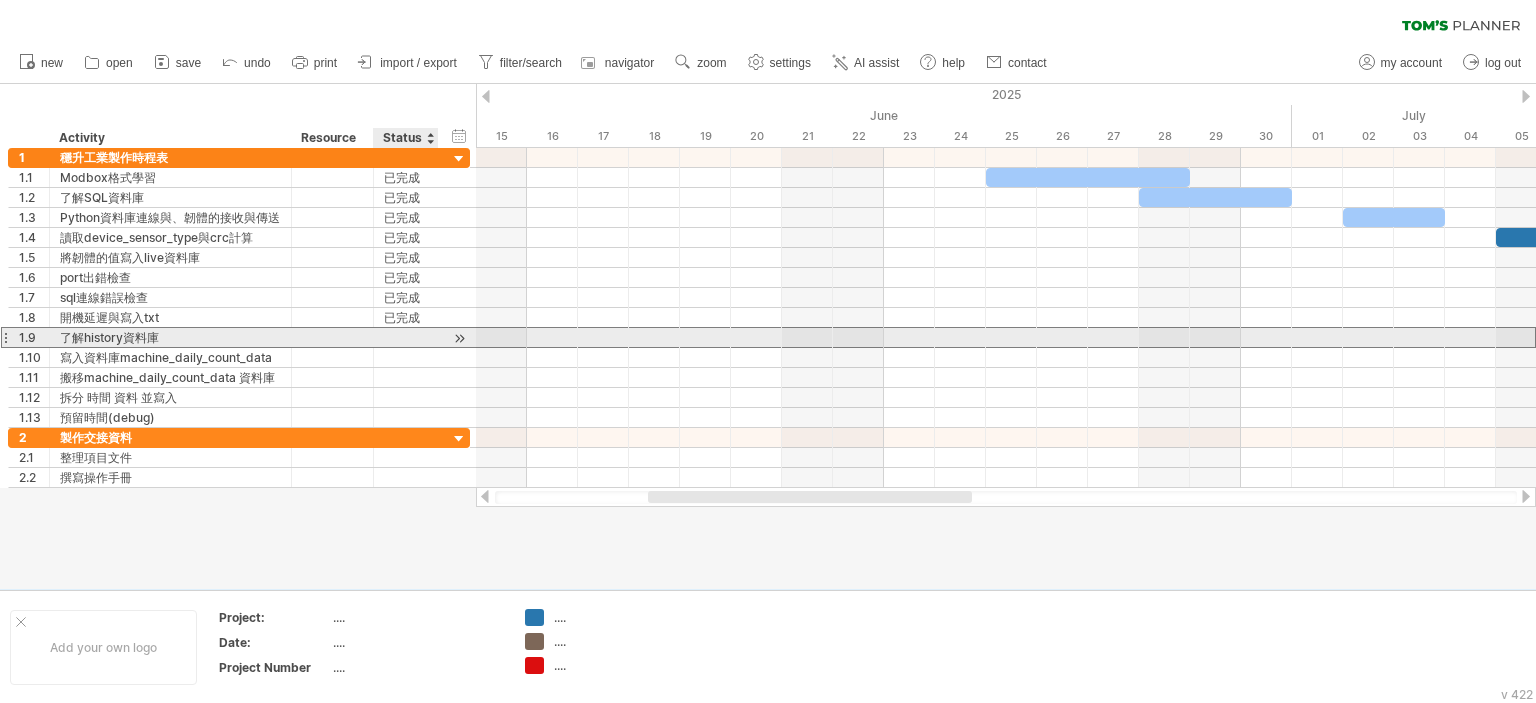 paste on "***" 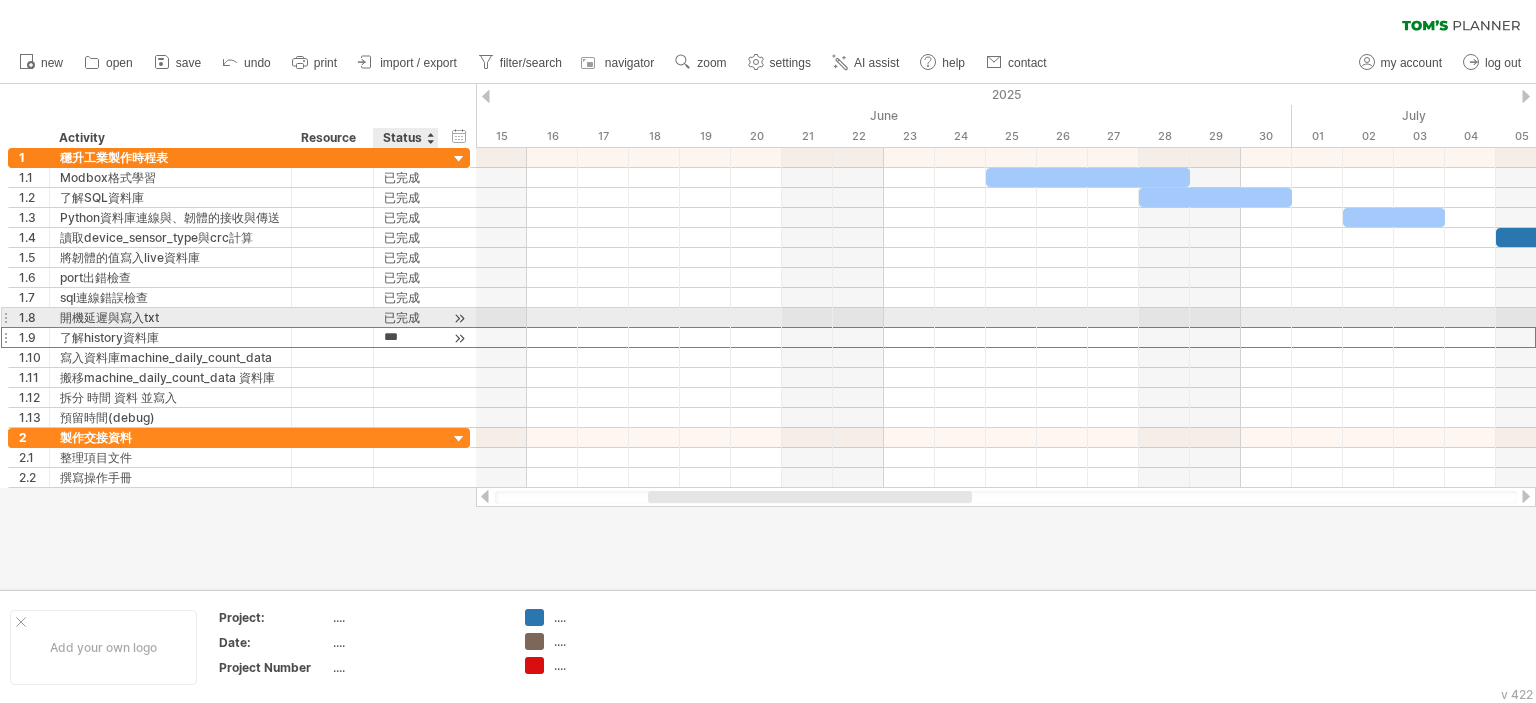 click on "***" at bounding box center (406, 337) 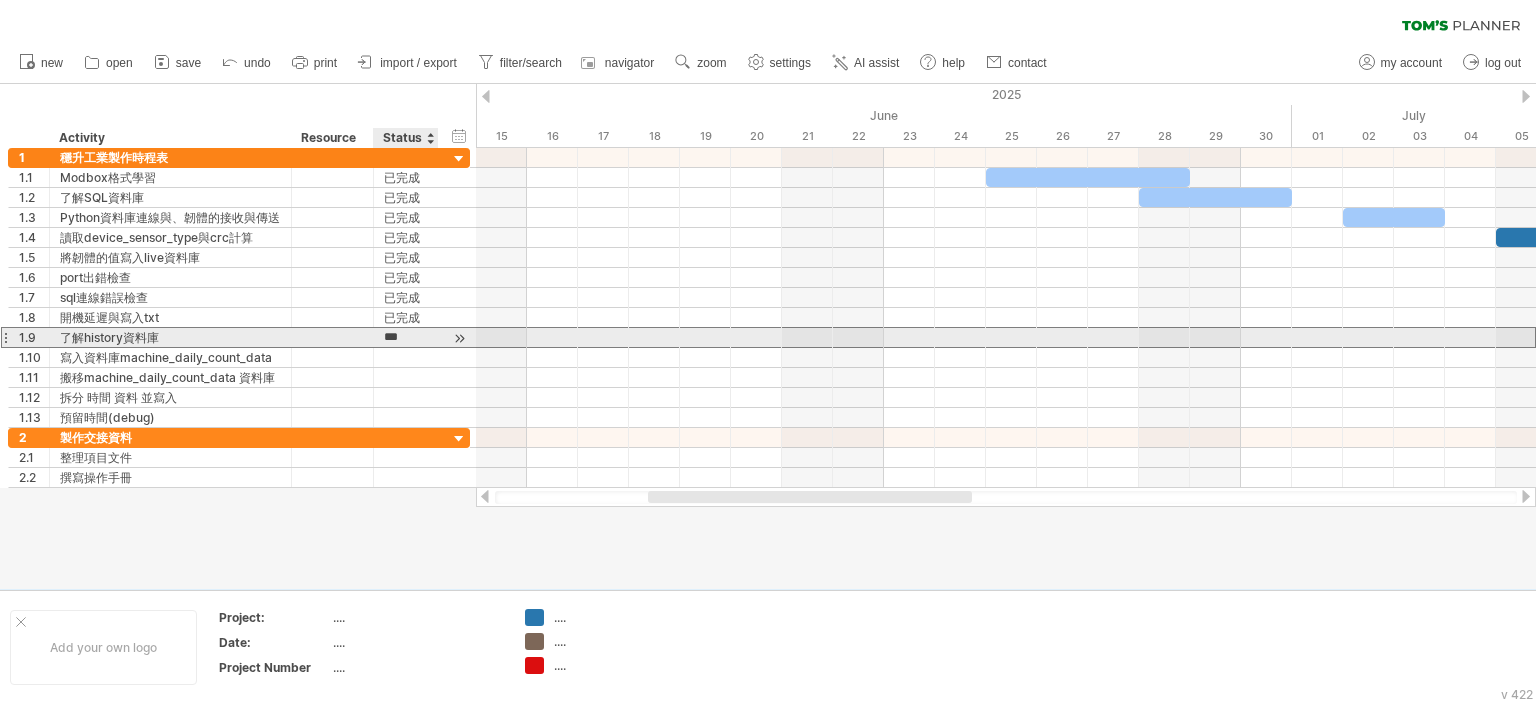 click on "***" at bounding box center (406, 337) 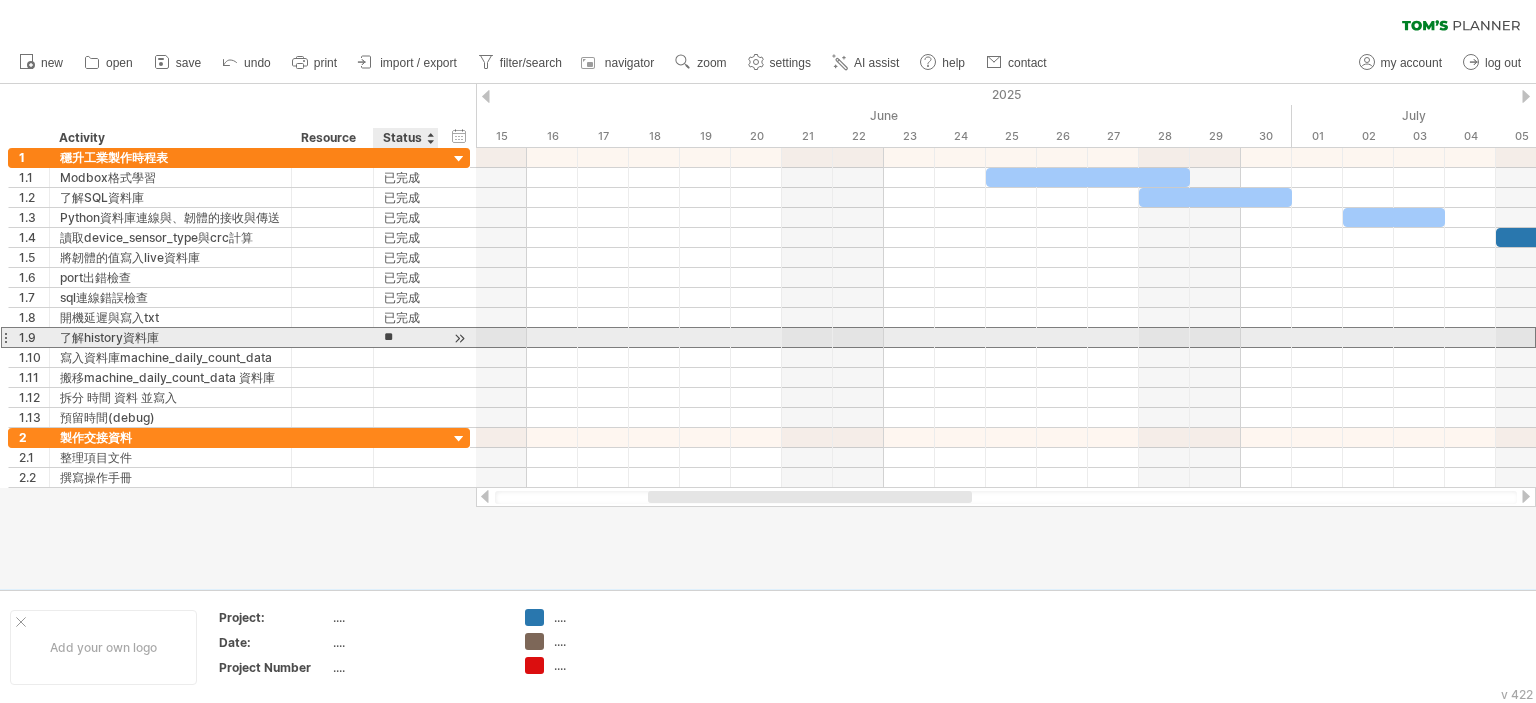 type on "*" 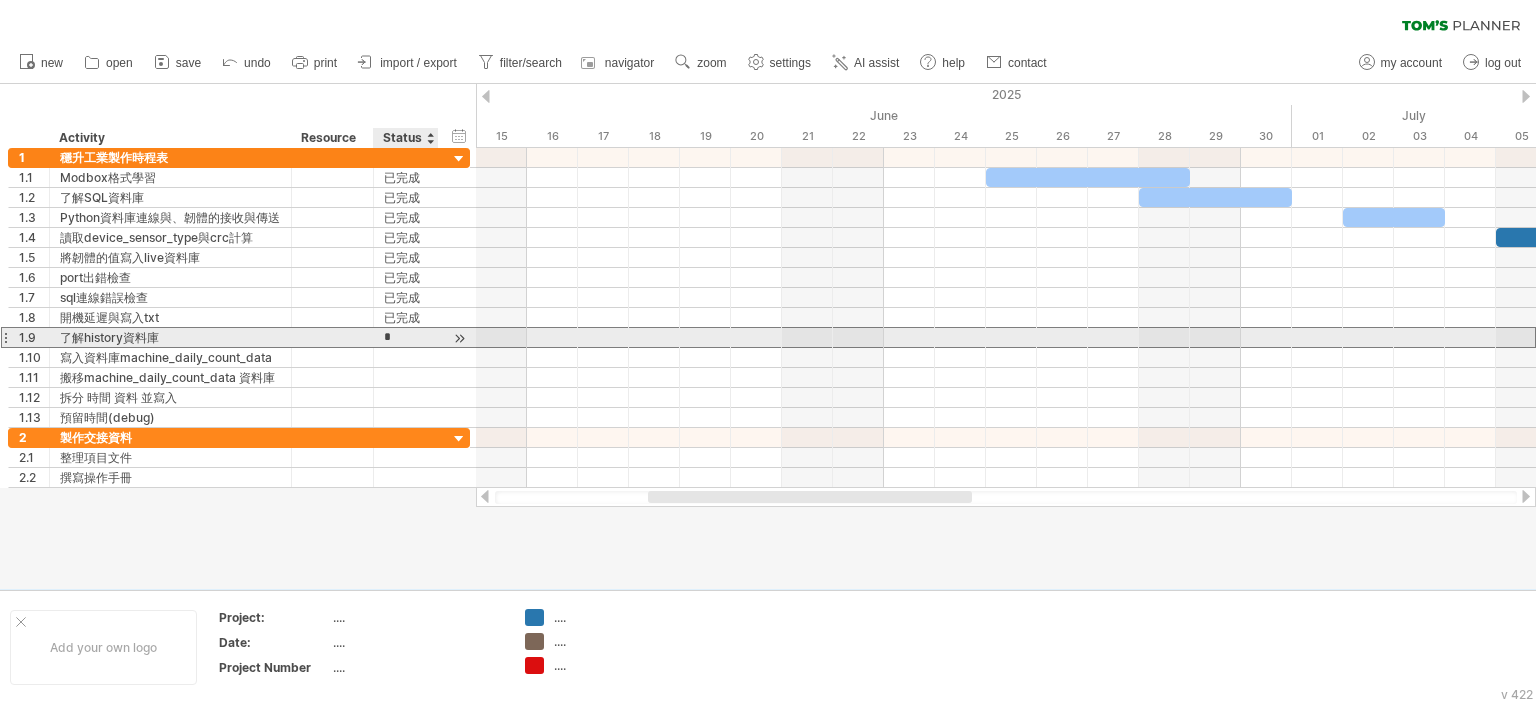 type 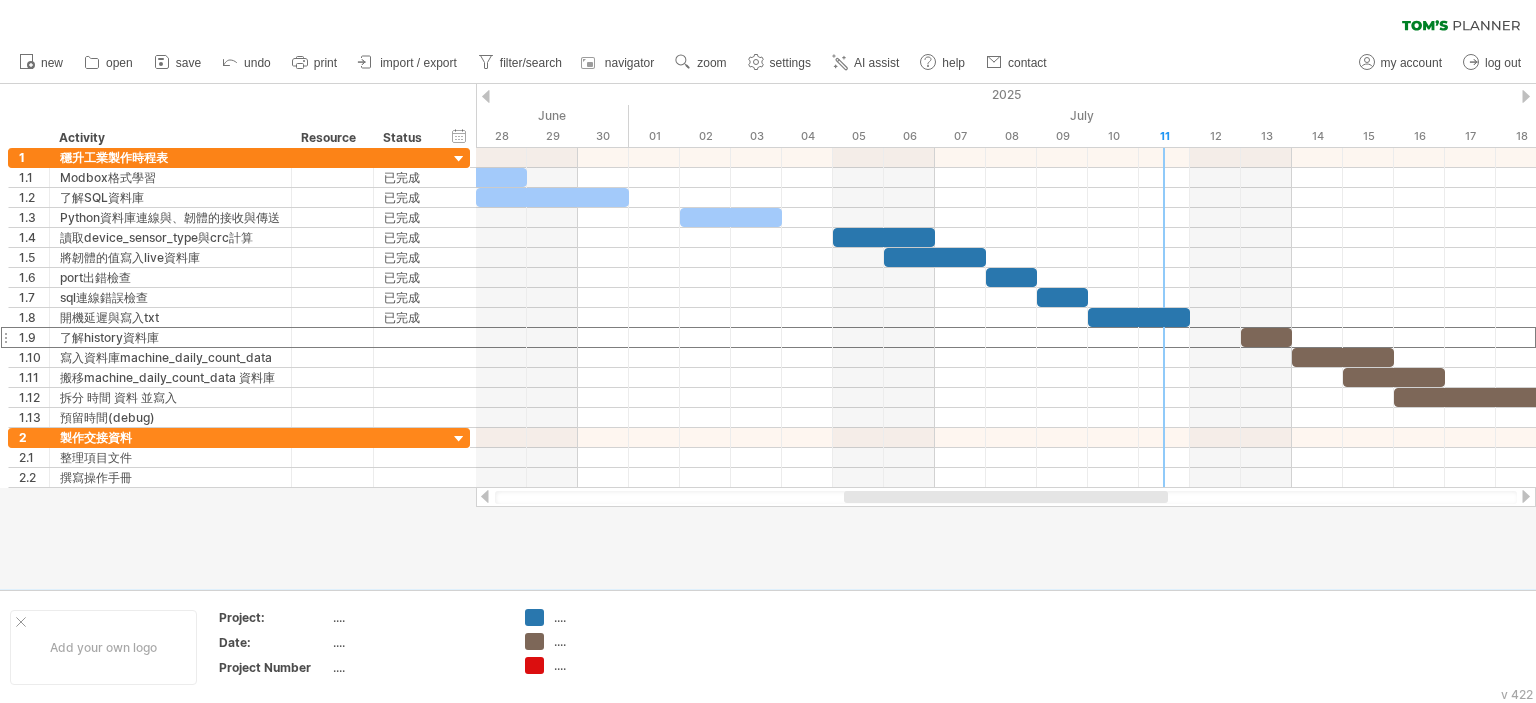 drag, startPoint x: 689, startPoint y: 494, endPoint x: 782, endPoint y: 479, distance: 94.20191 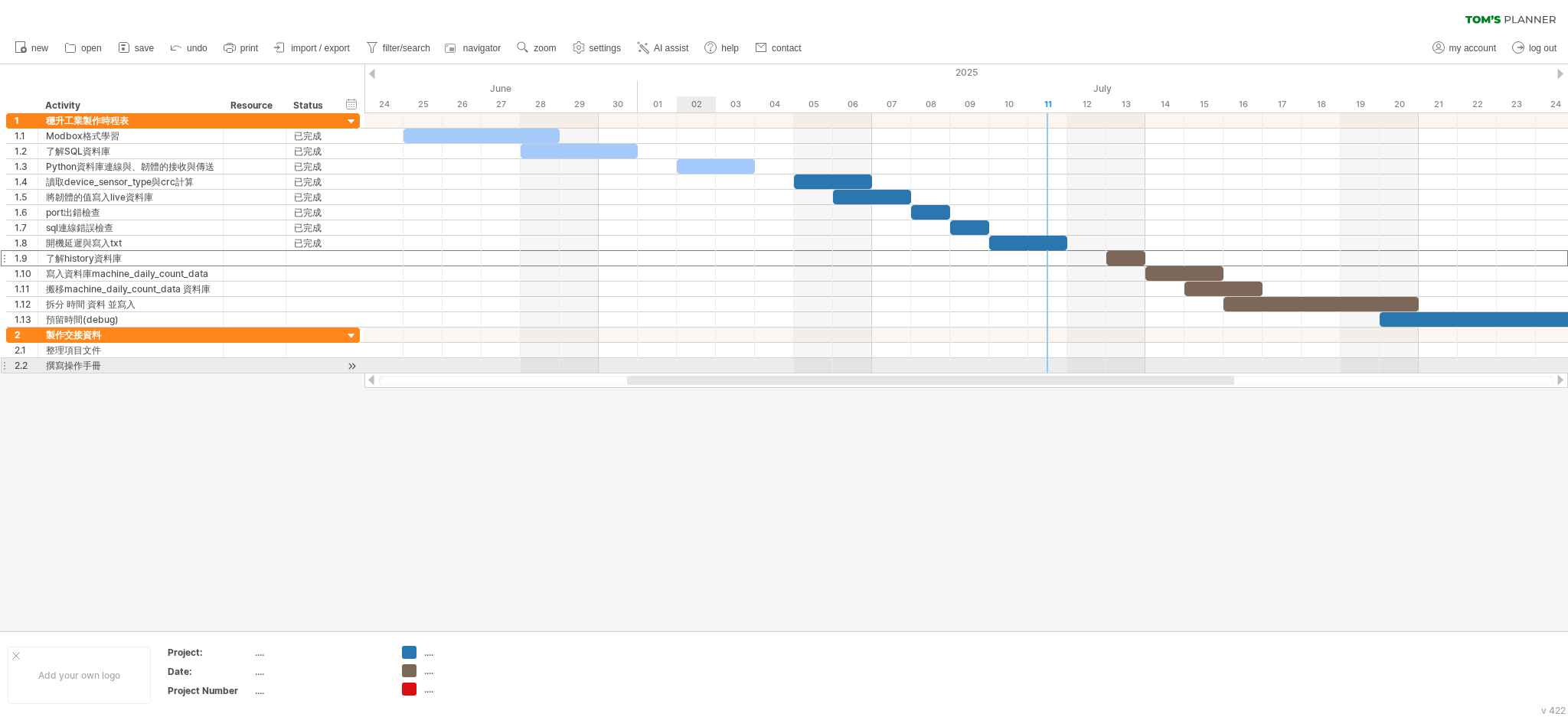 drag, startPoint x: 647, startPoint y: 380, endPoint x: 702, endPoint y: 370, distance: 55.9017 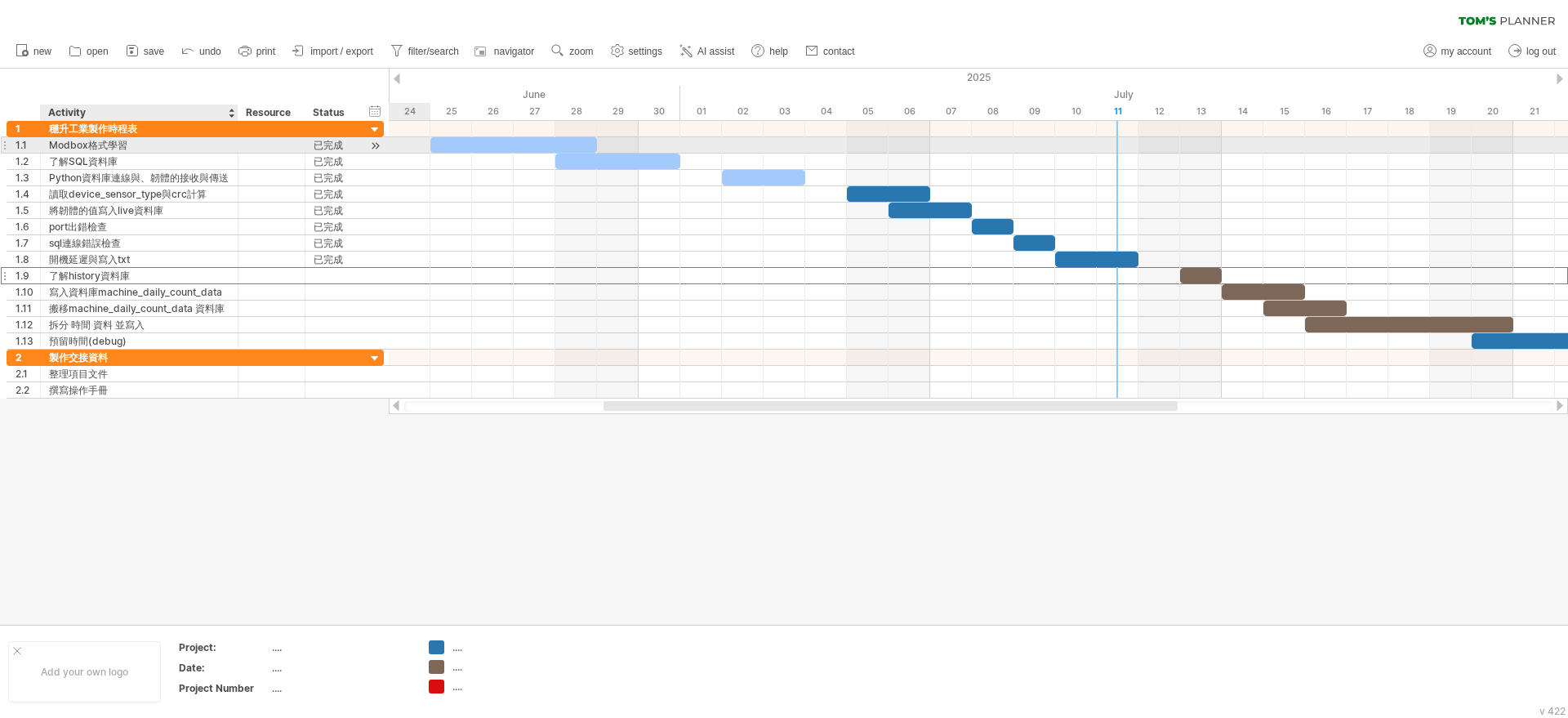 click on "Modbox格式學習" at bounding box center [139, 145] 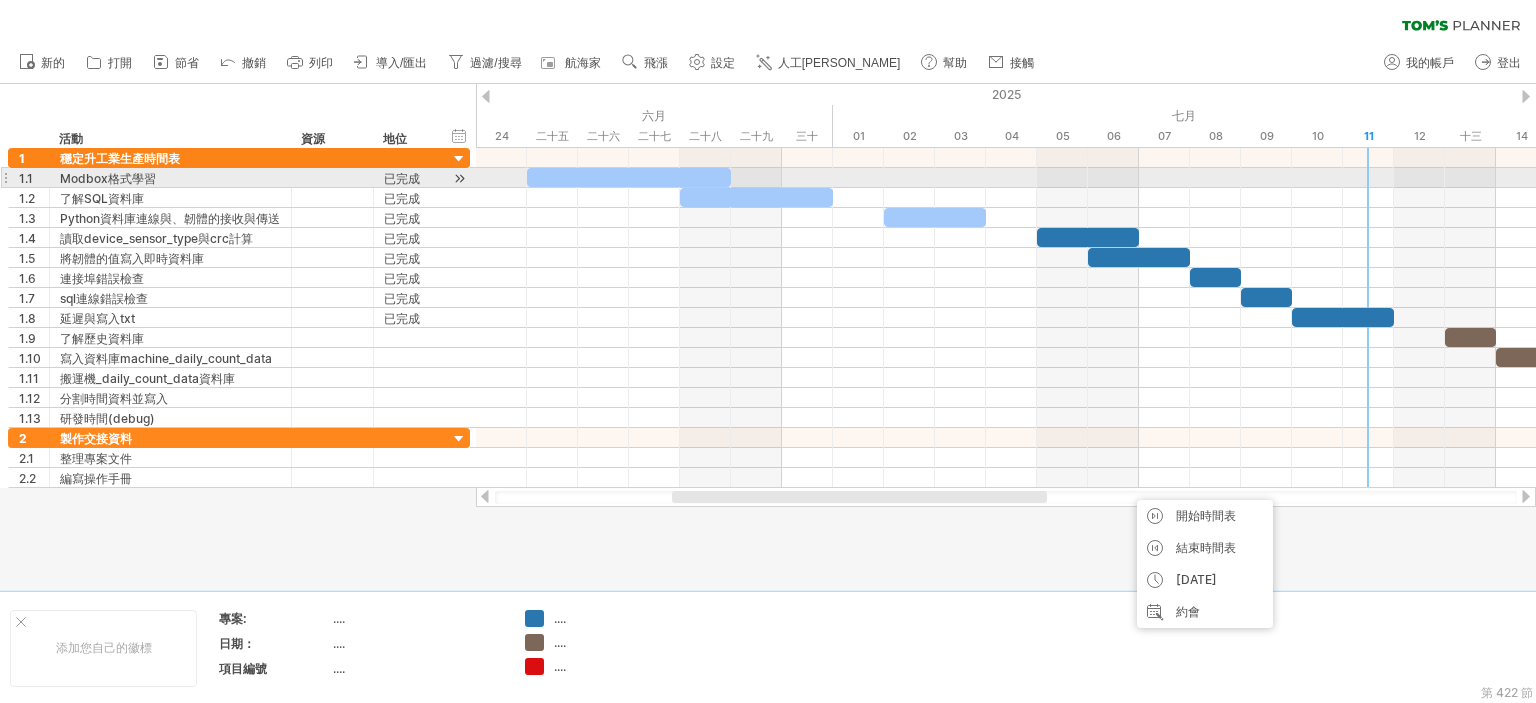 click on "Modbox格式學習" at bounding box center (108, 178) 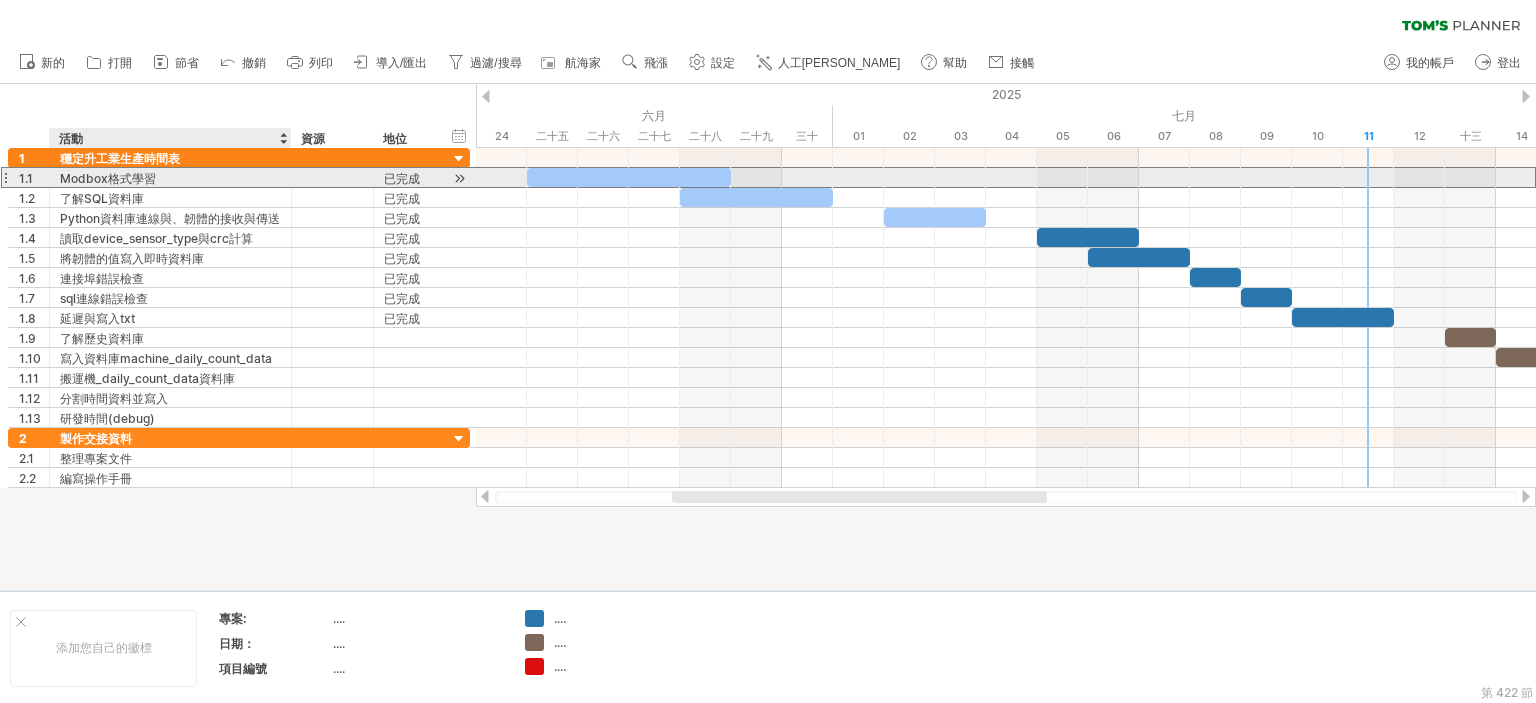 click on "Modbox格式學習" at bounding box center (108, 178) 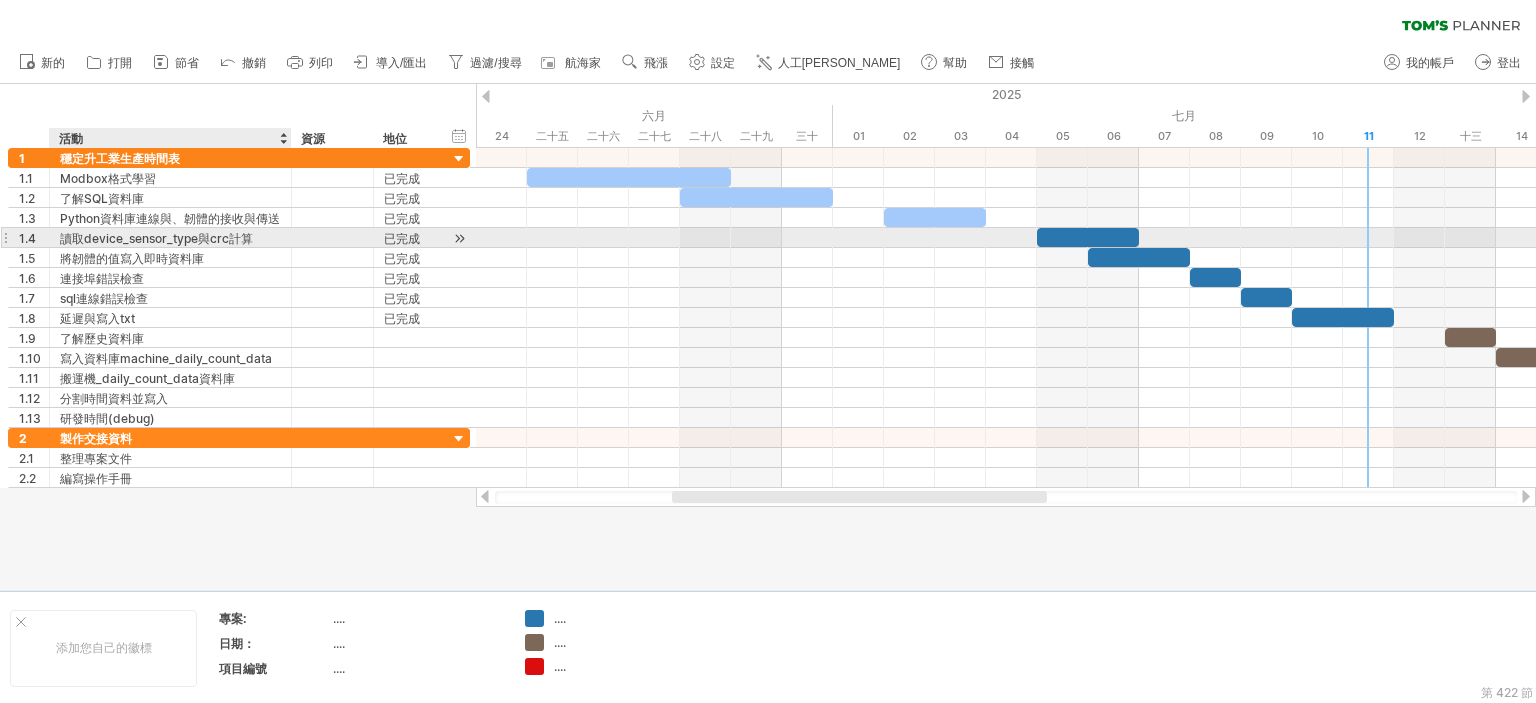 drag, startPoint x: 420, startPoint y: 517, endPoint x: 109, endPoint y: 240, distance: 416.4733 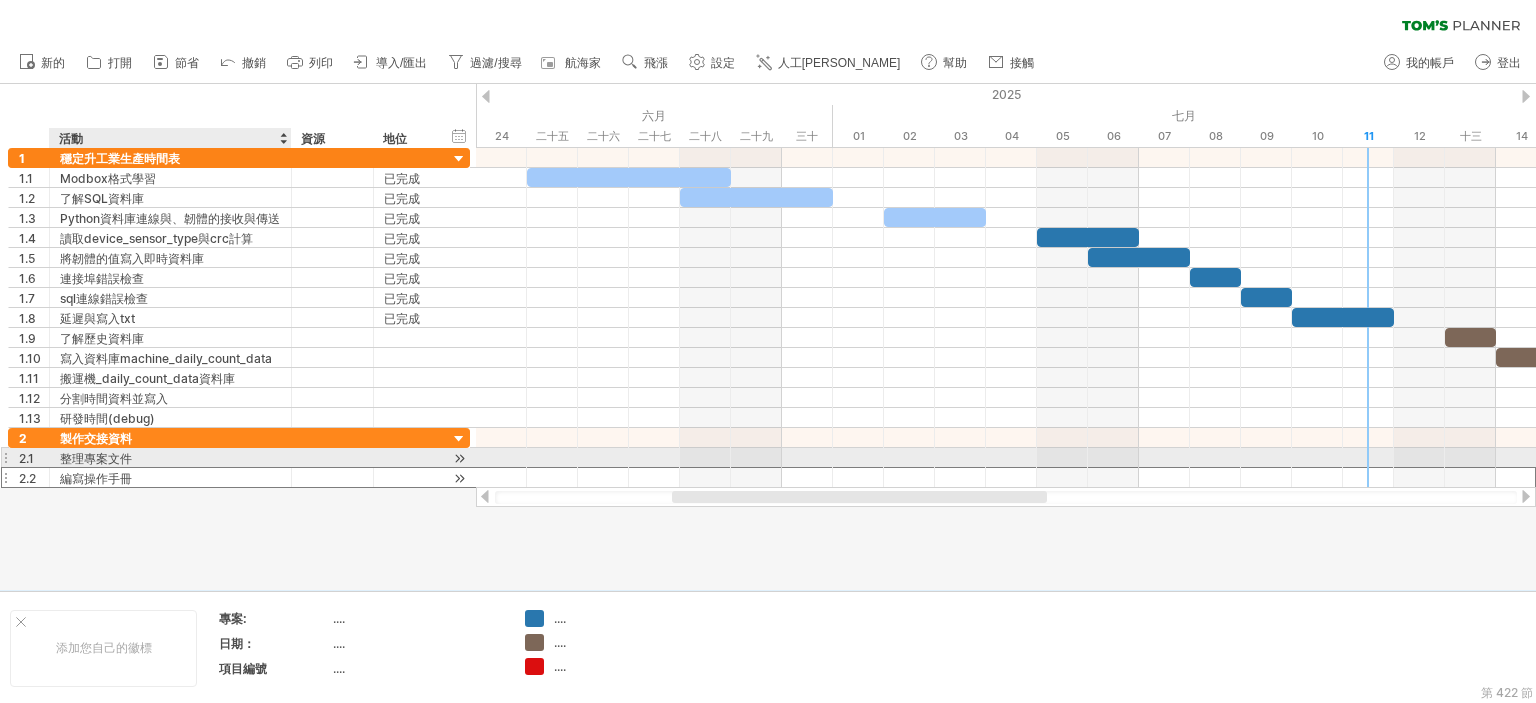 click on "編寫操作手冊" at bounding box center (170, 477) 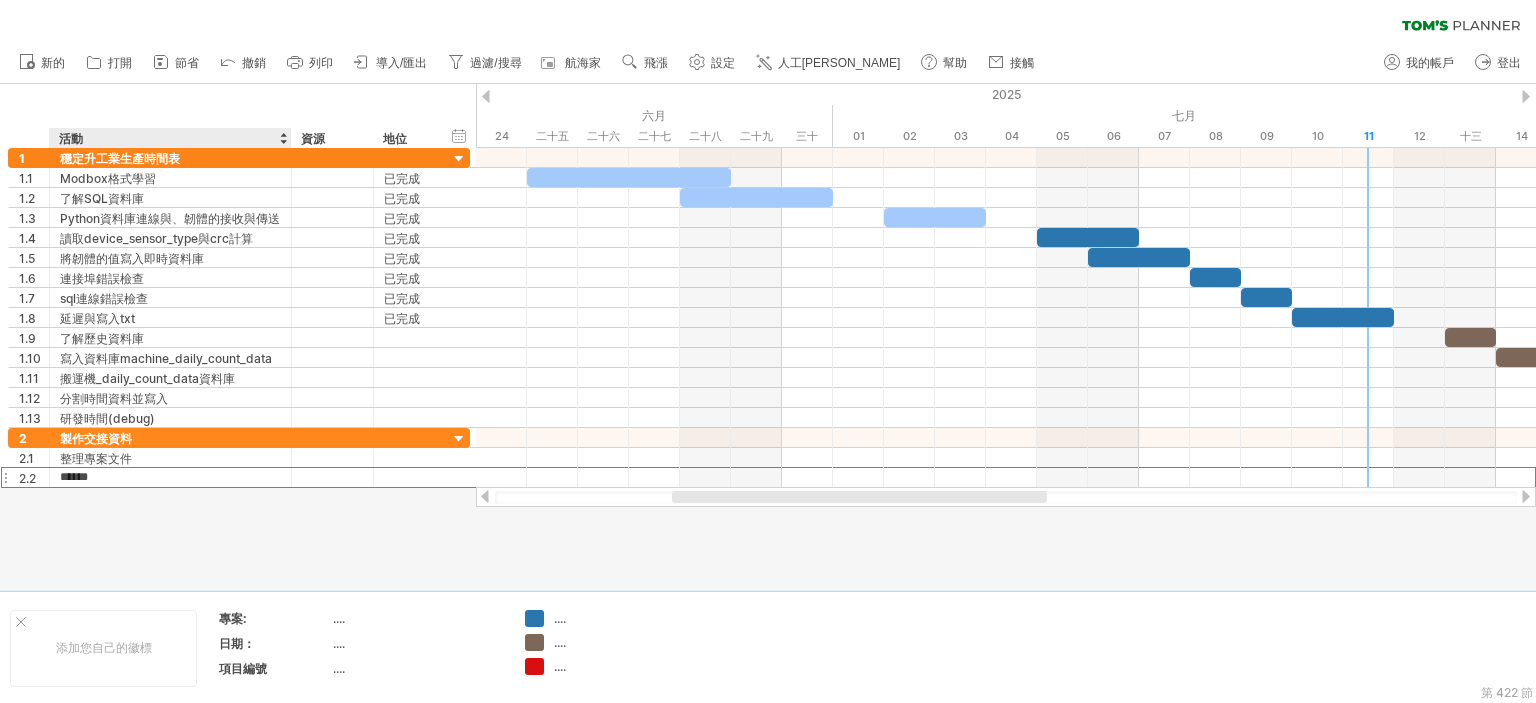 click at bounding box center [768, 337] 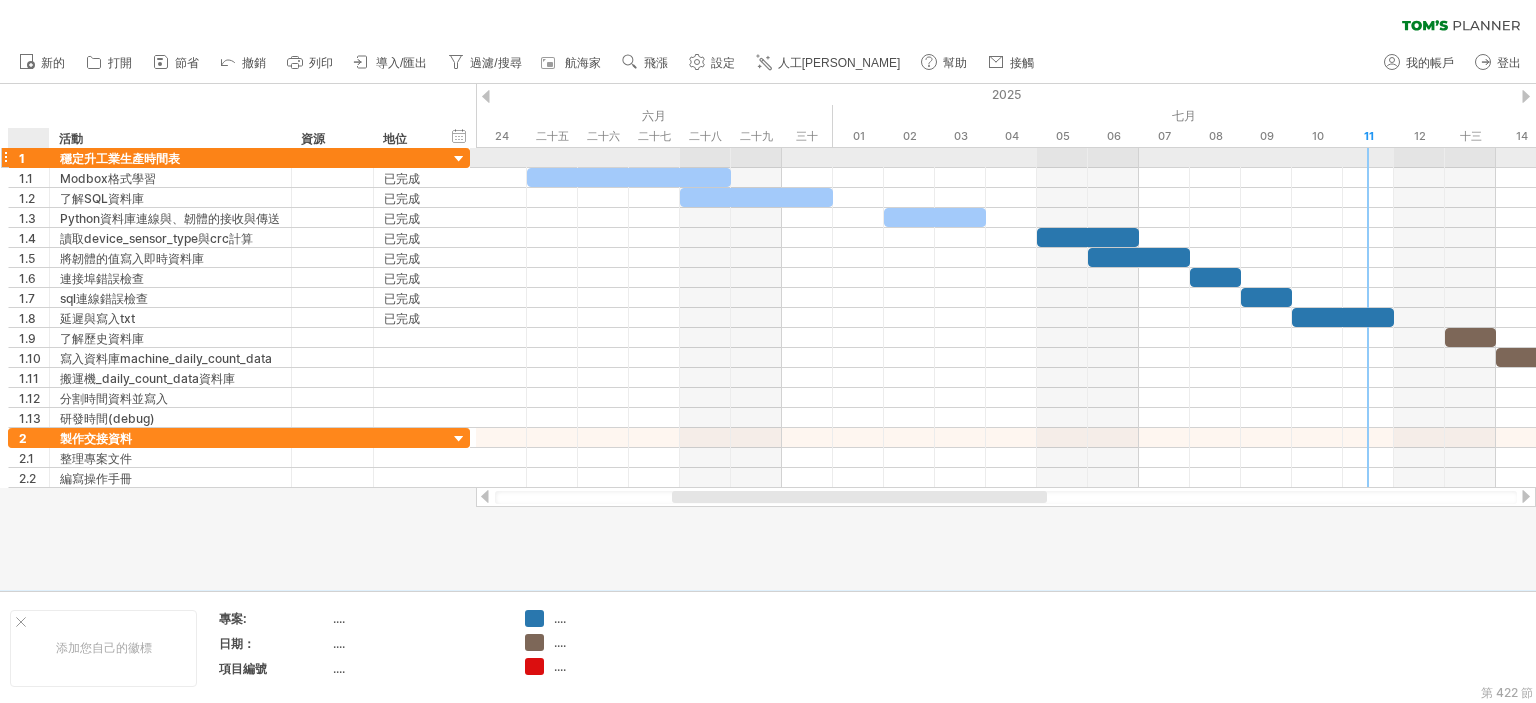 click on "1" at bounding box center [34, 157] 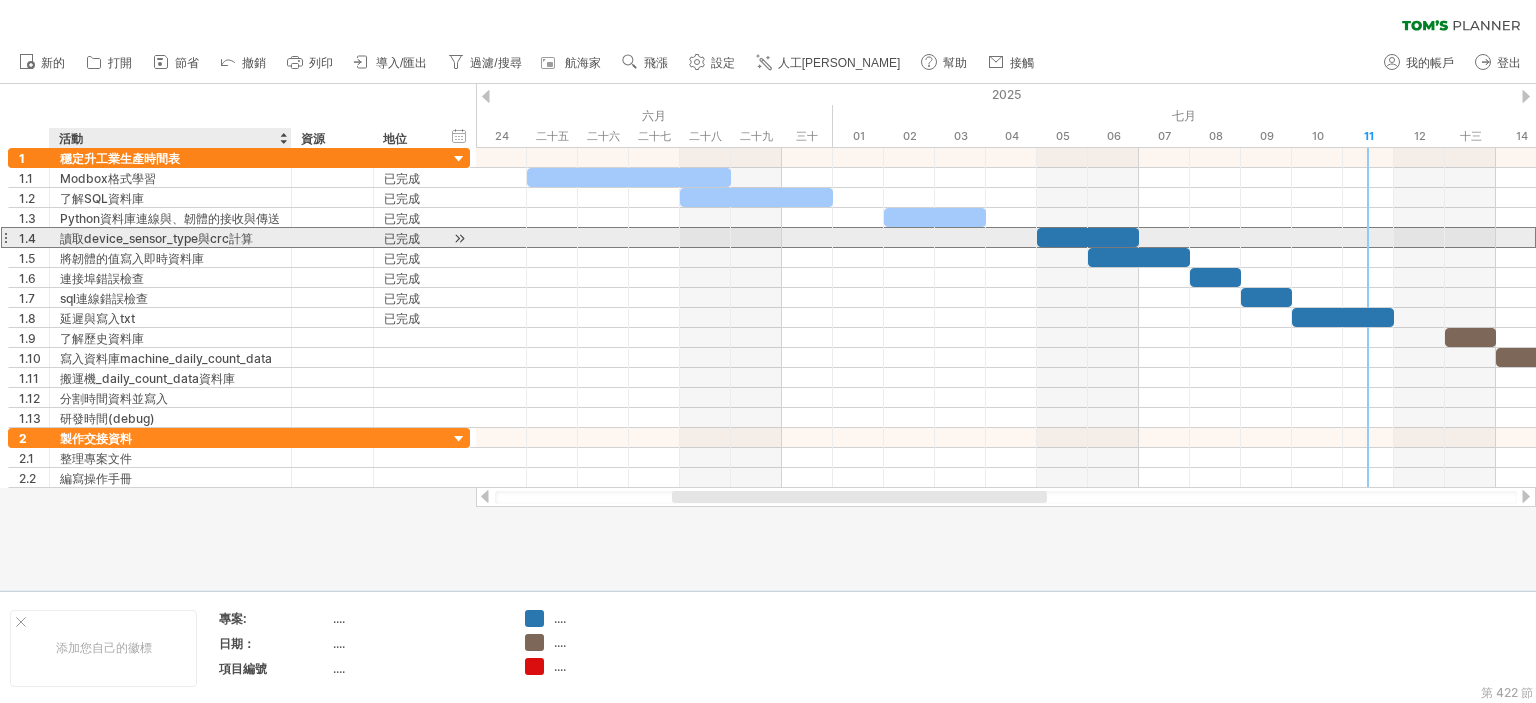 click on "讀取device_sensor_type與crc計算" at bounding box center [156, 238] 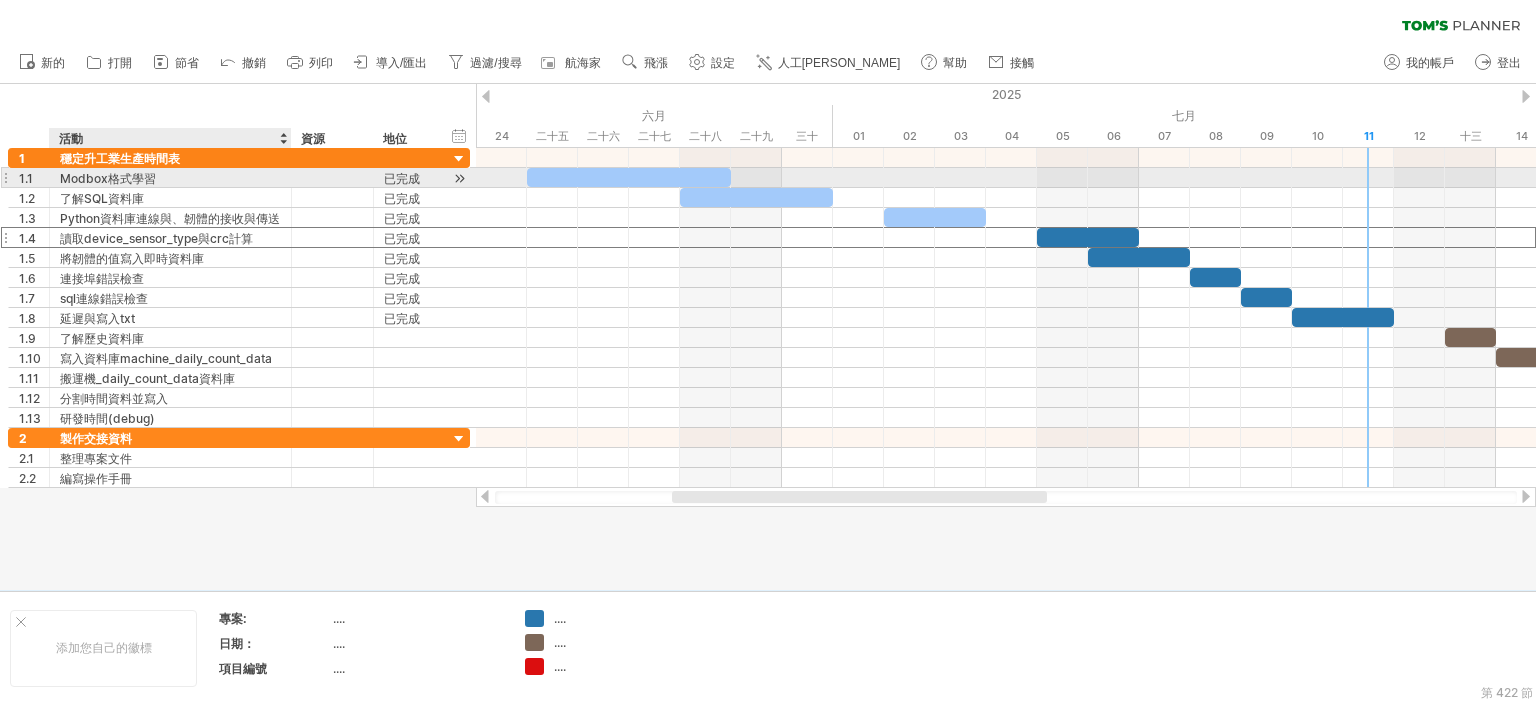 click on "Modbox格式學習" at bounding box center [170, 177] 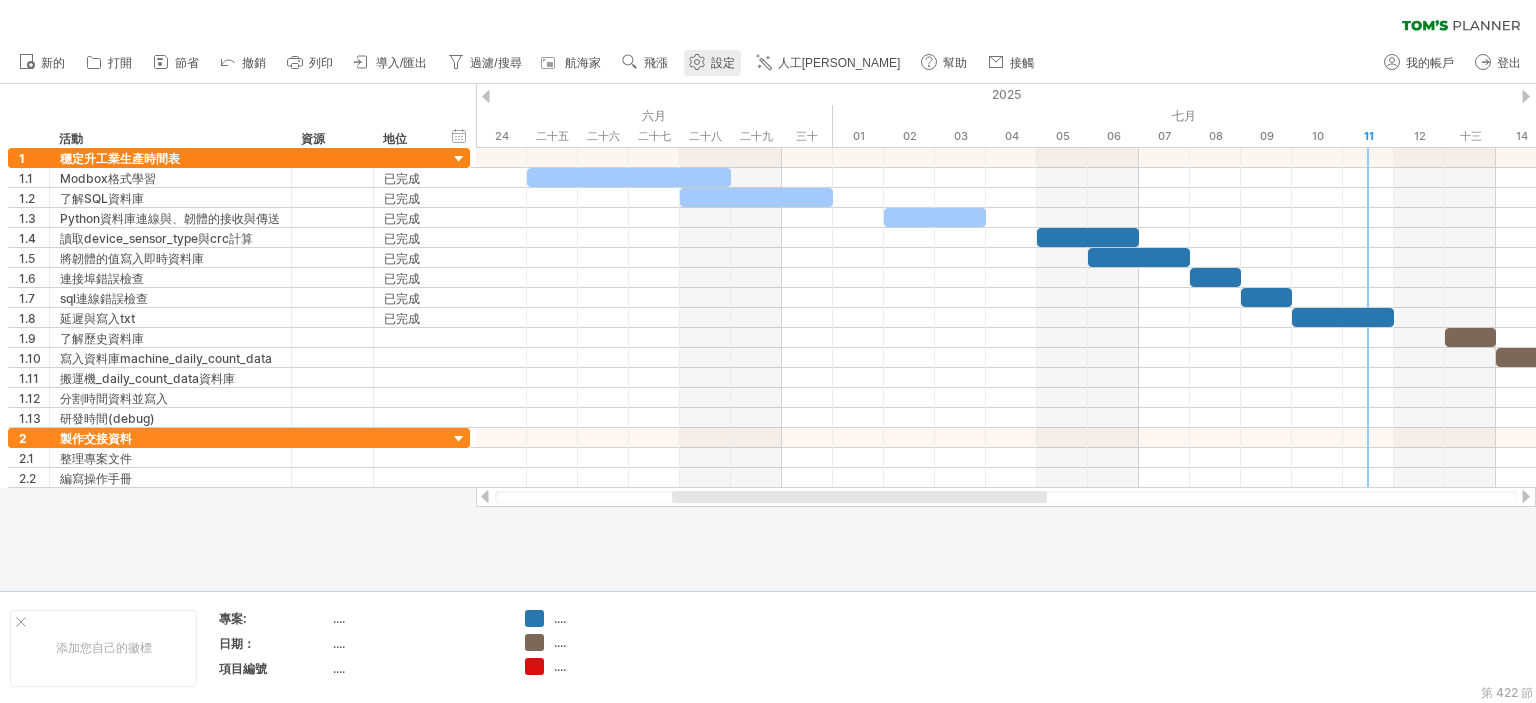 click on "設定" at bounding box center [723, 63] 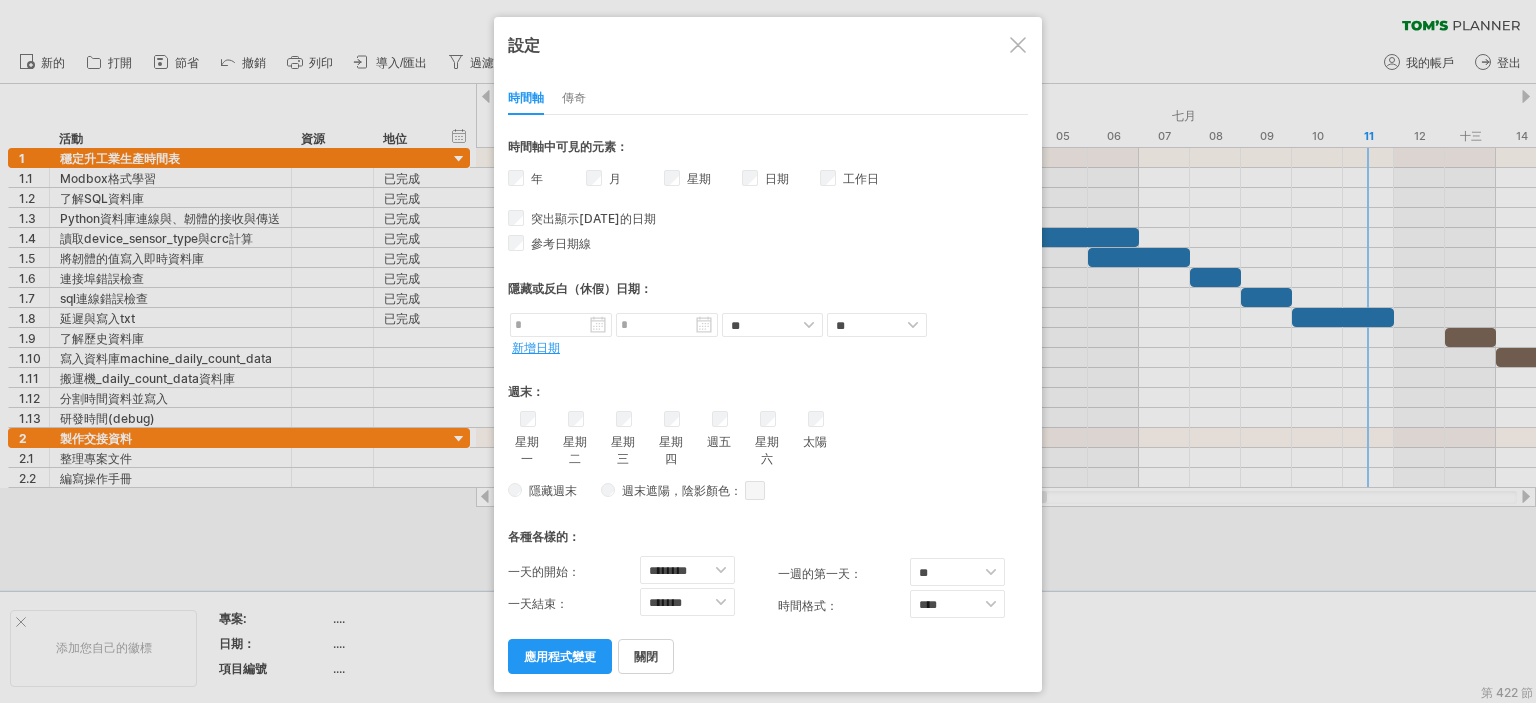 click on "時間軸
傳奇" at bounding box center (768, 93) 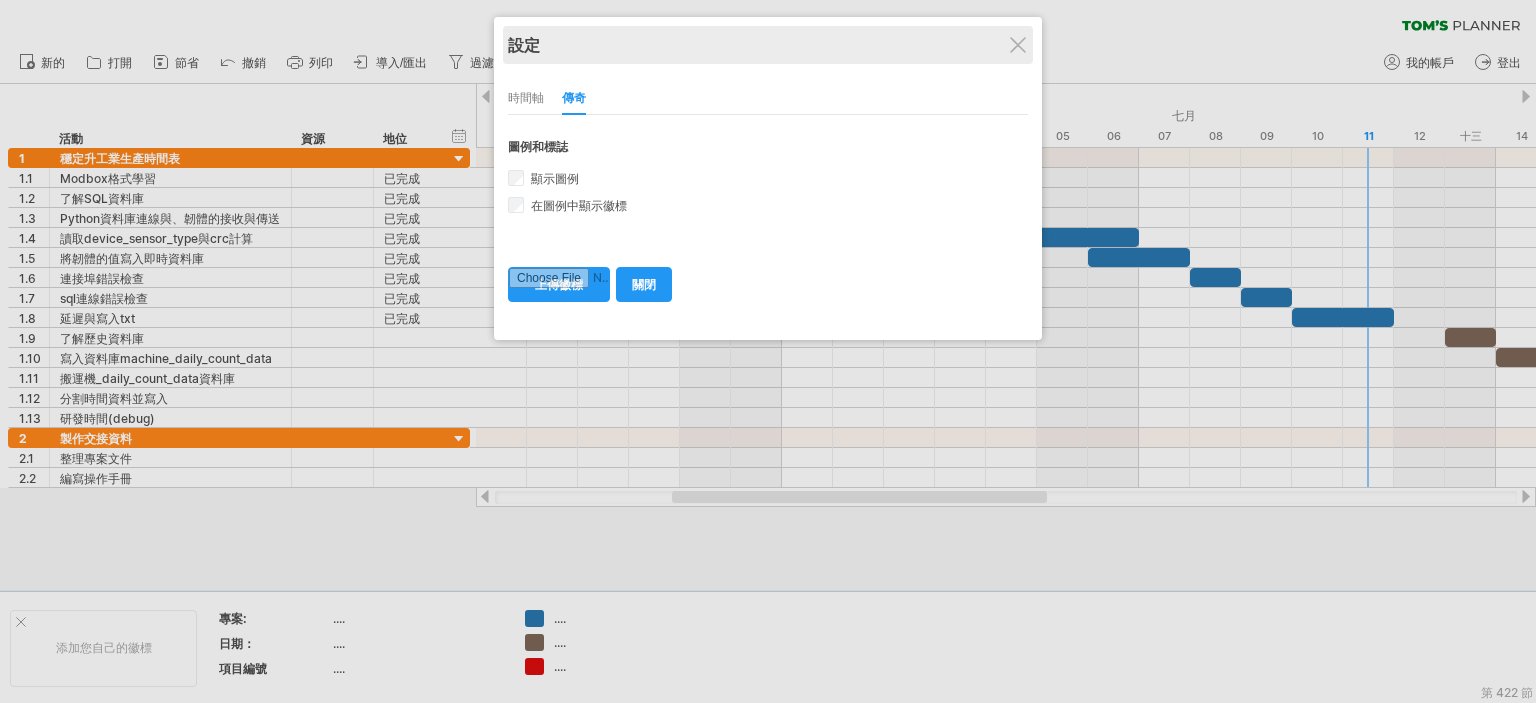 click on "設定" at bounding box center [768, 45] 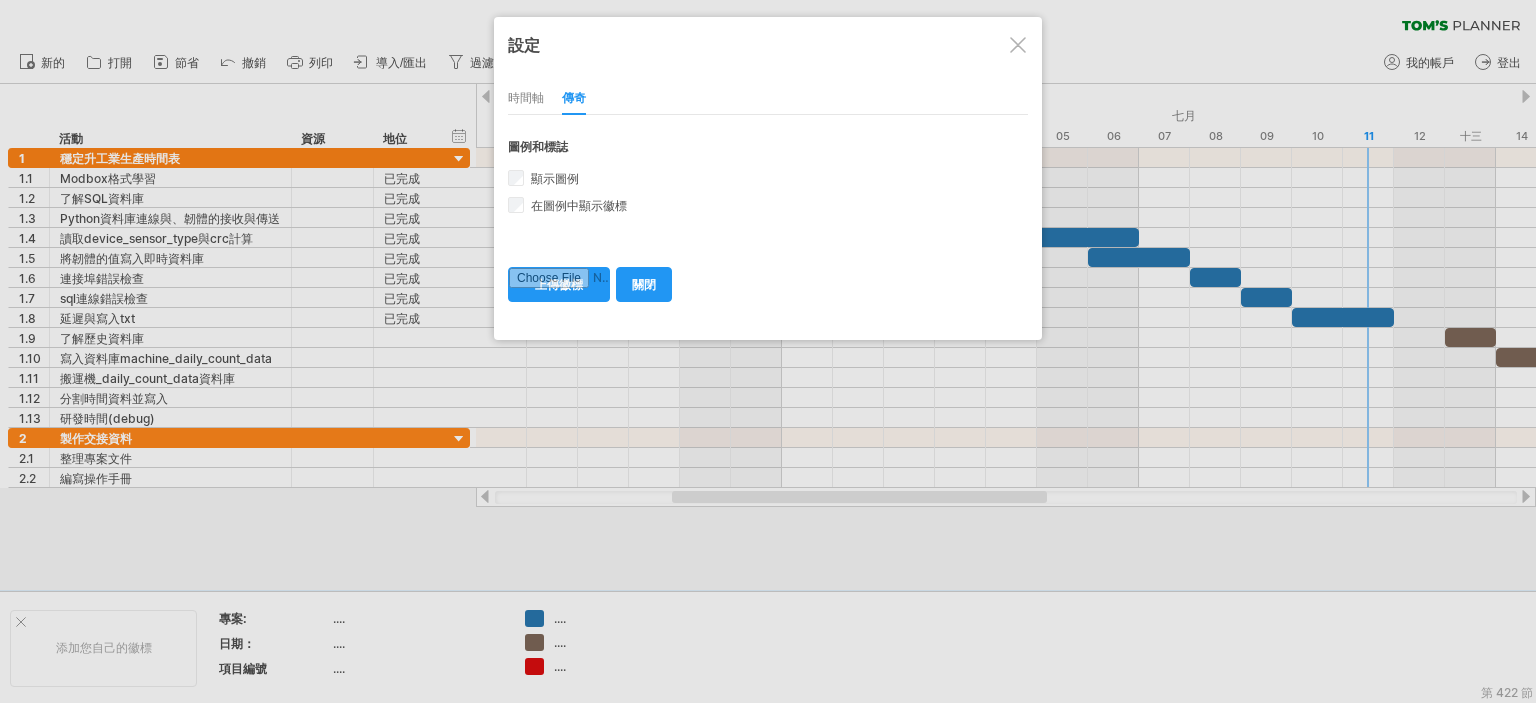 click at bounding box center (1018, 45) 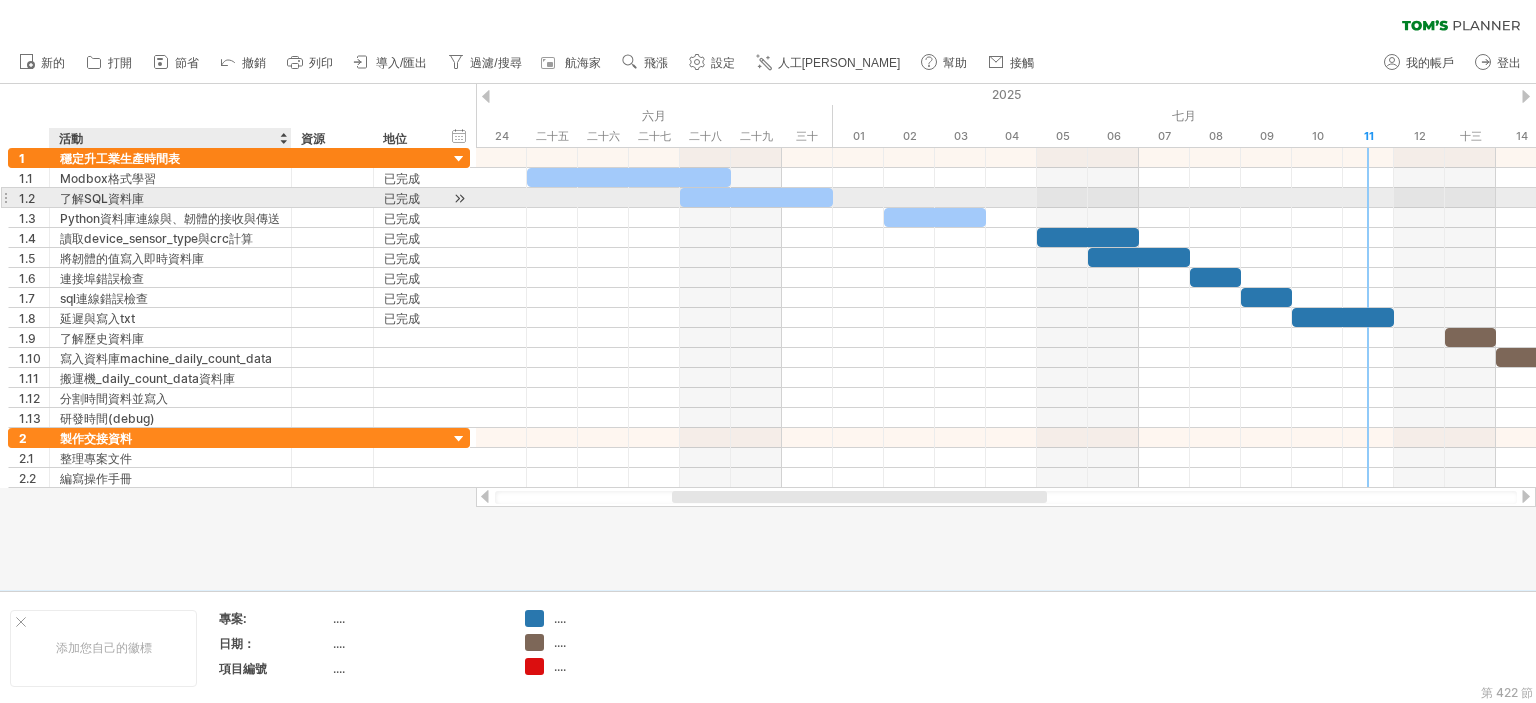 click on "******** 了解SQL資料庫" at bounding box center (171, 197) 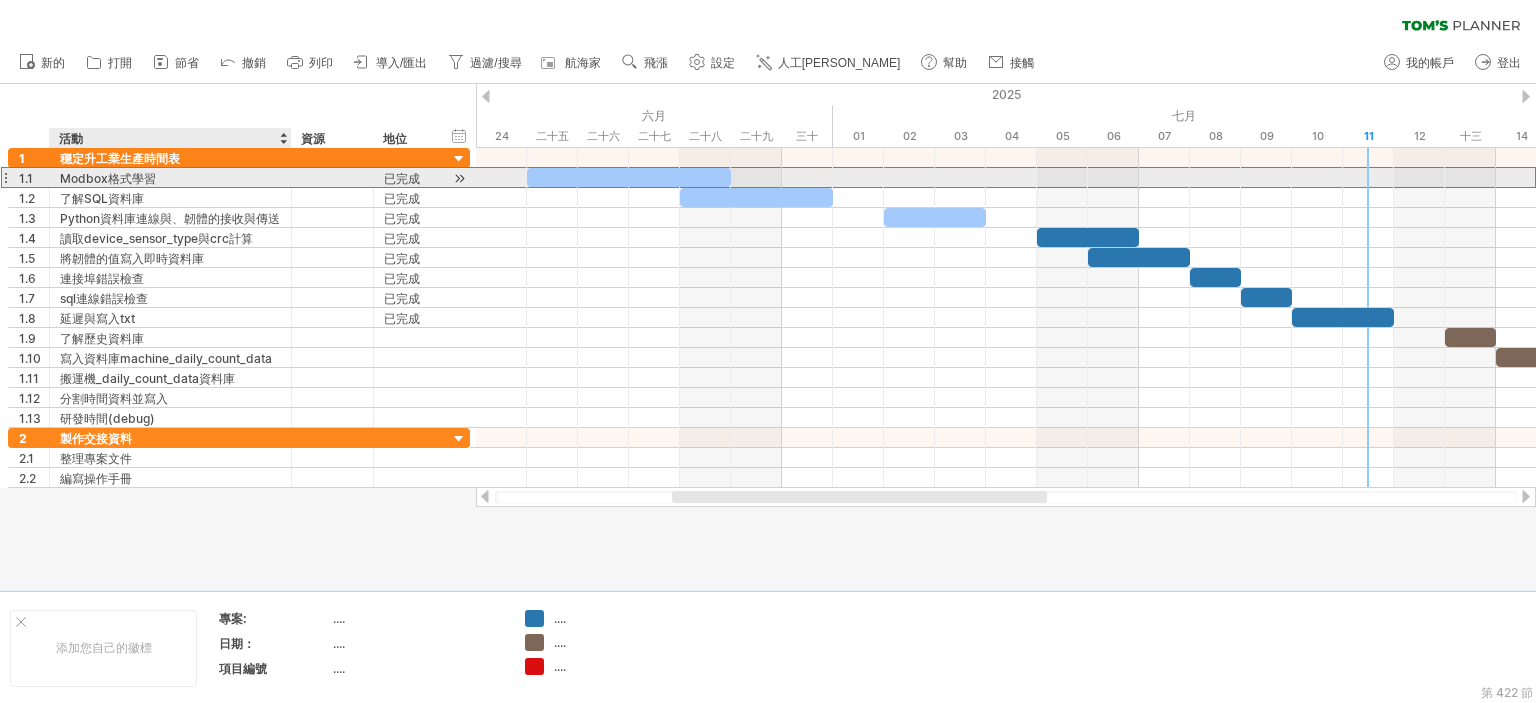 click on "Modbox格式學習" at bounding box center [108, 177] 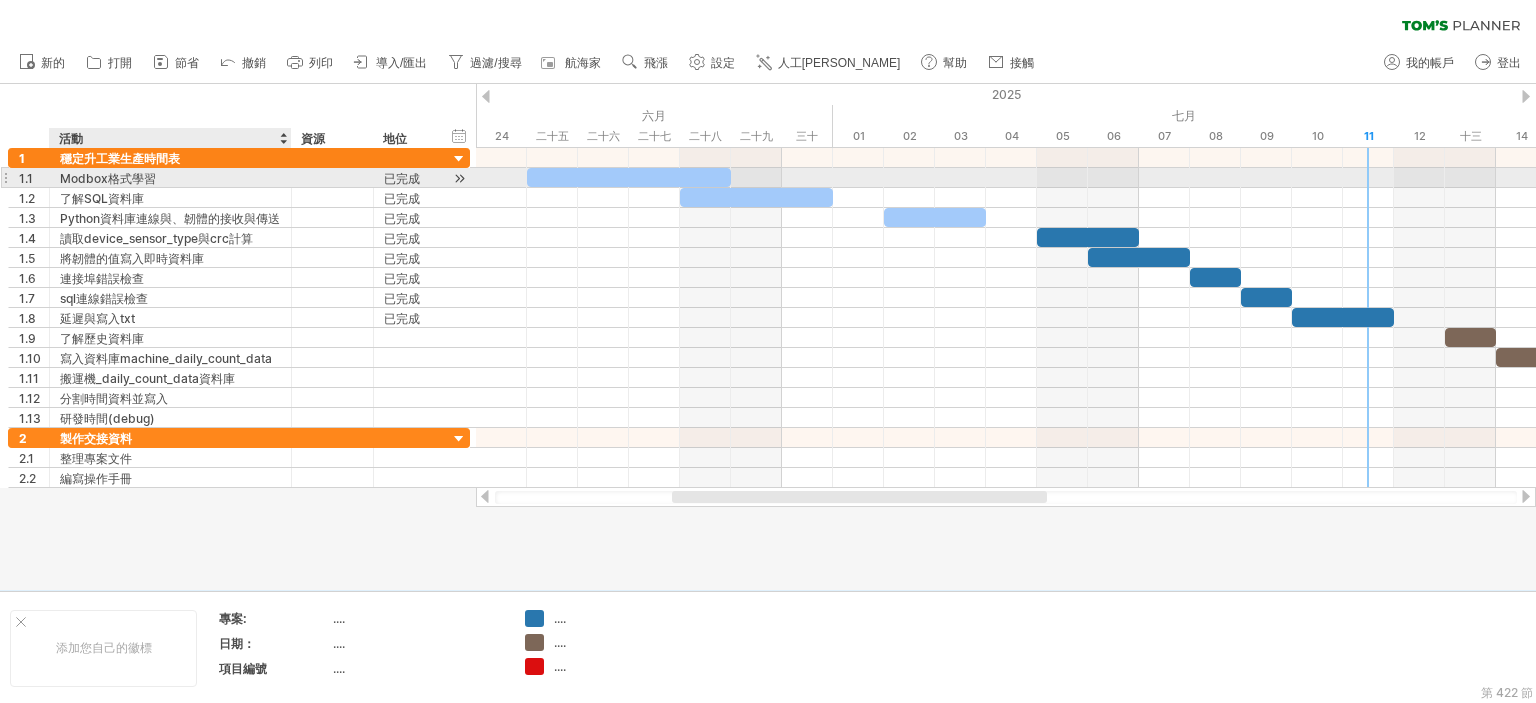 click on "Modbox格式學習" at bounding box center [108, 178] 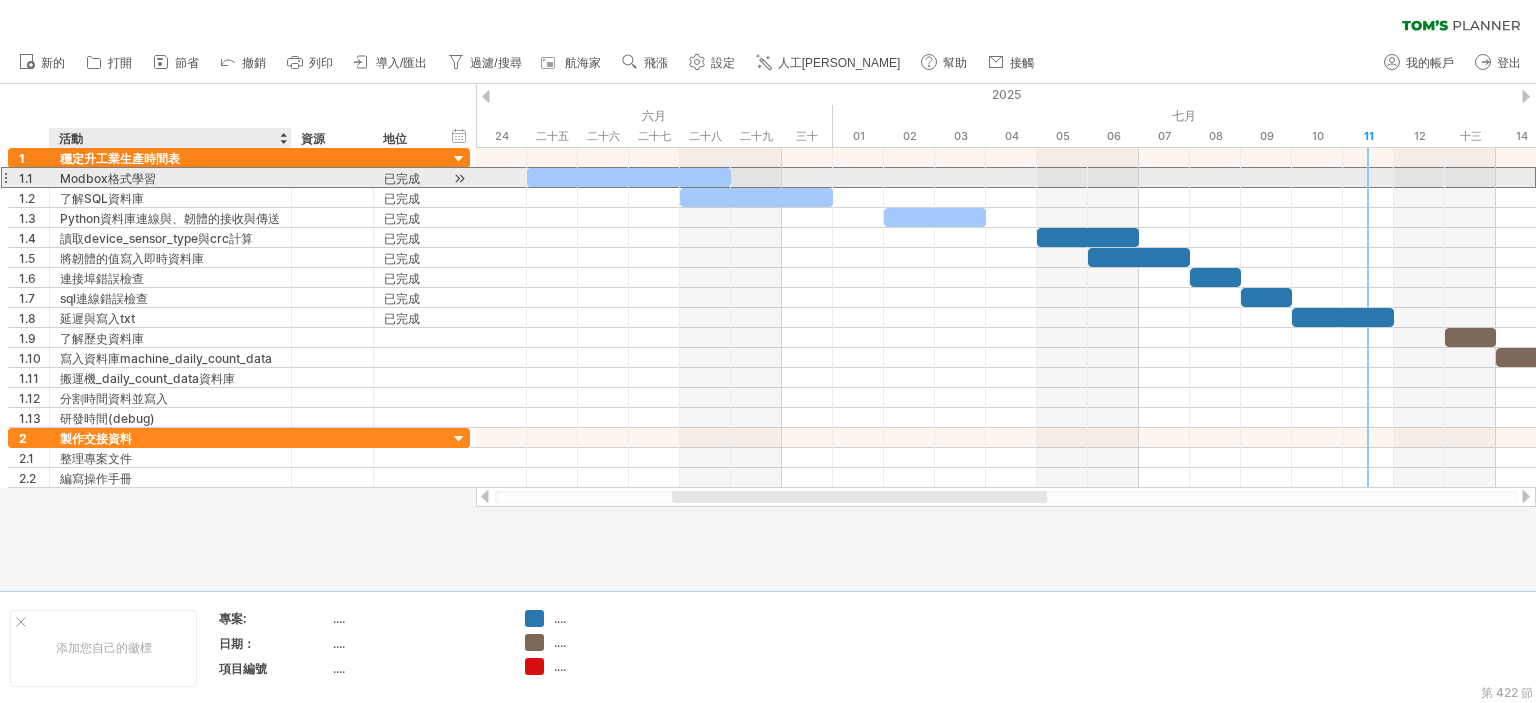 click on "Modbox格式學習" at bounding box center [108, 178] 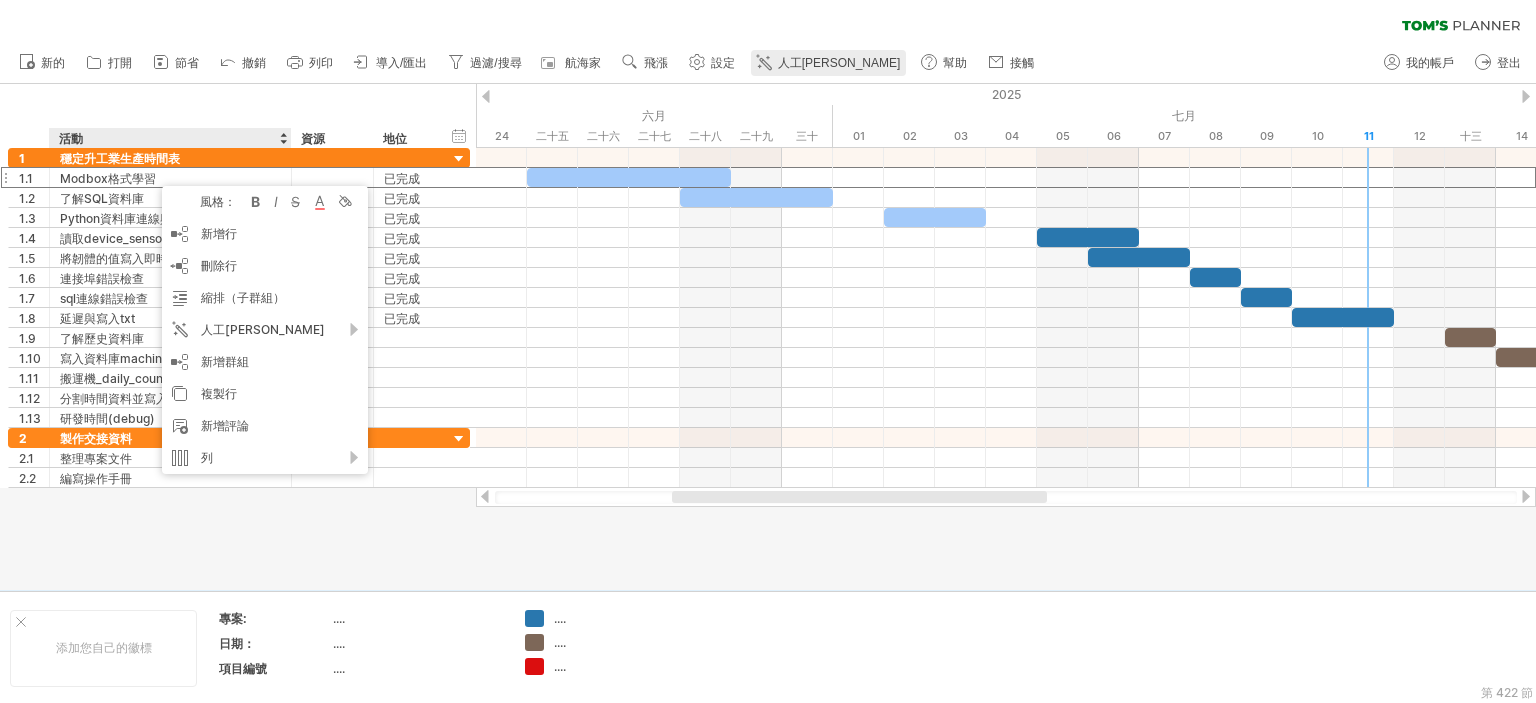 click on "人工[PERSON_NAME]" at bounding box center (839, 63) 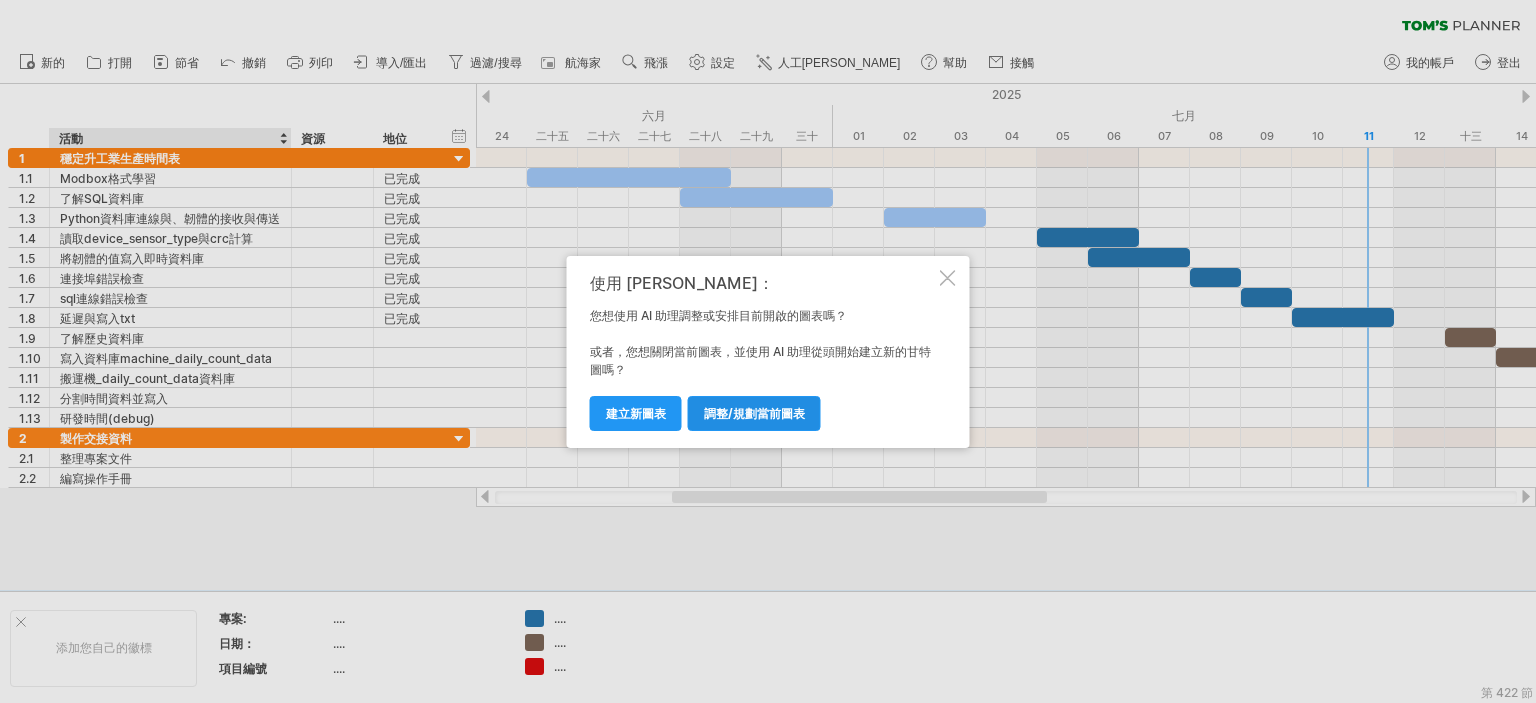 click on "調整/規劃當前圖表" at bounding box center [754, 413] 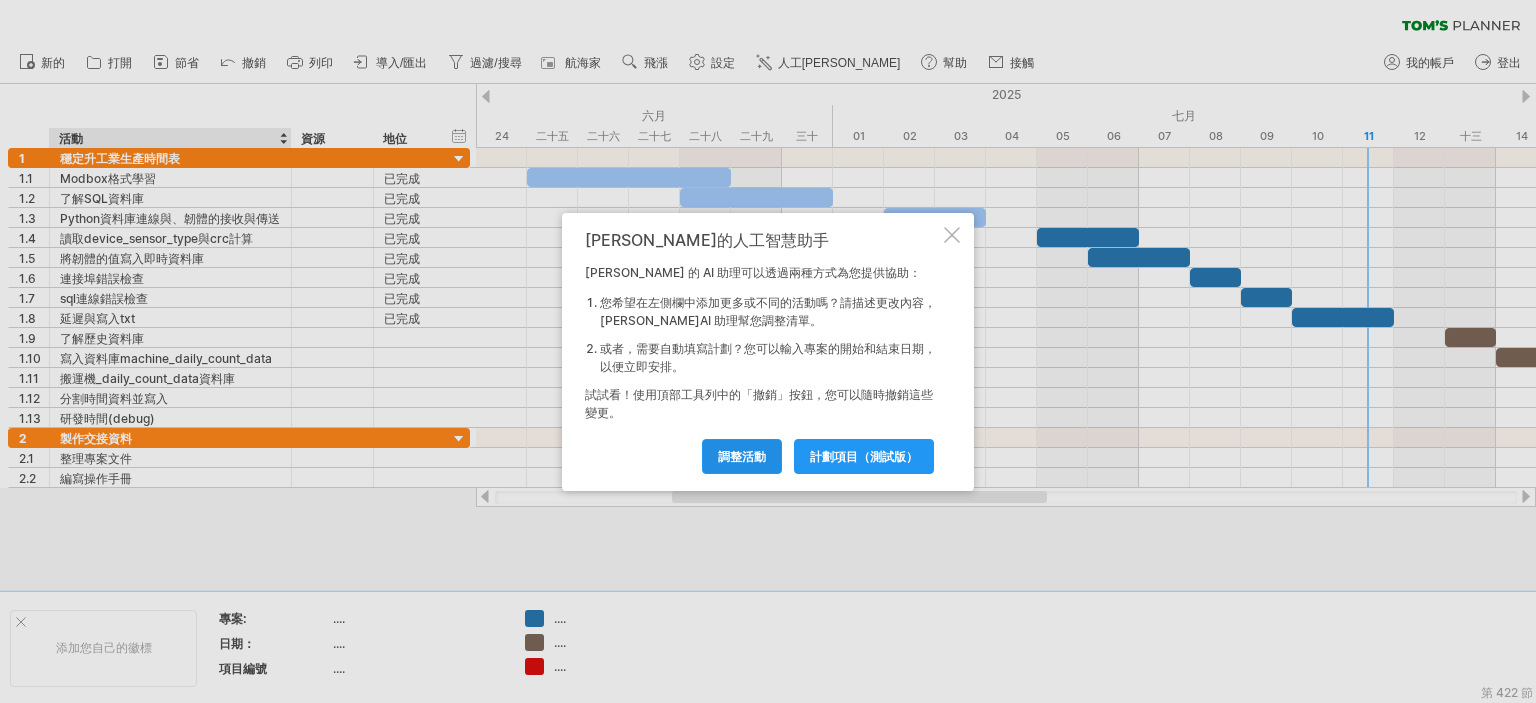 click on "調整活動" at bounding box center [742, 456] 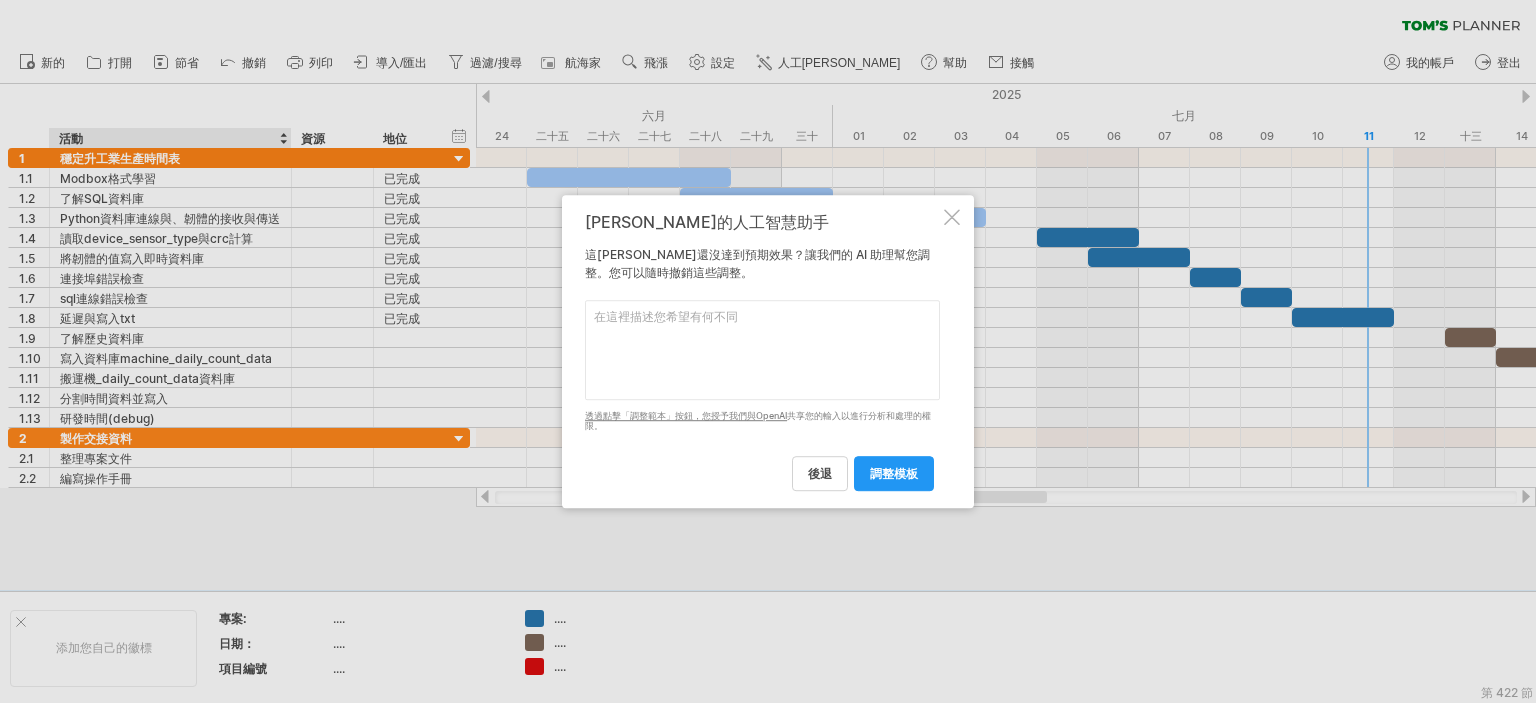 click at bounding box center (762, 350) 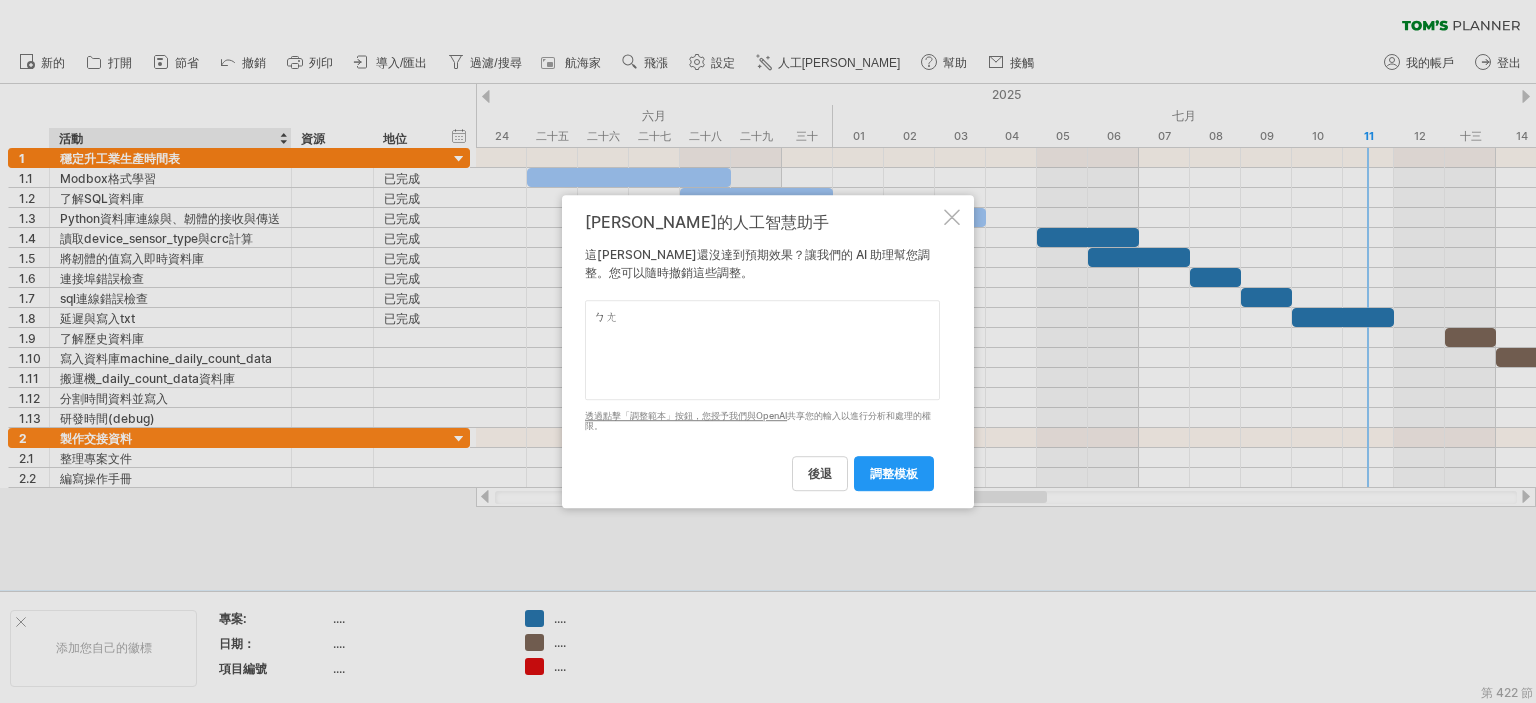 type on "幫" 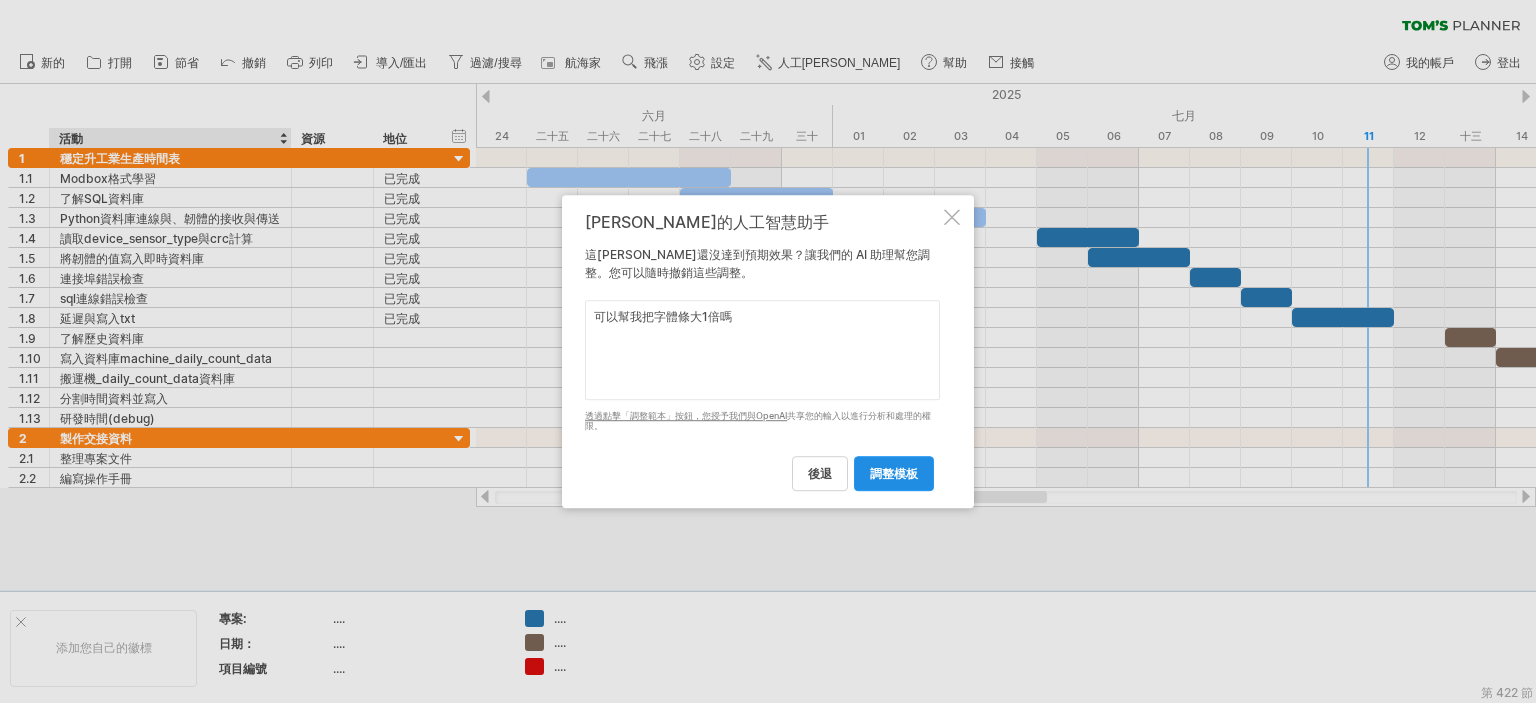 type on "可以幫我把字體條大1倍嗎" 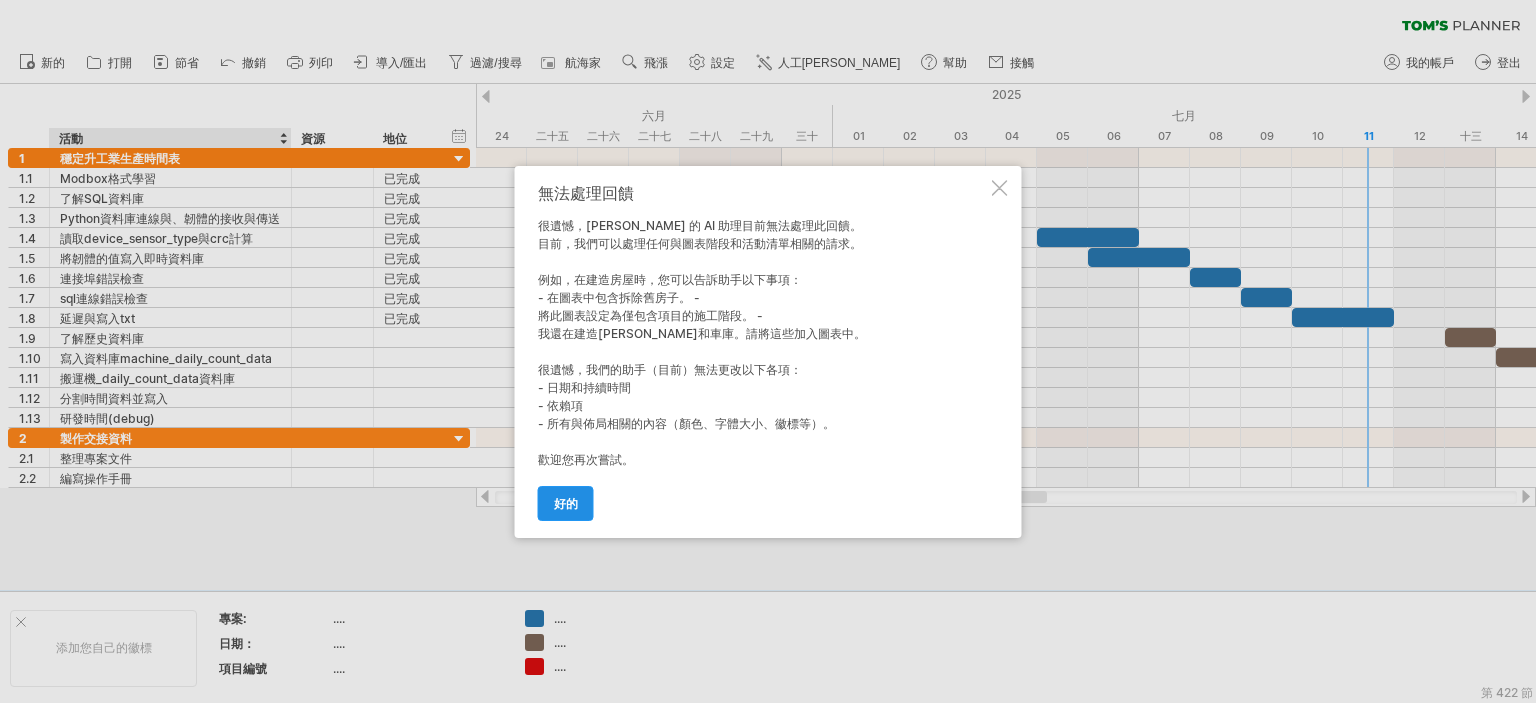 click on "好的" at bounding box center [566, 503] 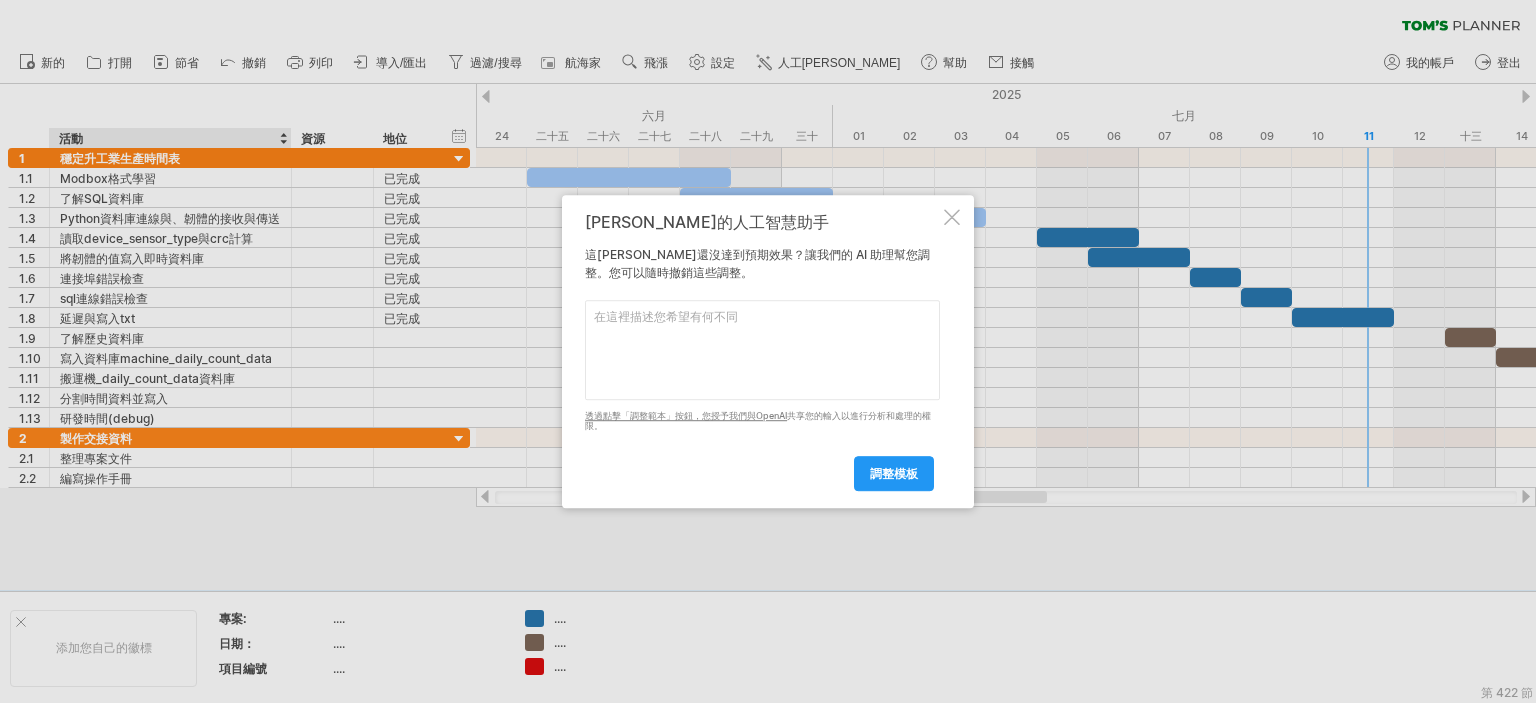 click at bounding box center [762, 350] 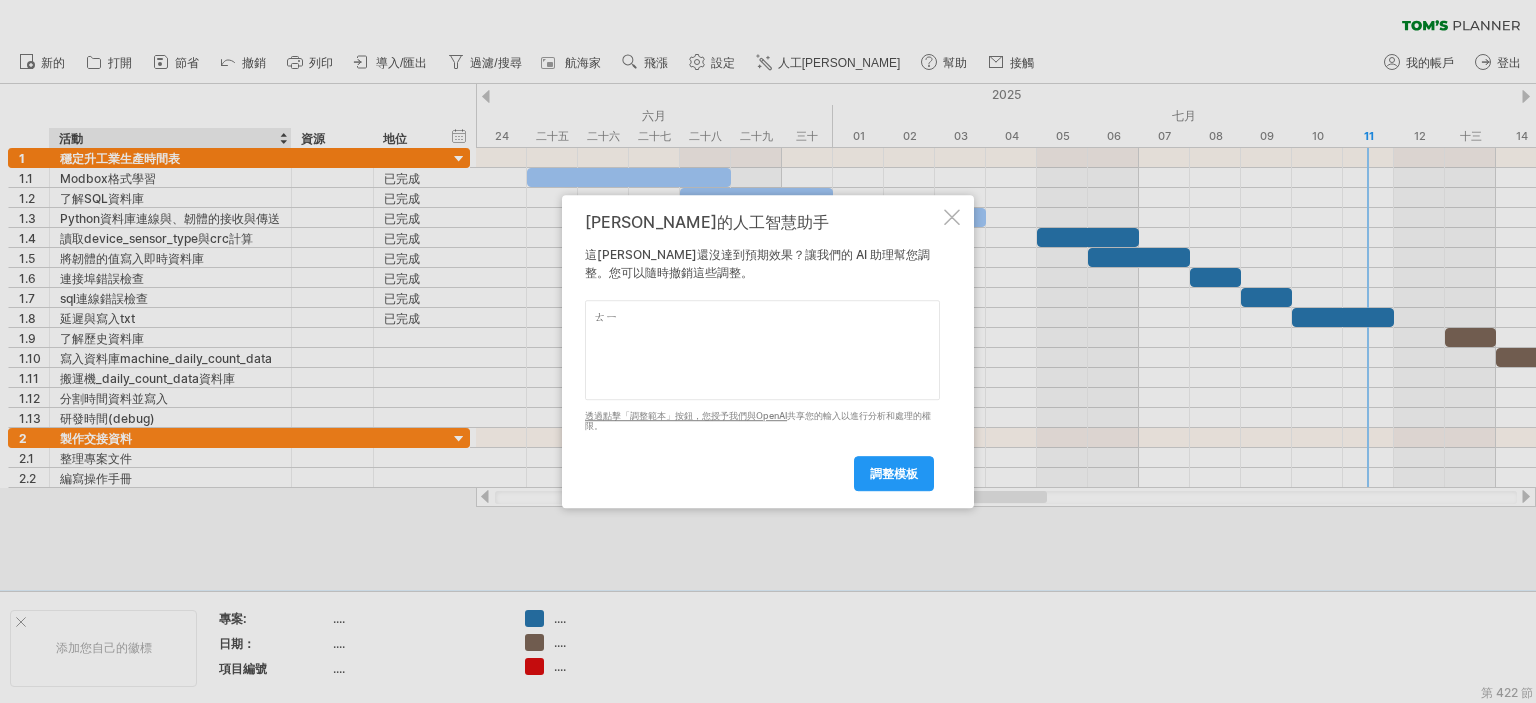 type on "ㄊ" 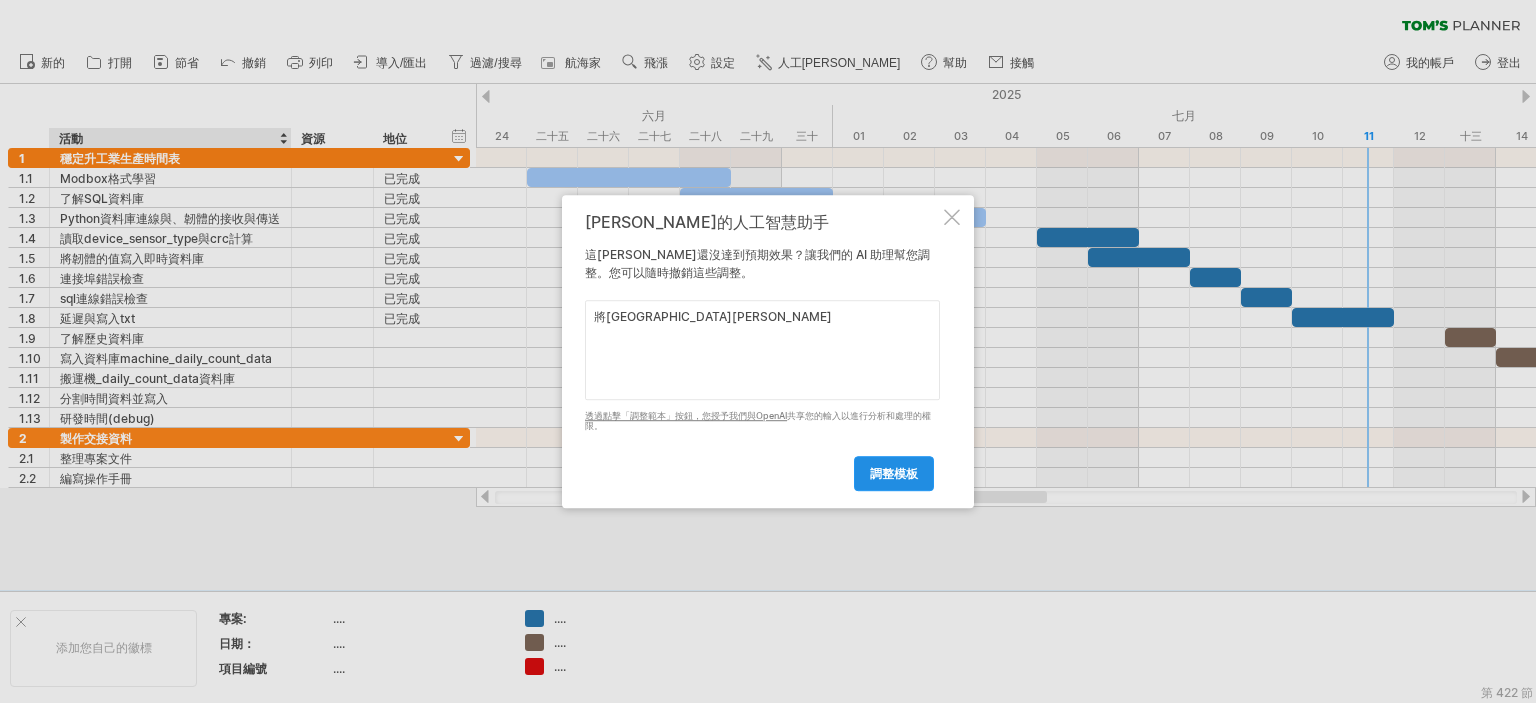 type on "將[GEOGRAPHIC_DATA][PERSON_NAME]" 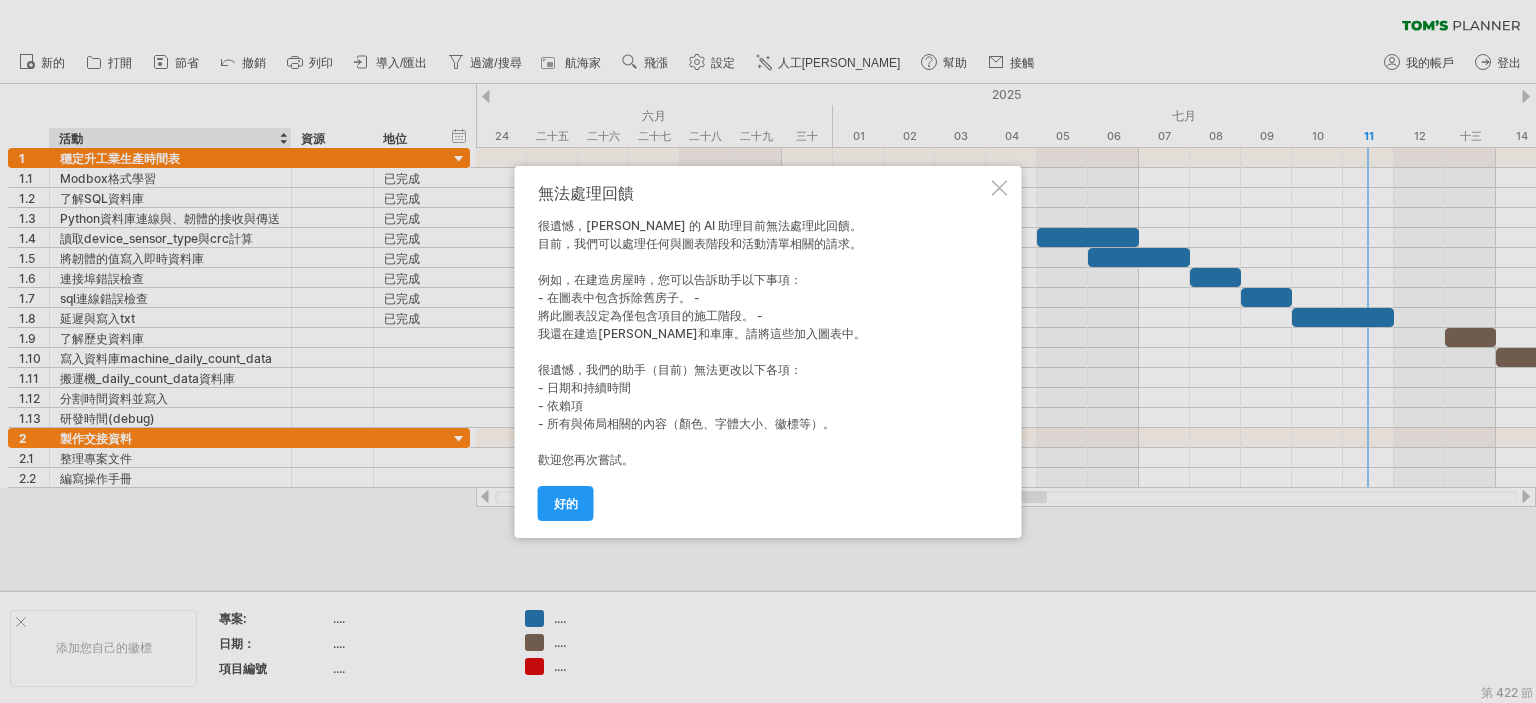 drag, startPoint x: 562, startPoint y: 419, endPoint x: 620, endPoint y: 482, distance: 85.632935 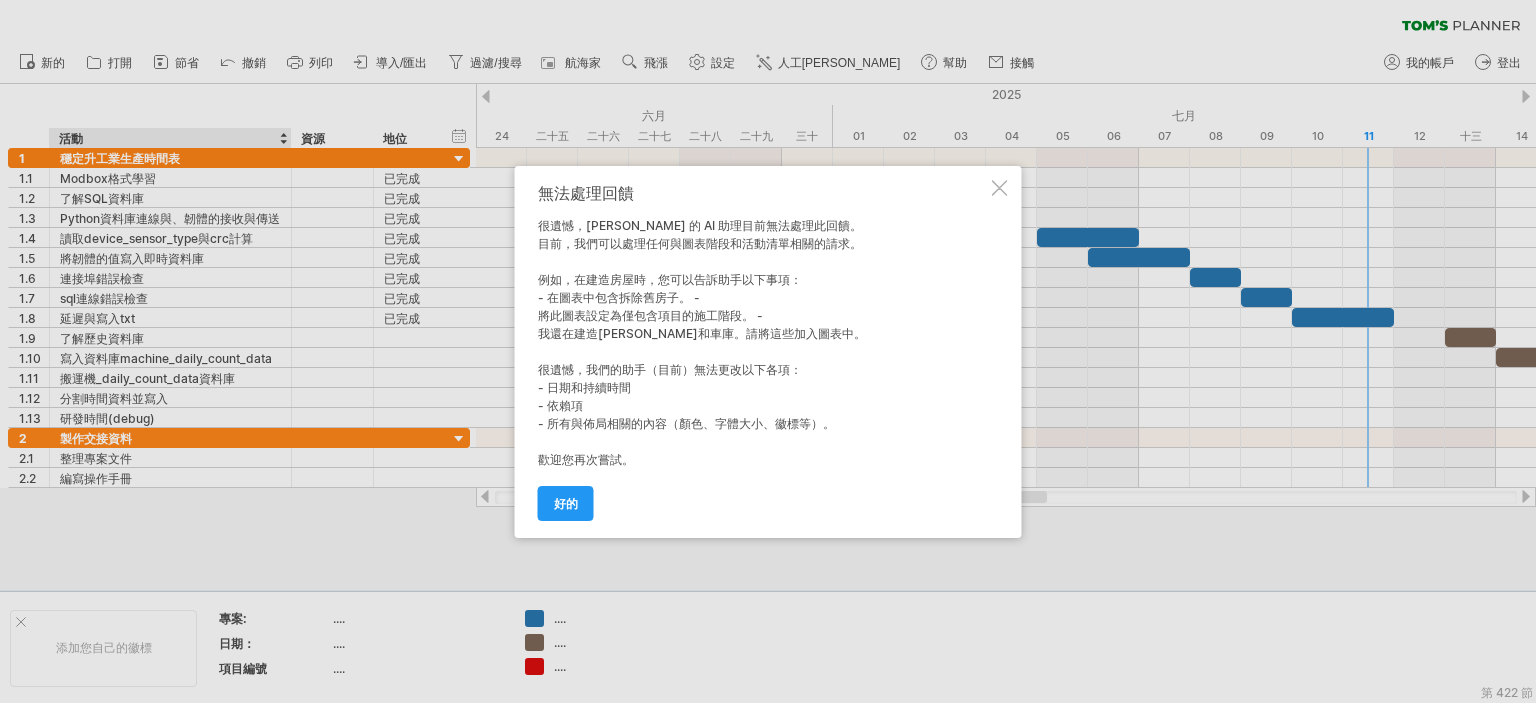 drag, startPoint x: 571, startPoint y: 508, endPoint x: 561, endPoint y: 511, distance: 10.440307 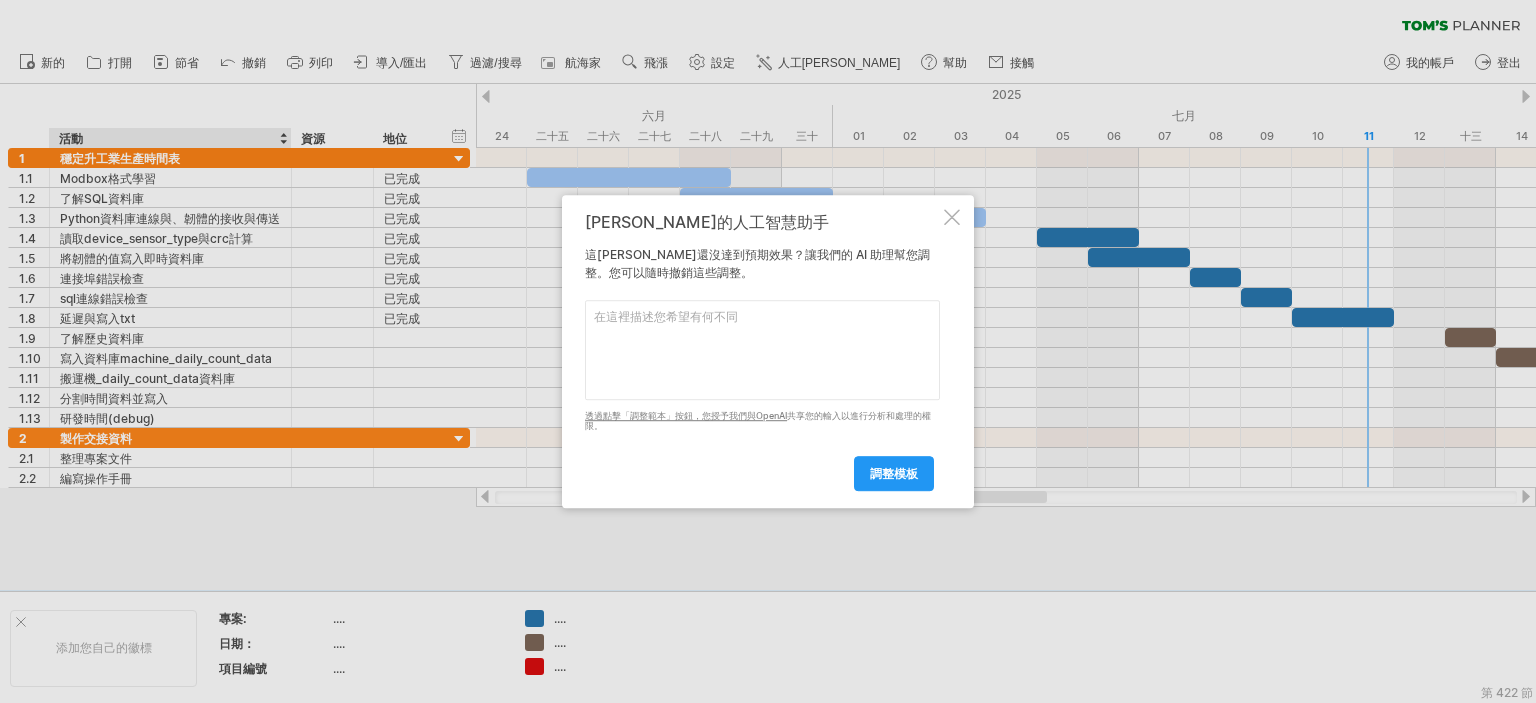 click on "[PERSON_NAME]的人工智慧助手 這[PERSON_NAME]還沒達到預期效果？讓我們的 AI 助理幫您調整。您可以隨時撤銷這些調整。 請在下面輸入您想要新增或變更的內容。 透過點擊「調整範本」按鈕，您授予我們與OpenAI 共享您的輸入 以進行分析和處理的權限。 調整模板" at bounding box center (768, 352) 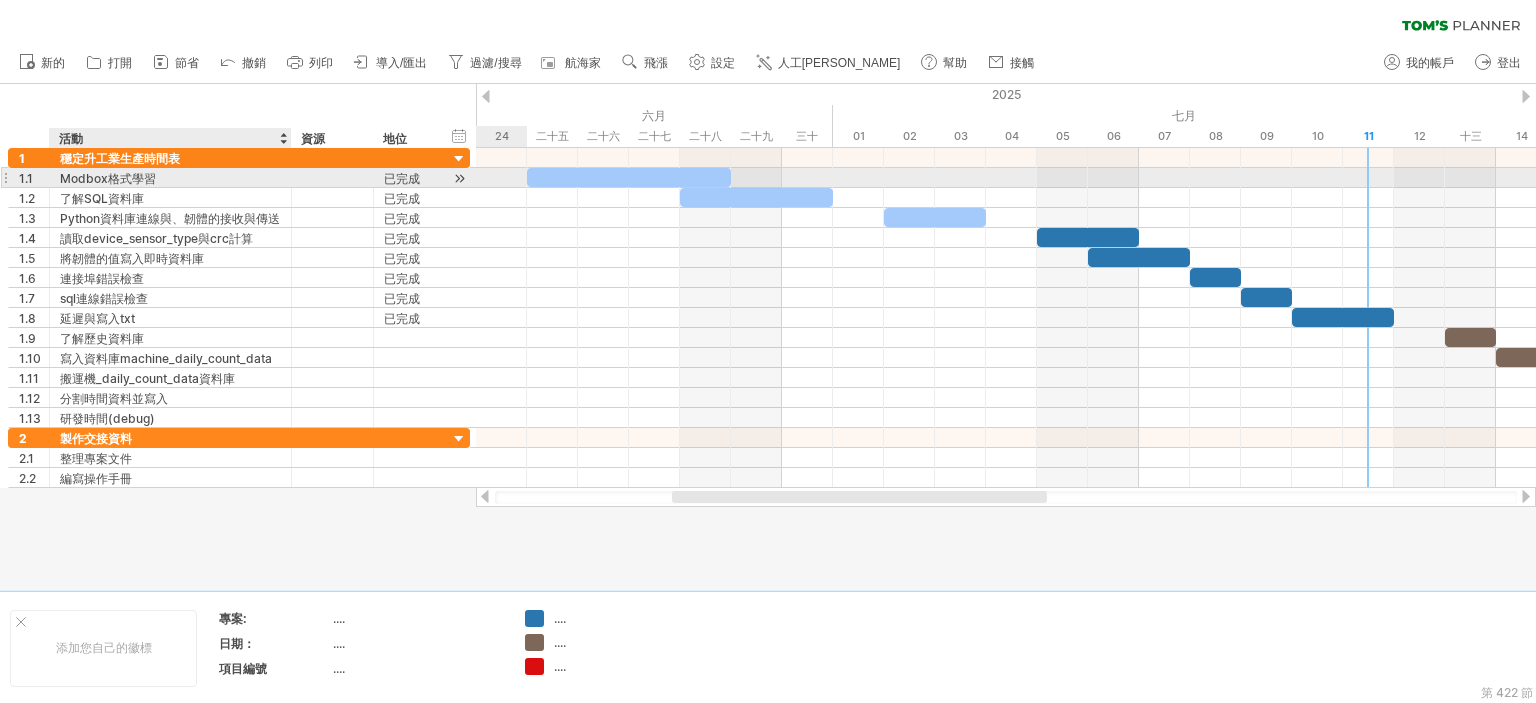 click on "**********" at bounding box center [171, 177] 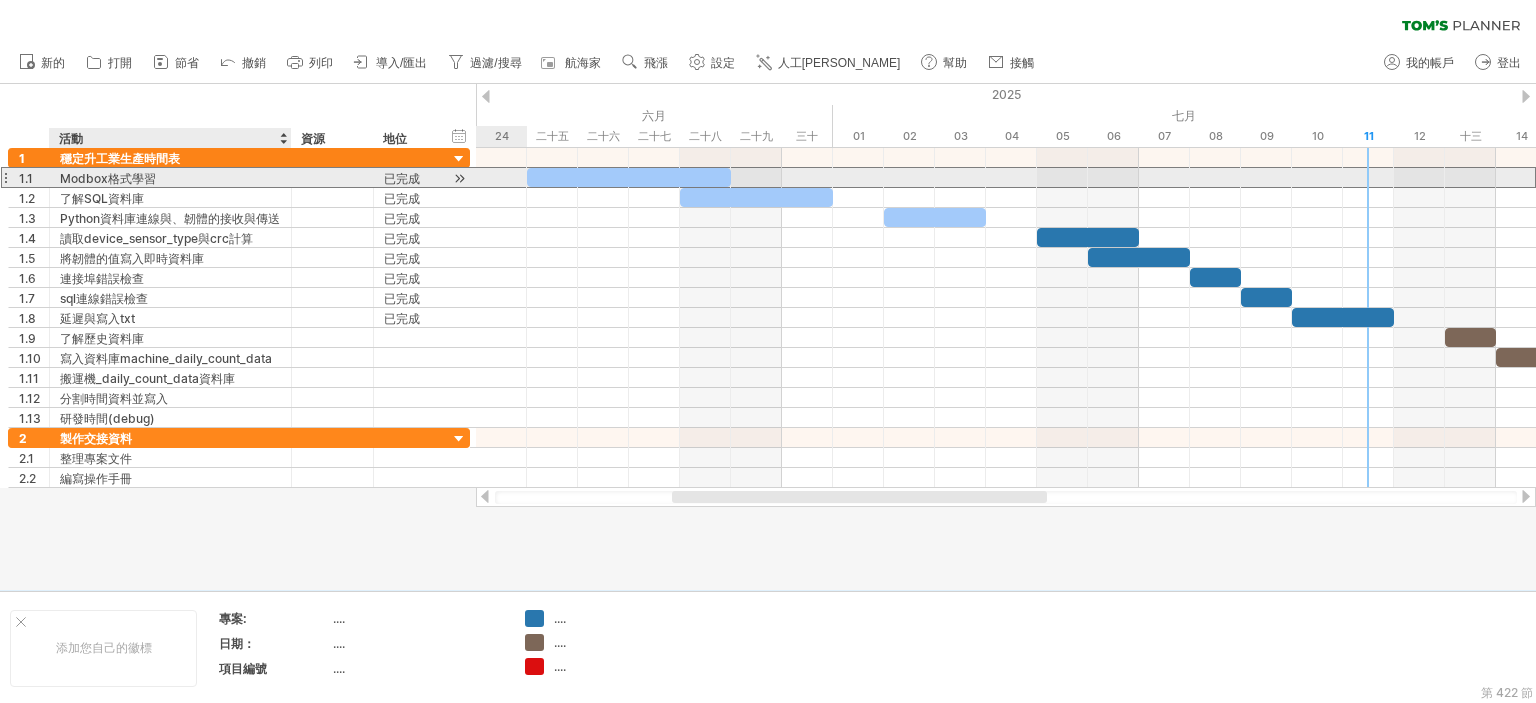 click on "Modbox格式學習" at bounding box center (170, 177) 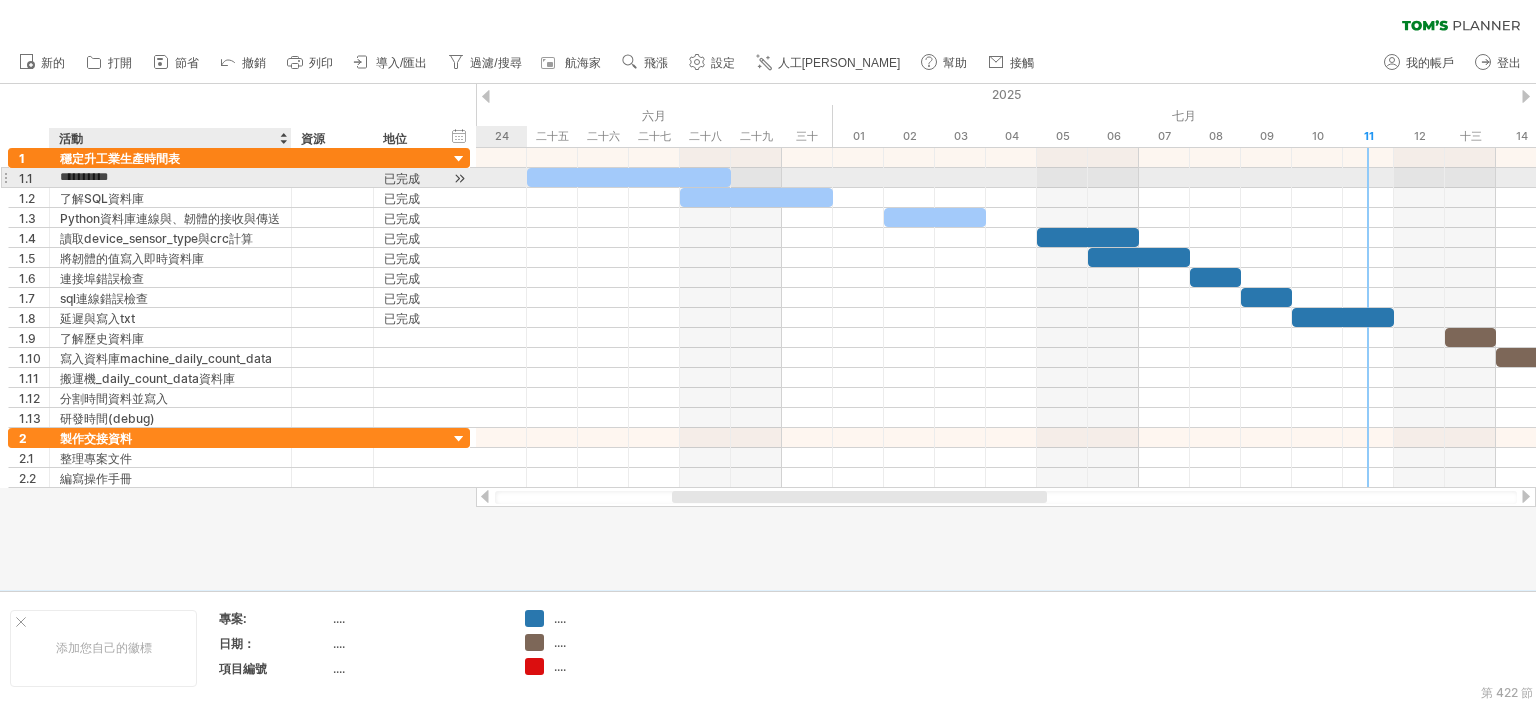click on "**********" at bounding box center [170, 177] 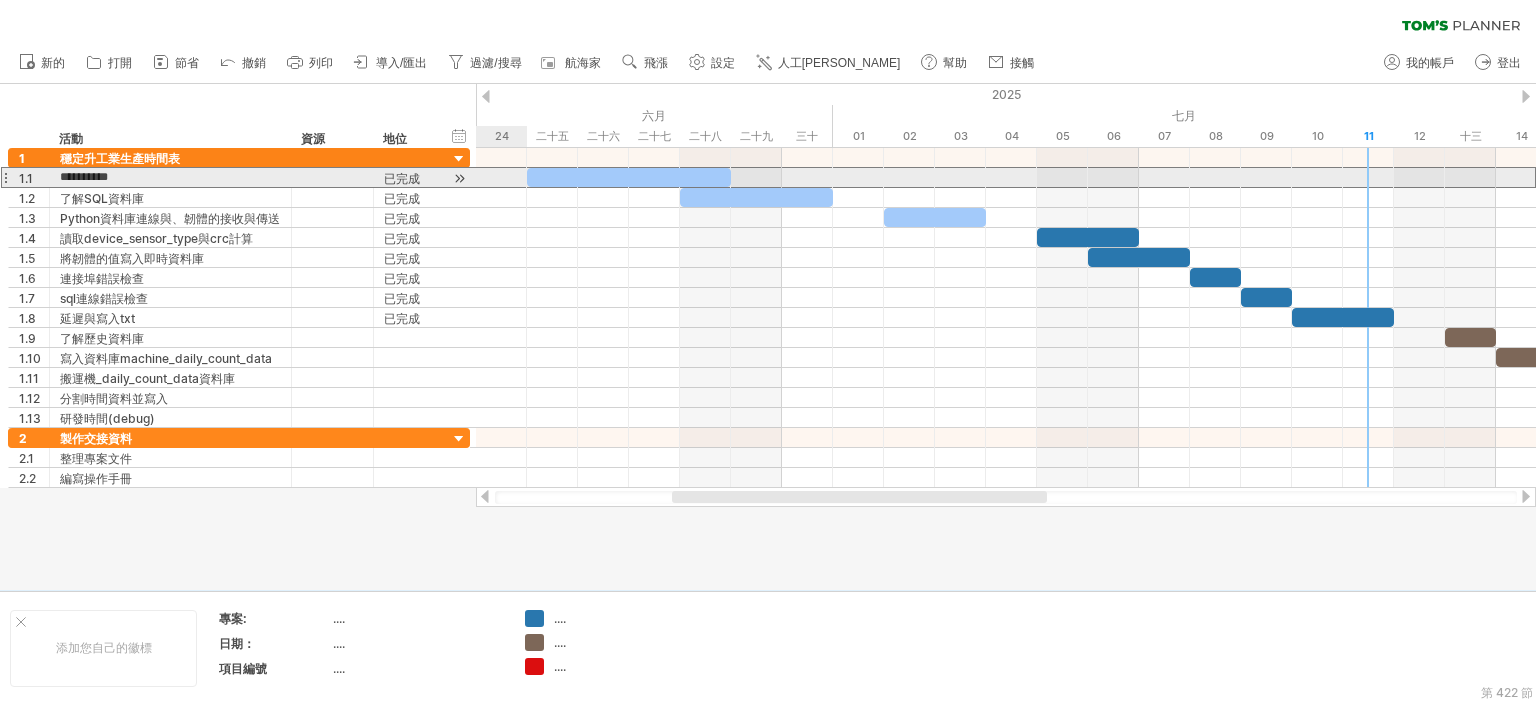 click at bounding box center [459, 178] 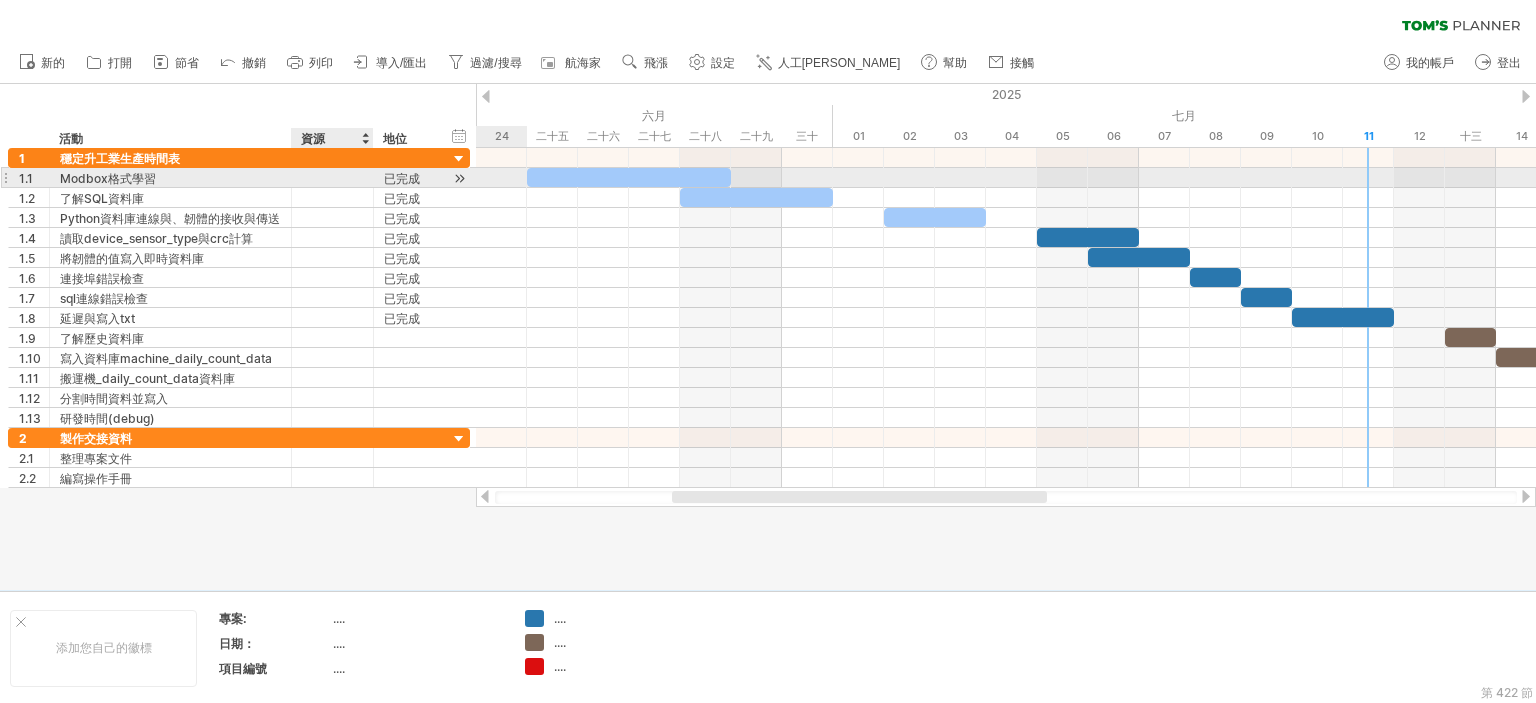 click at bounding box center (332, 177) 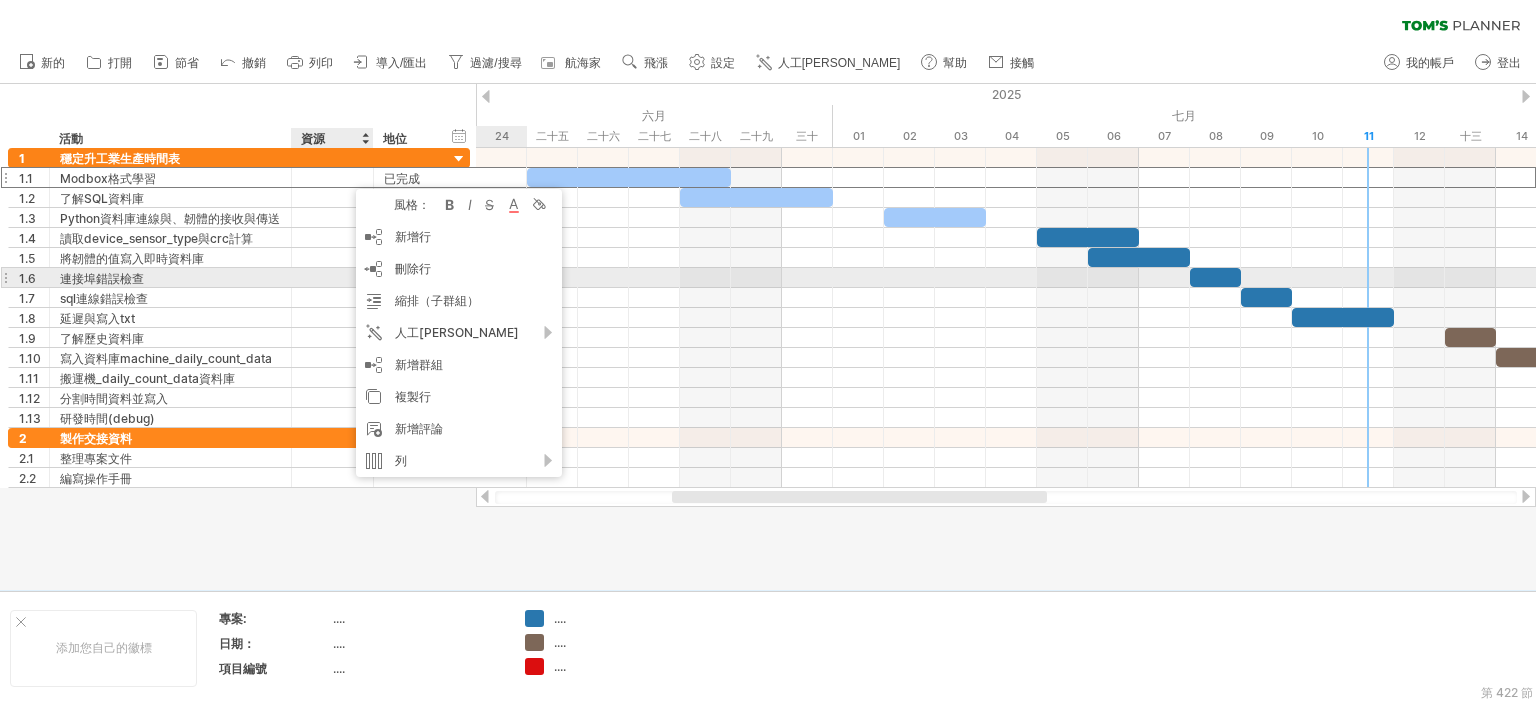 click on "連接埠錯誤檢查" at bounding box center [102, 278] 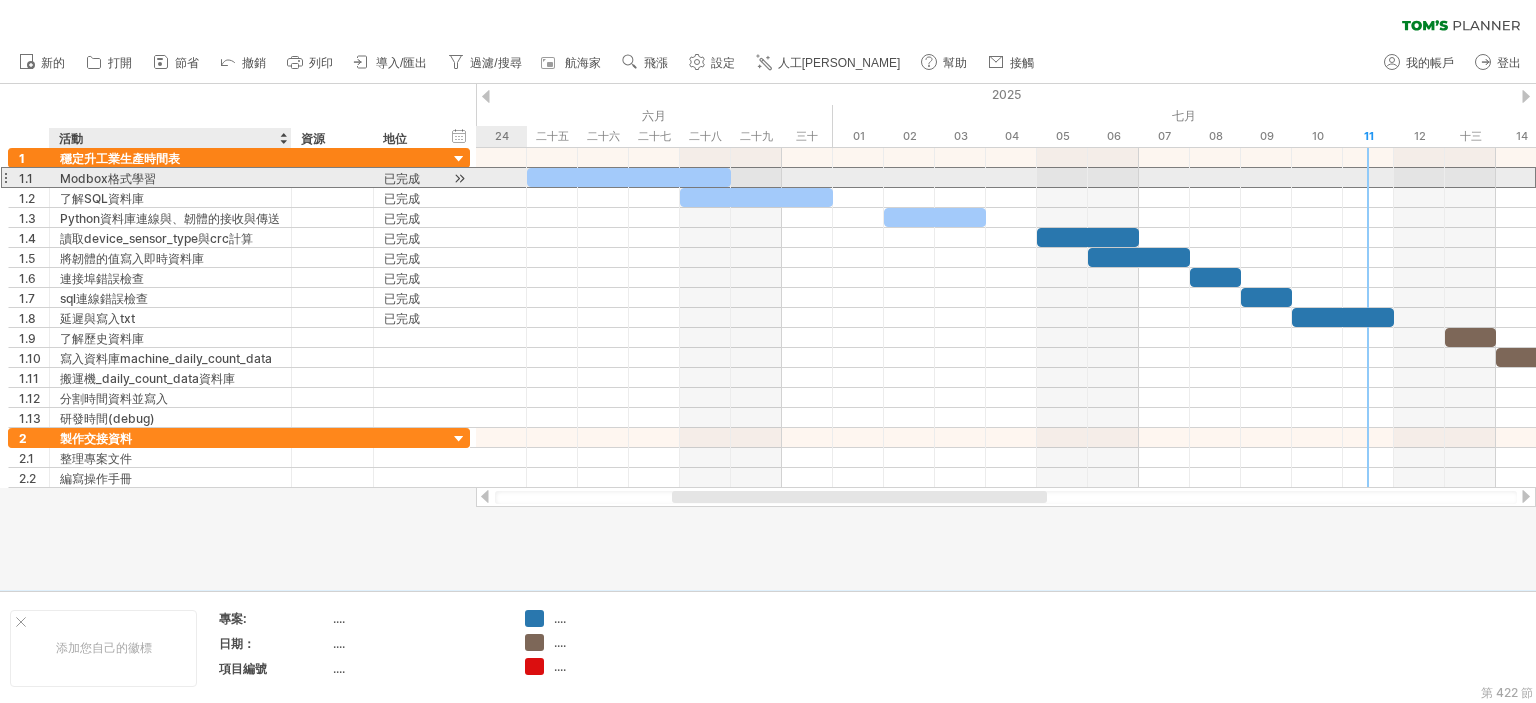 click on "Modbox格式學習" at bounding box center [108, 178] 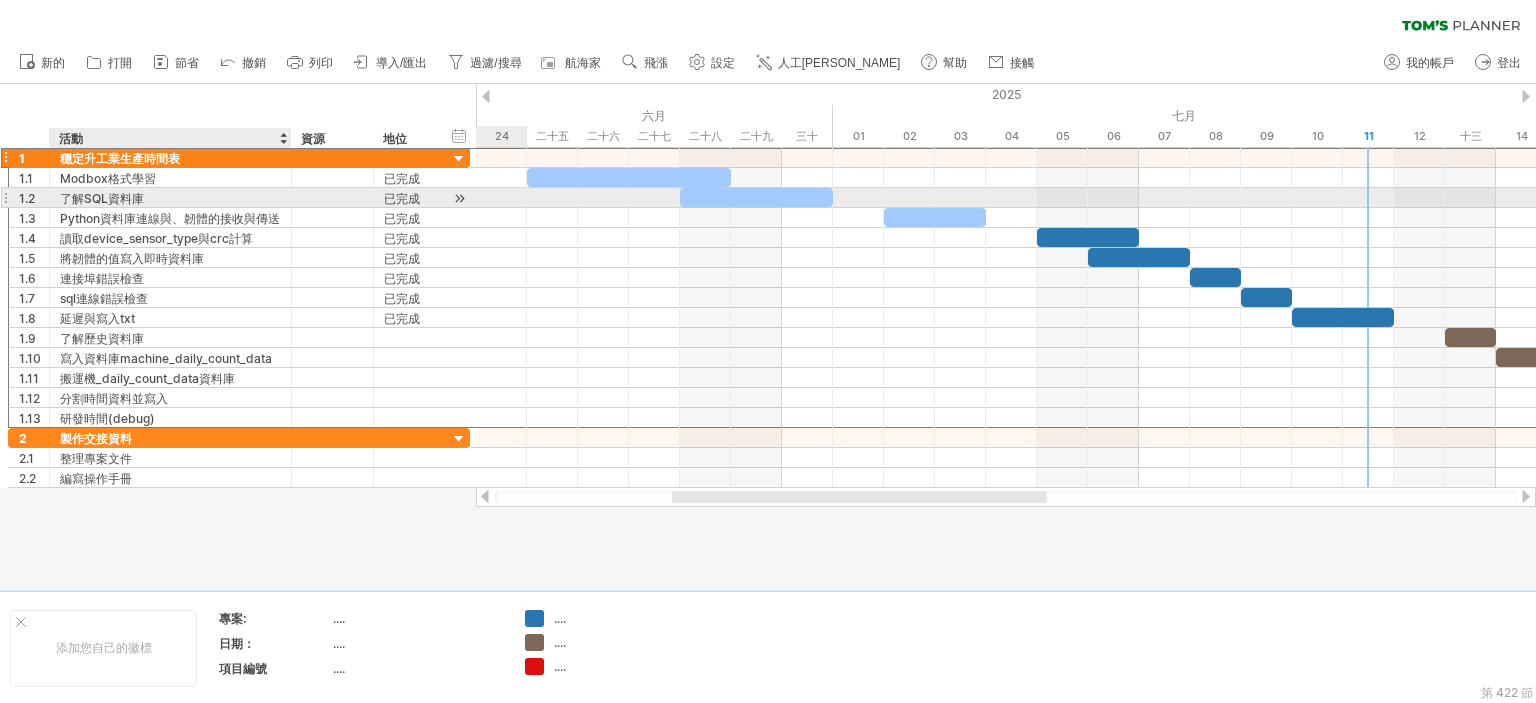 drag, startPoint x: 113, startPoint y: 154, endPoint x: 252, endPoint y: 198, distance: 145.7978 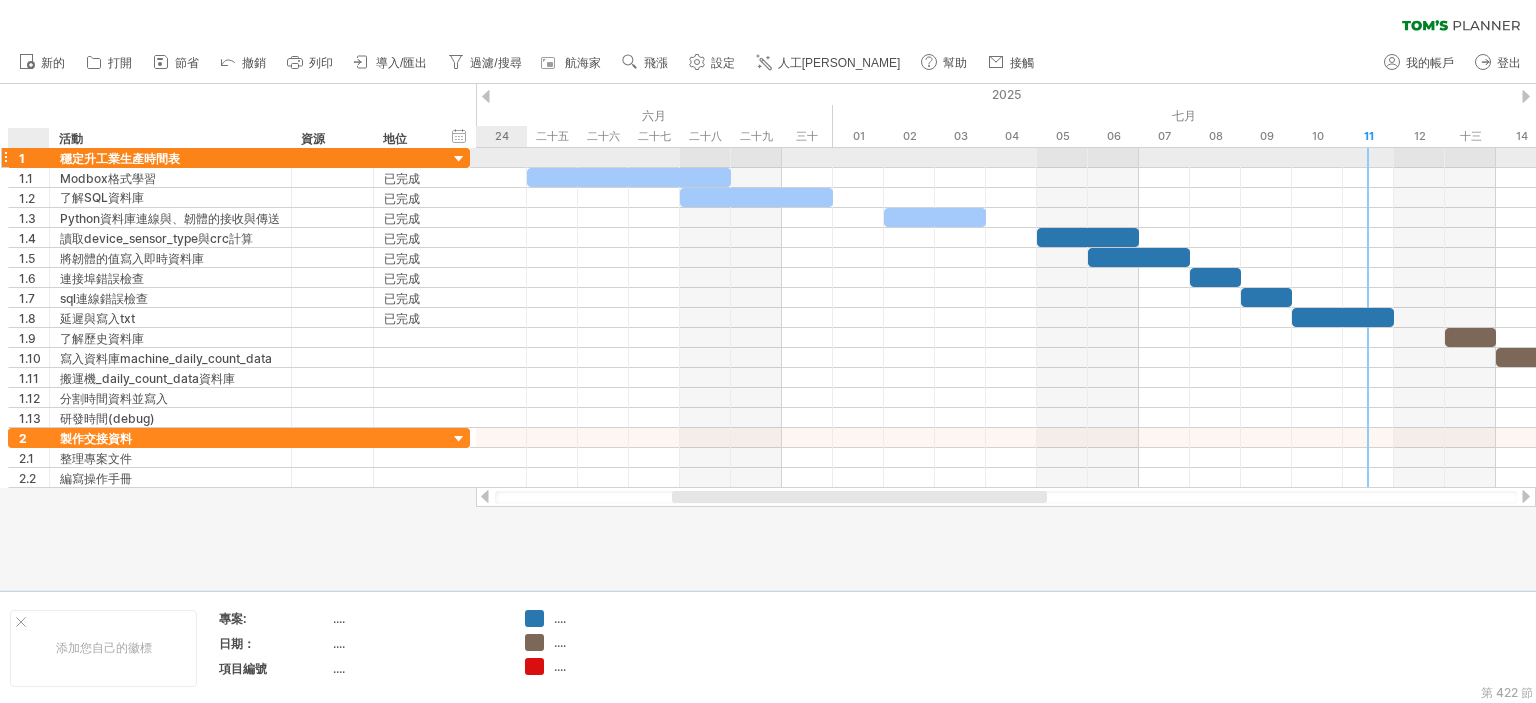click at bounding box center (47, 158) 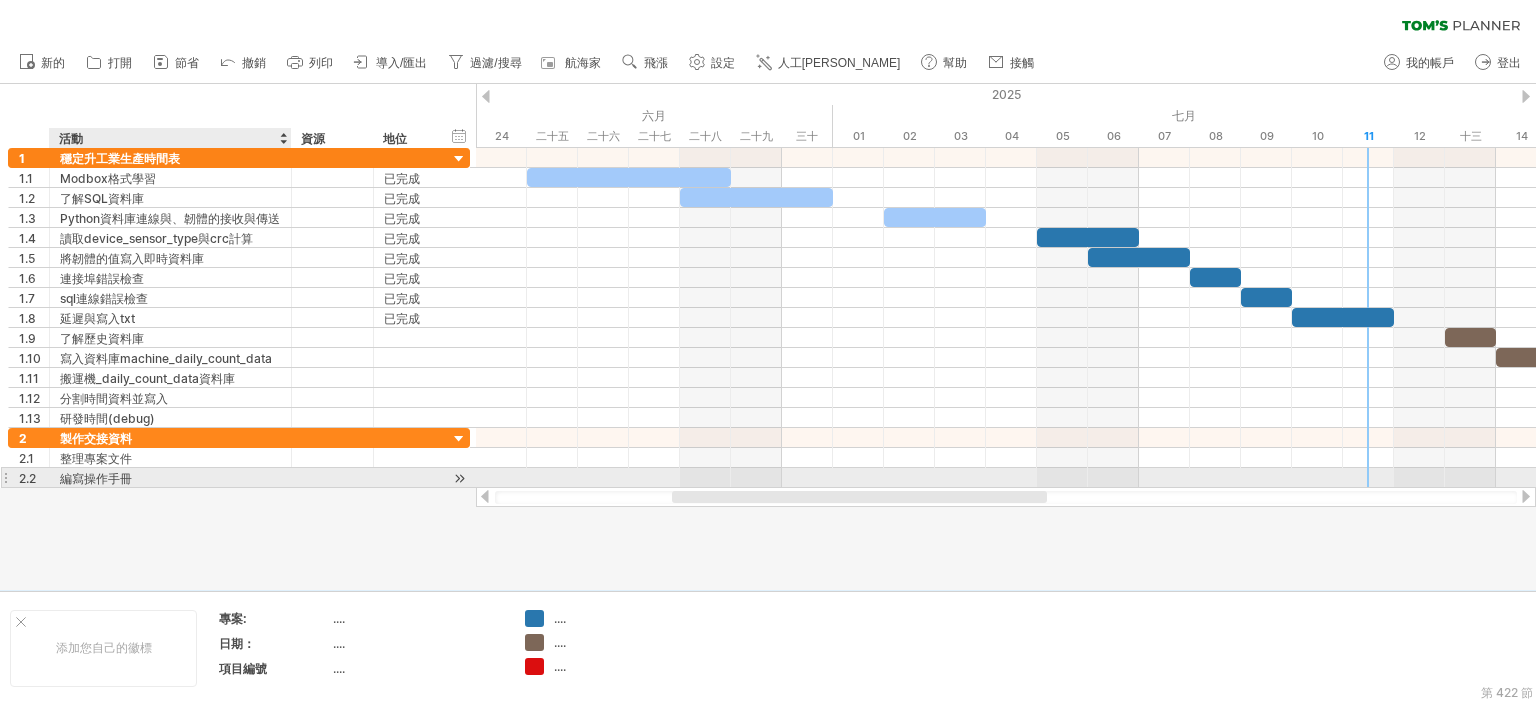 drag, startPoint x: 72, startPoint y: 540, endPoint x: 338, endPoint y: 488, distance: 271.03506 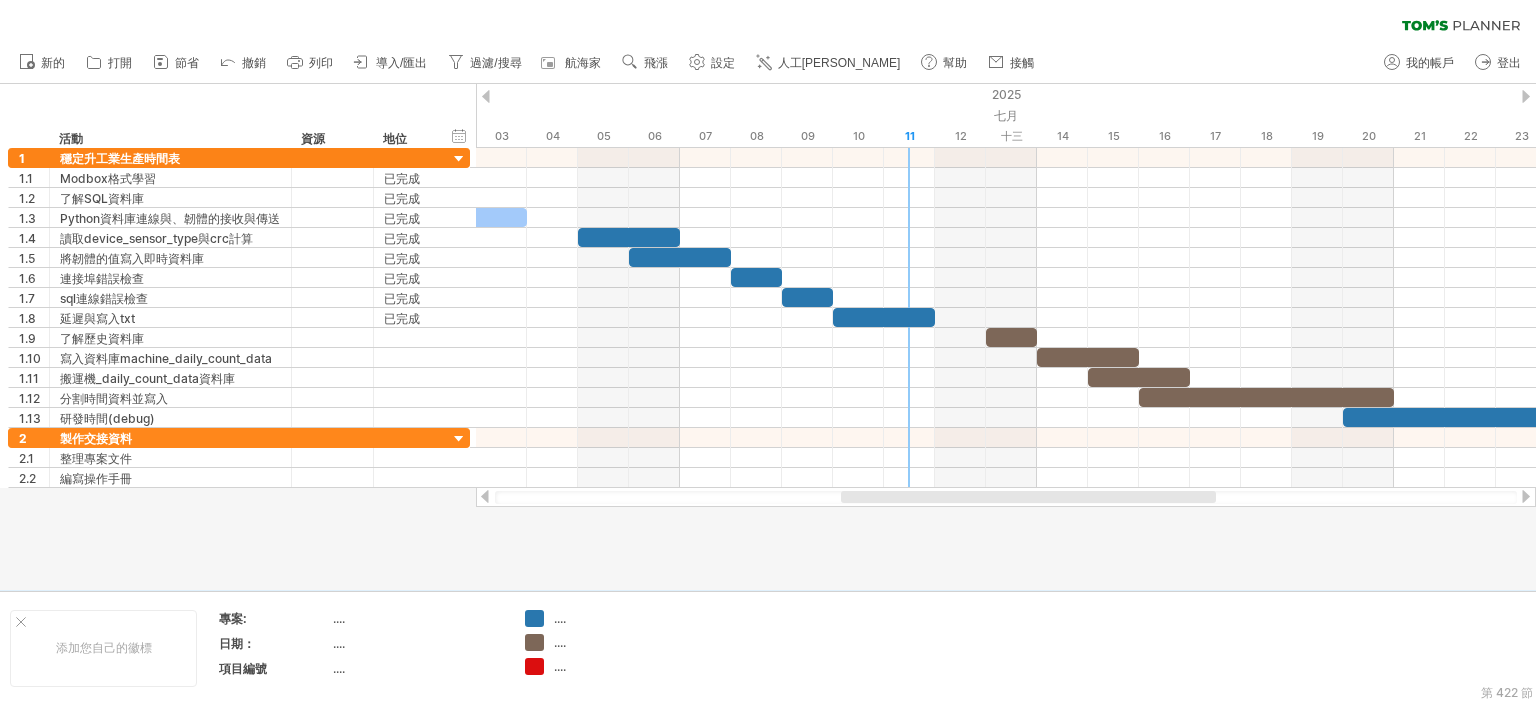 drag, startPoint x: 763, startPoint y: 494, endPoint x: 858, endPoint y: 495, distance: 95.005264 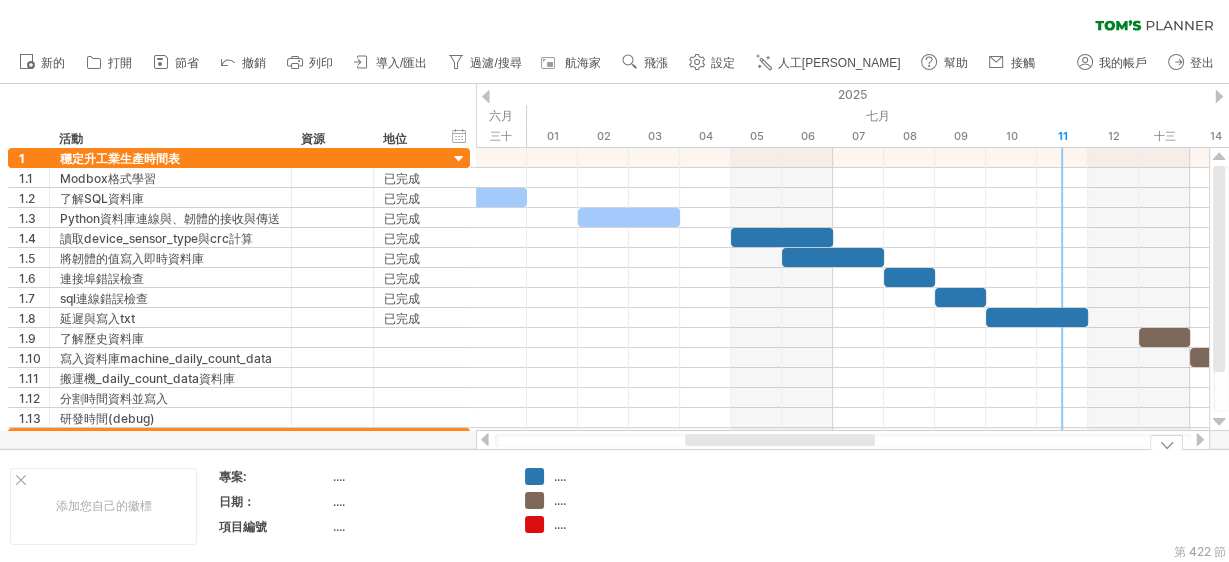 click at bounding box center [1166, 442] 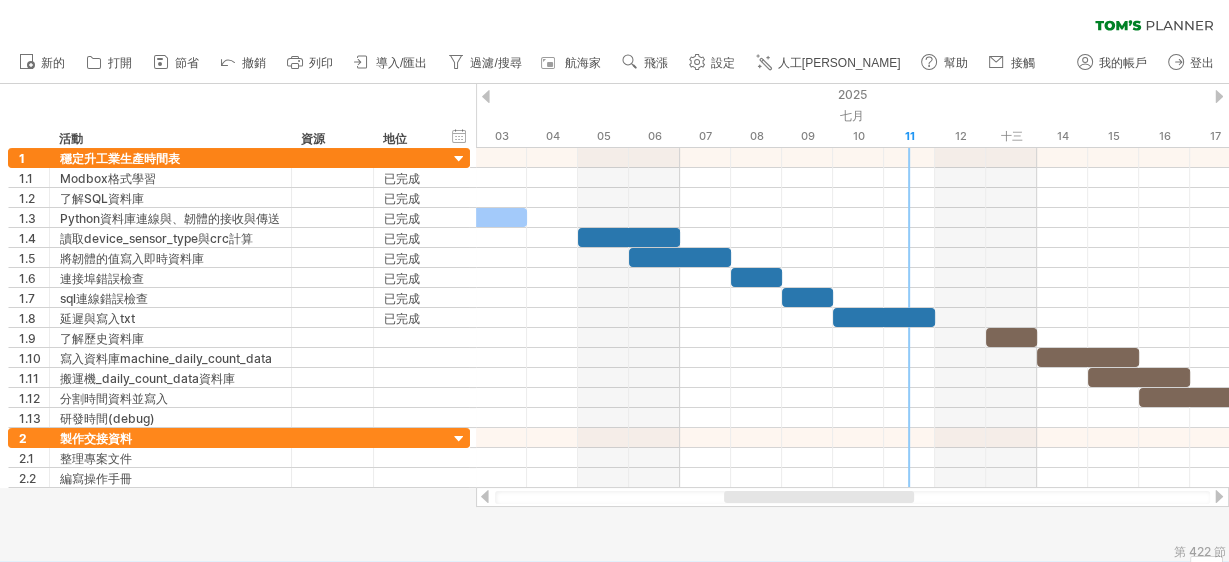drag, startPoint x: 729, startPoint y: 497, endPoint x: 769, endPoint y: 506, distance: 41 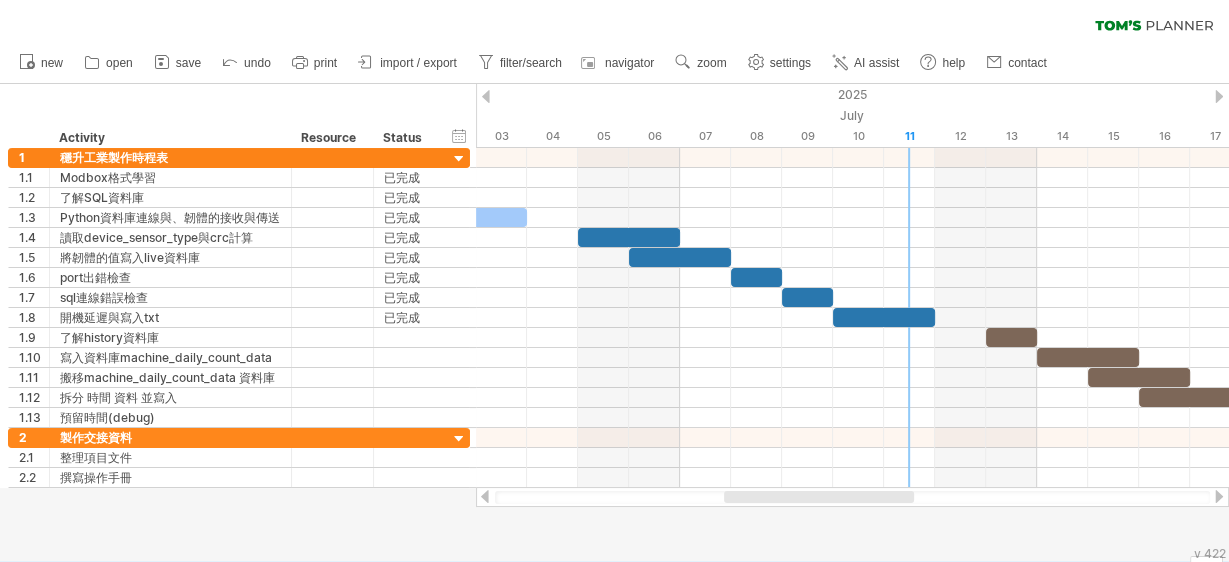 click on "clear filter
reapply filter" at bounding box center (614, 21) 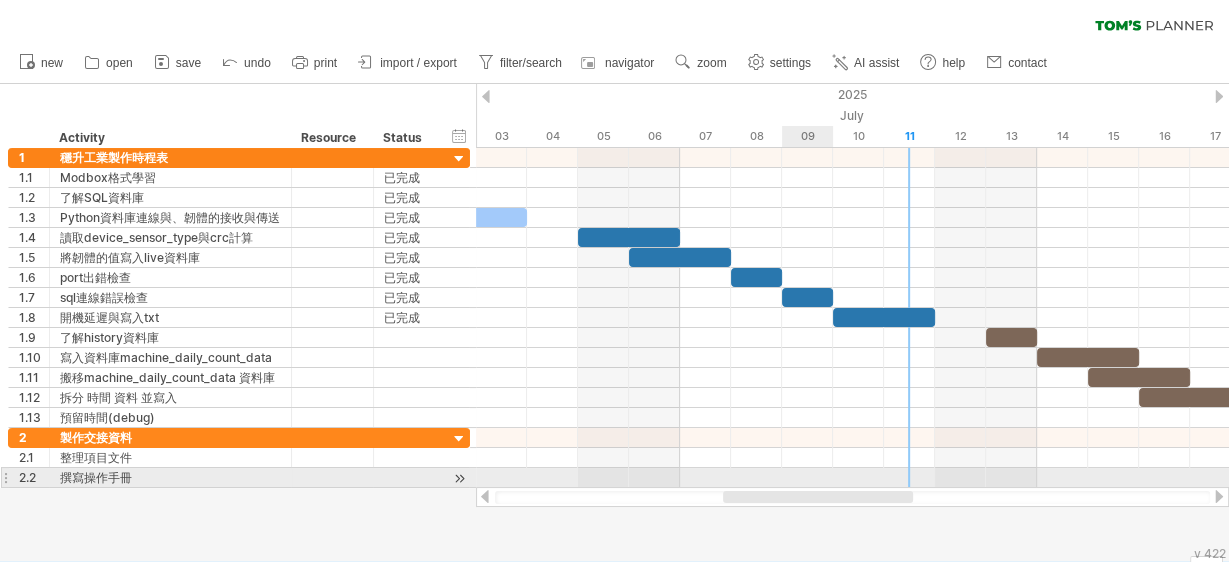 drag, startPoint x: 792, startPoint y: 500, endPoint x: 791, endPoint y: 476, distance: 24.020824 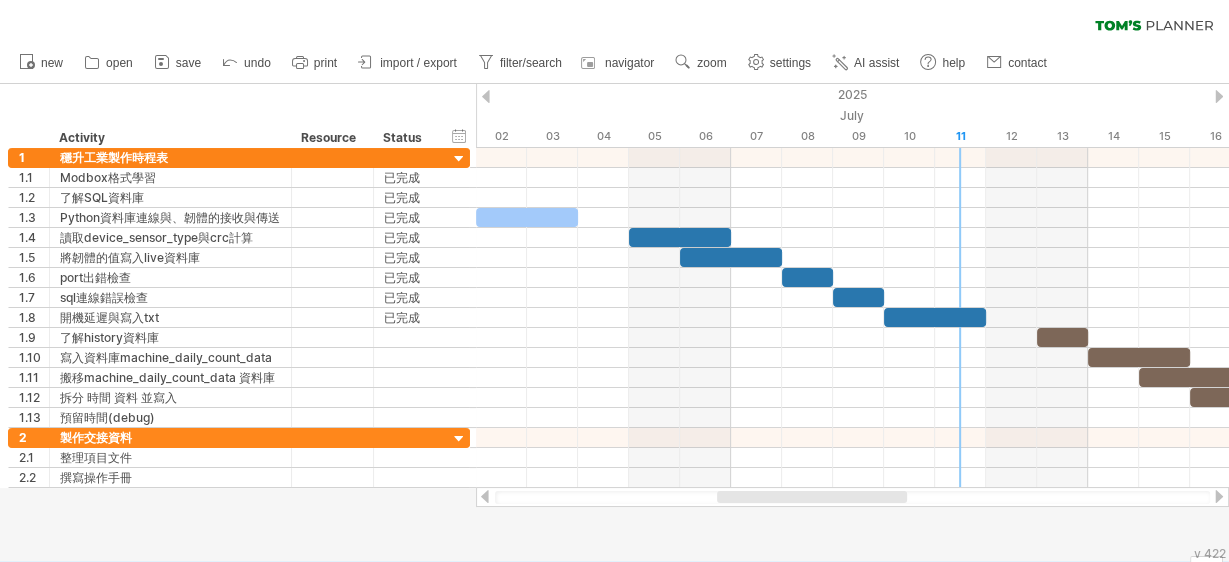 drag, startPoint x: 819, startPoint y: 497, endPoint x: 590, endPoint y: 98, distance: 460.04565 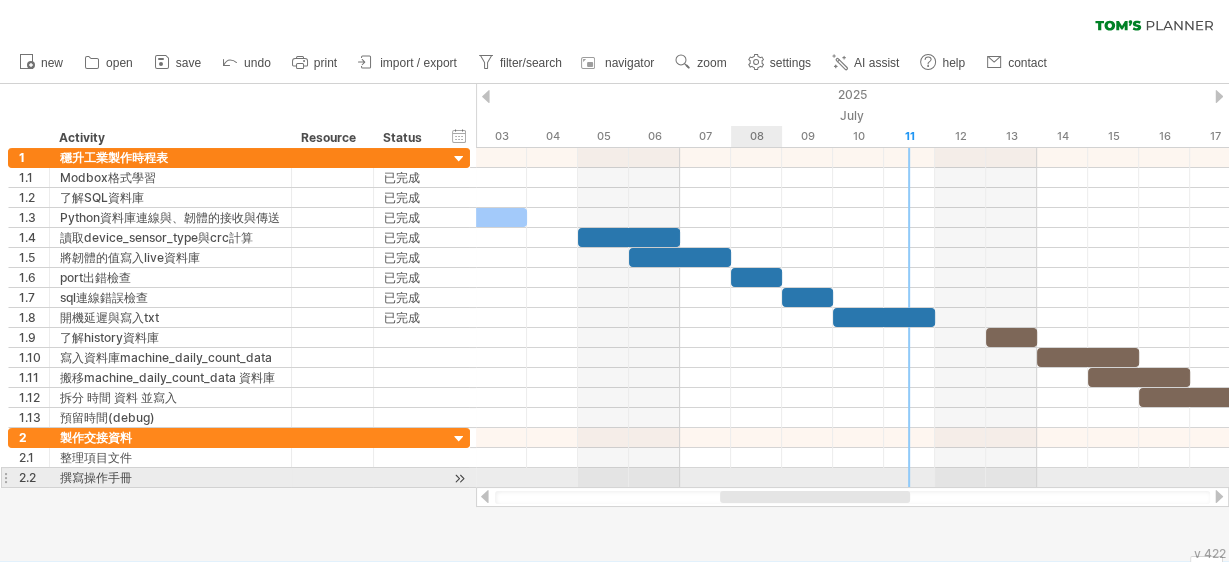 drag, startPoint x: 743, startPoint y: 497, endPoint x: 661, endPoint y: 285, distance: 227.30595 